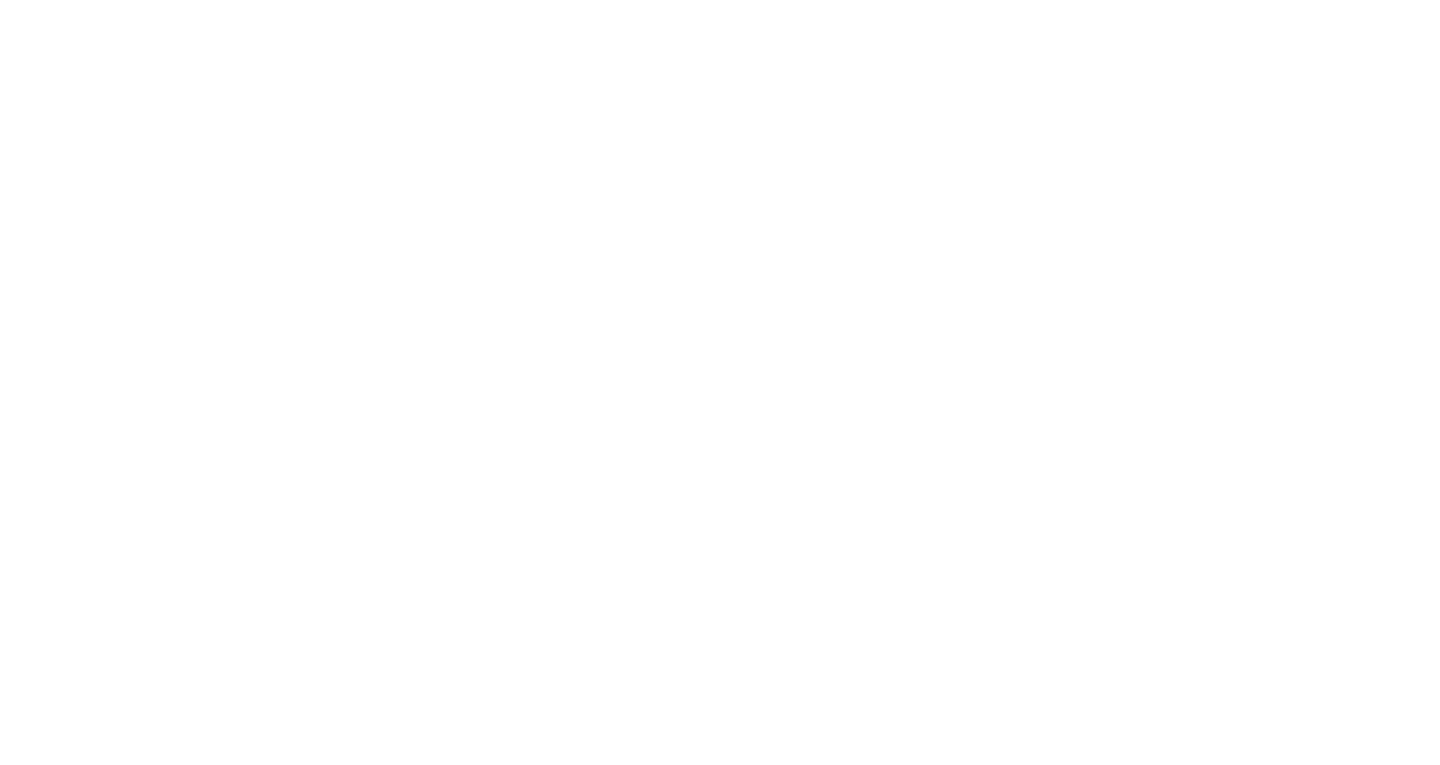 scroll, scrollTop: 0, scrollLeft: 0, axis: both 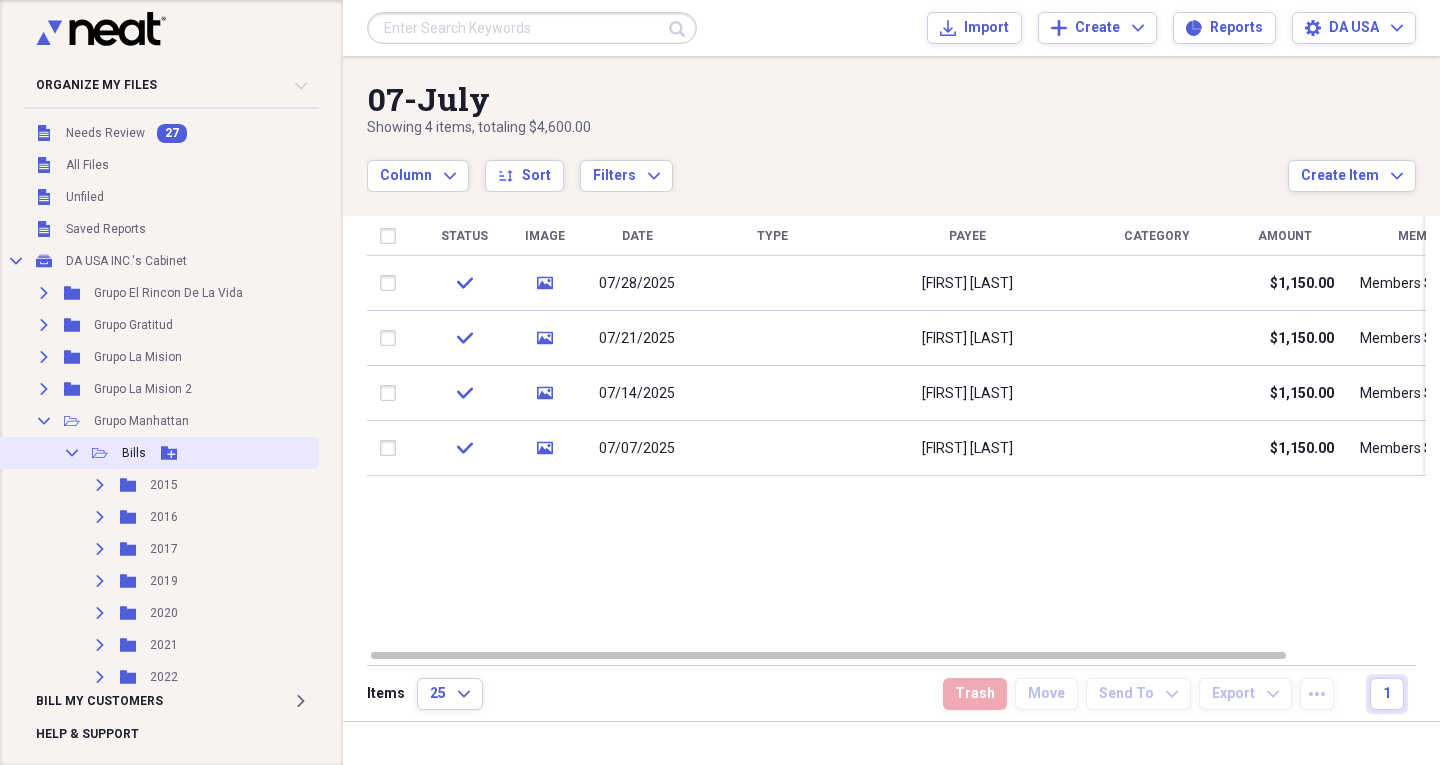 click on "Collapse" at bounding box center (72, 453) 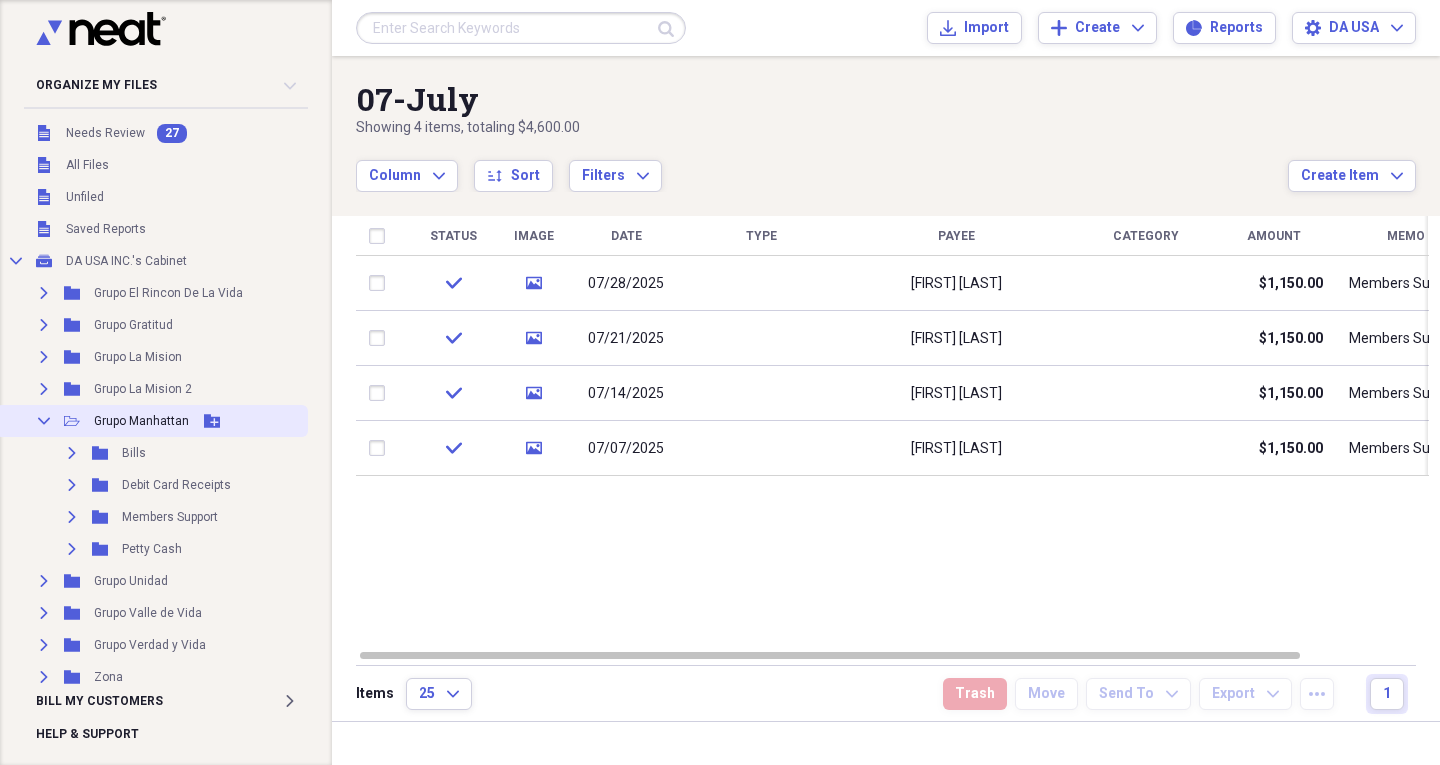 click on "Collapse" at bounding box center (44, 421) 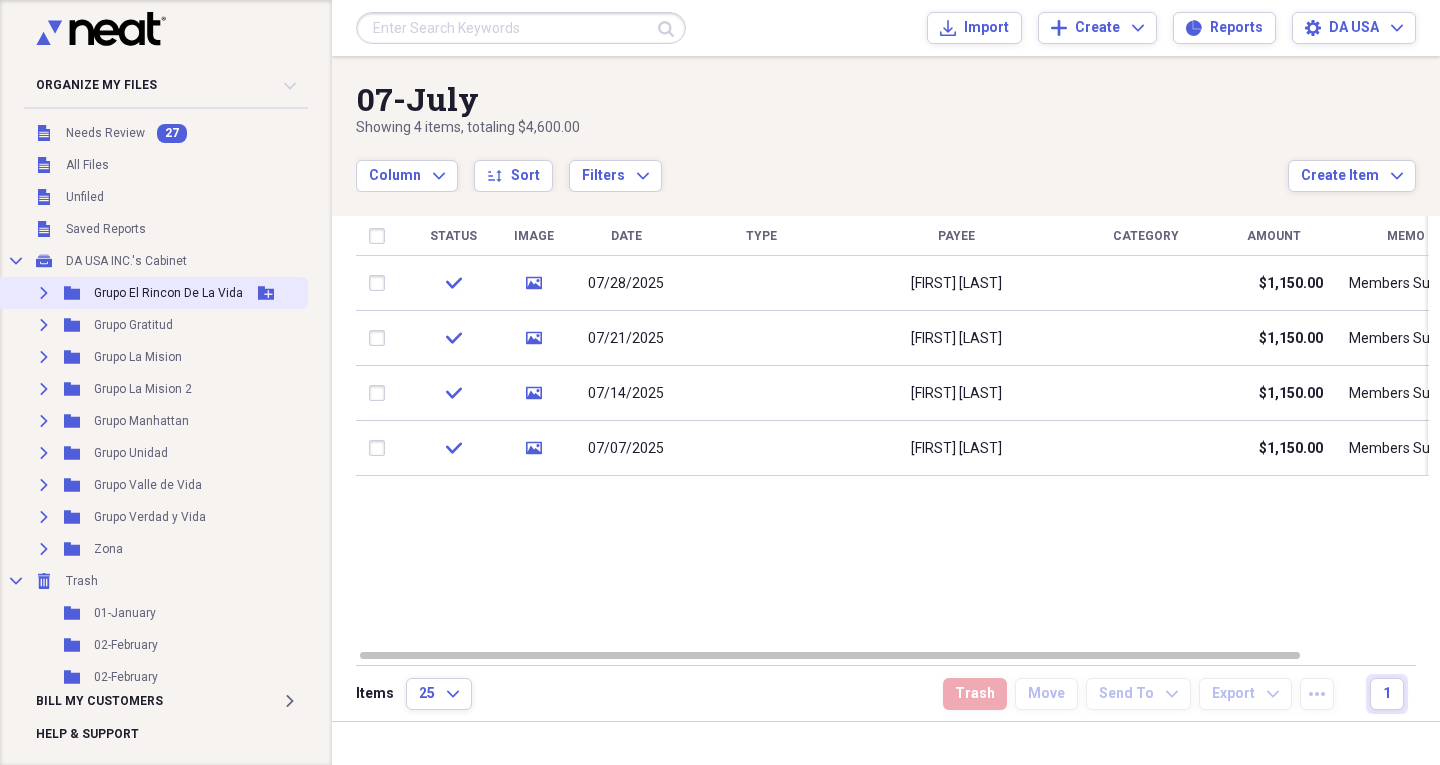 click on "Expand" 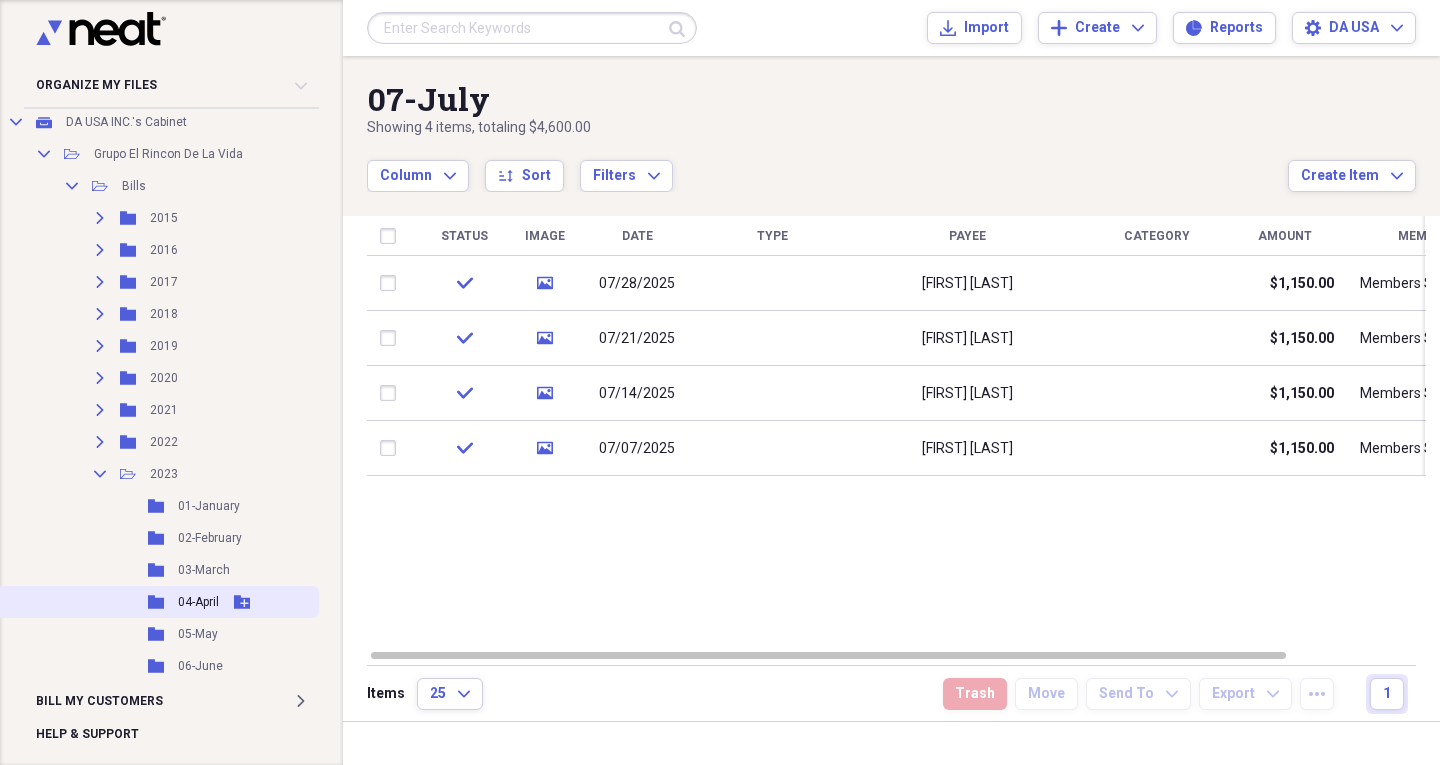 scroll, scrollTop: 200, scrollLeft: 0, axis: vertical 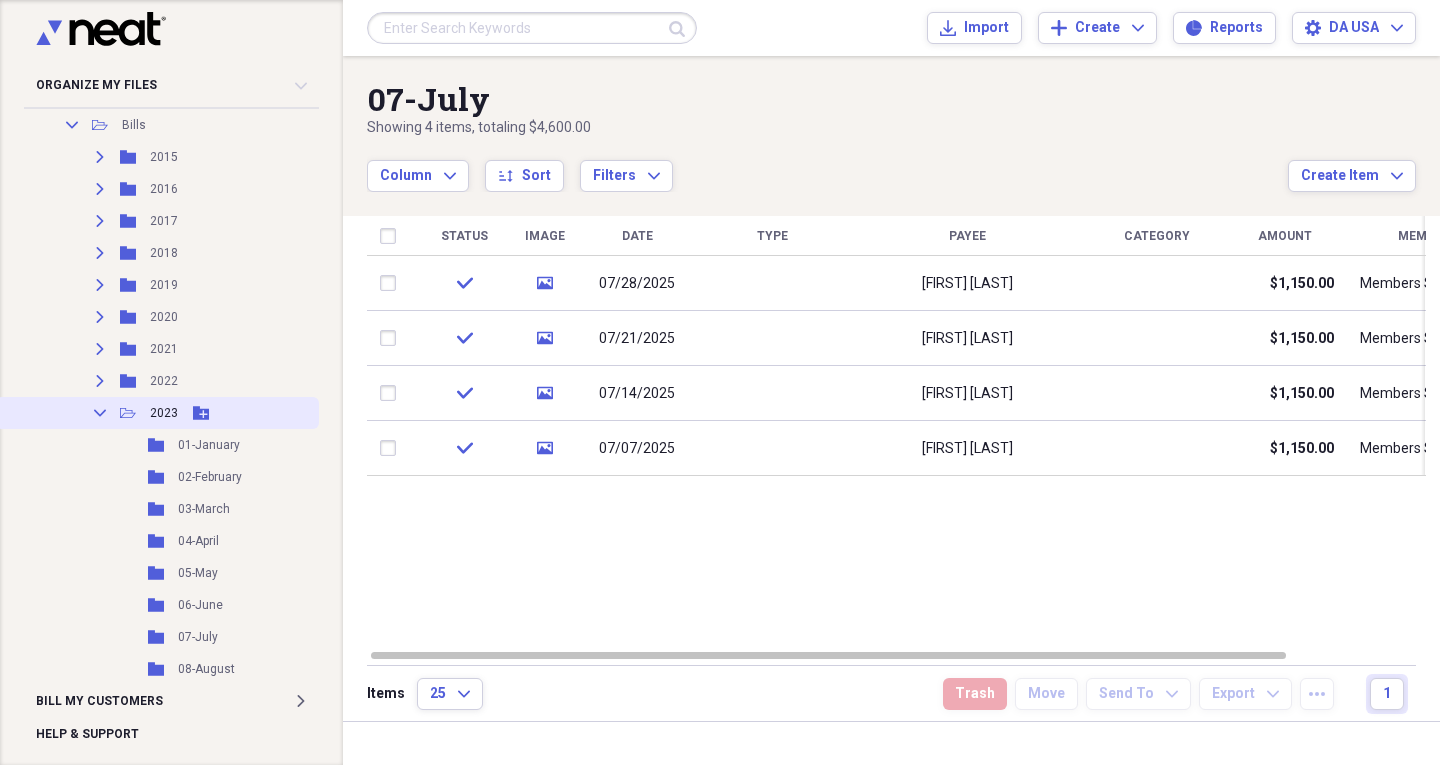 click on "Collapse" 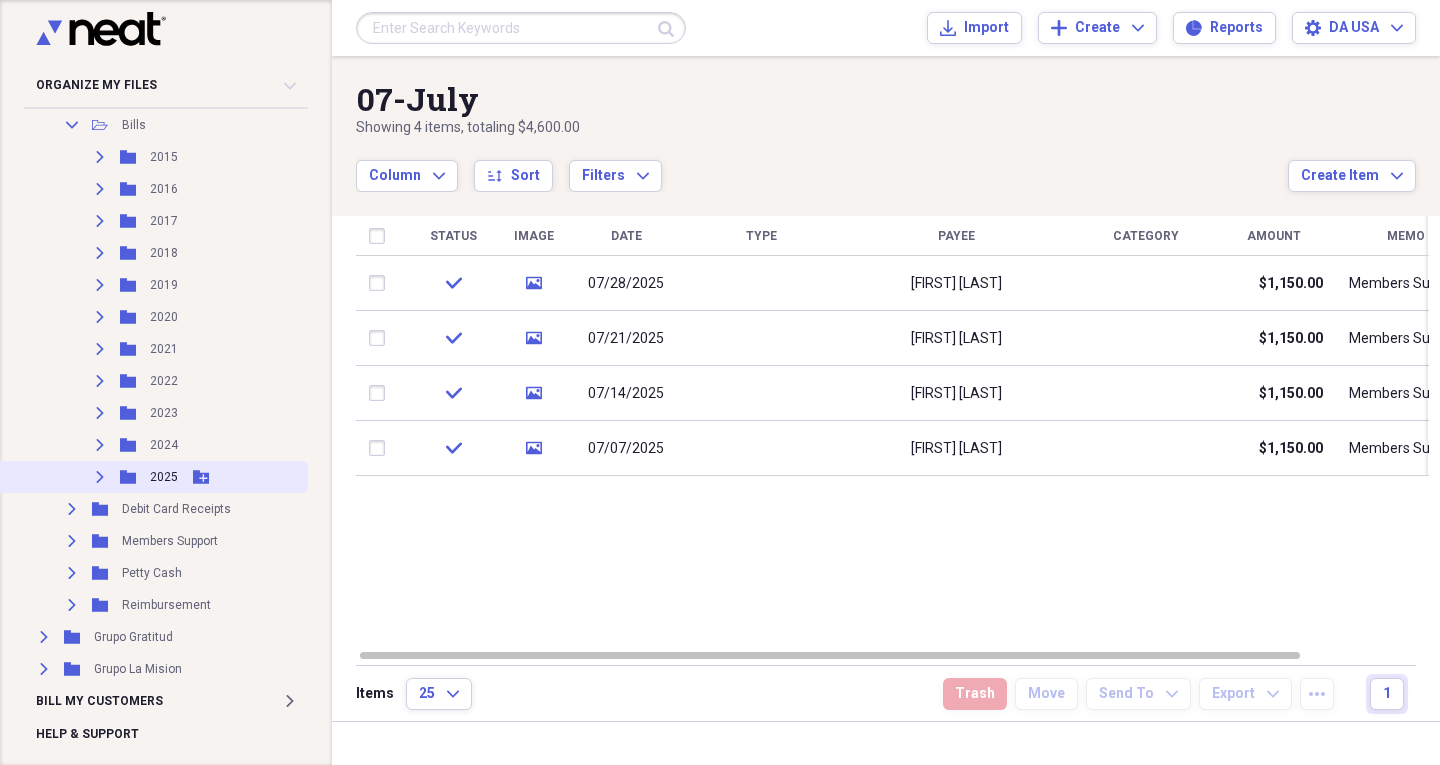click 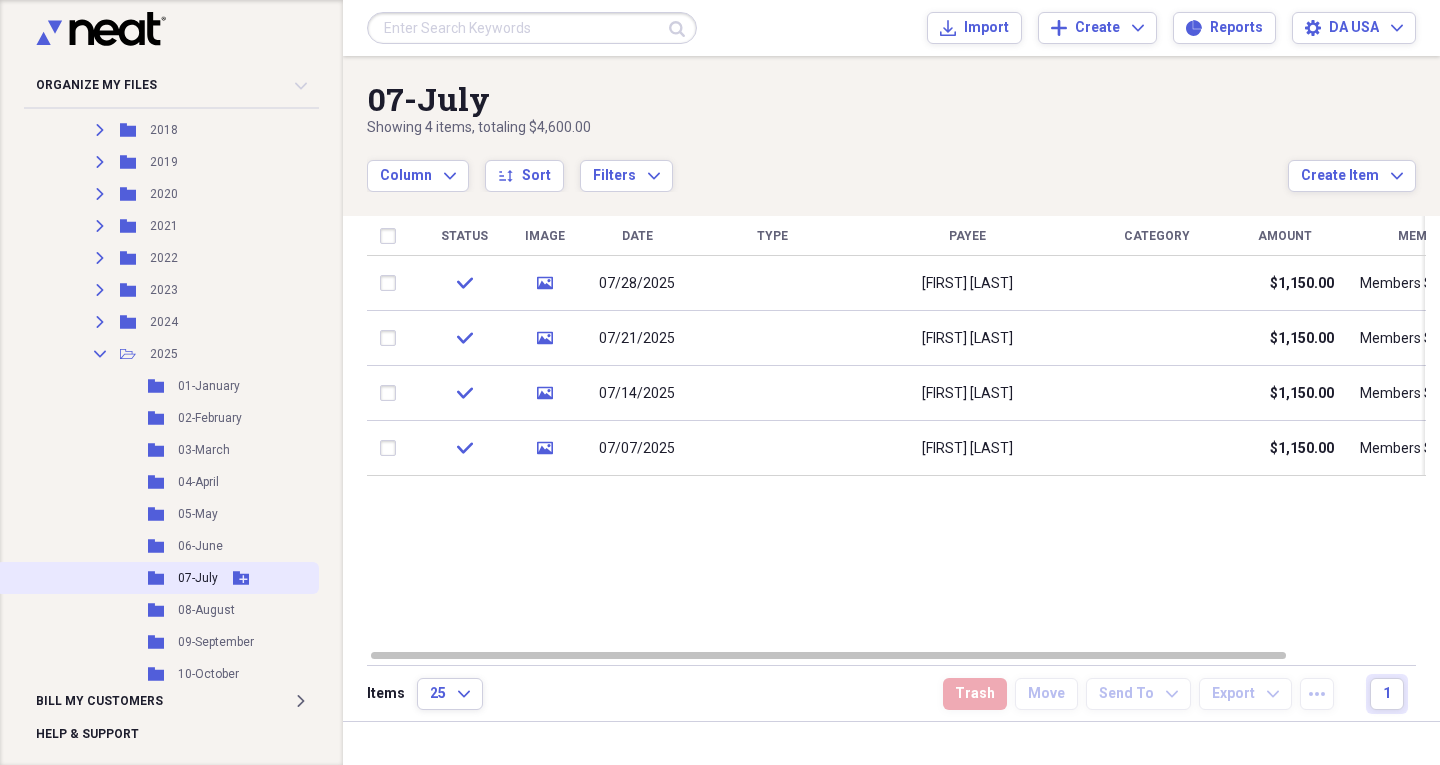 scroll, scrollTop: 400, scrollLeft: 0, axis: vertical 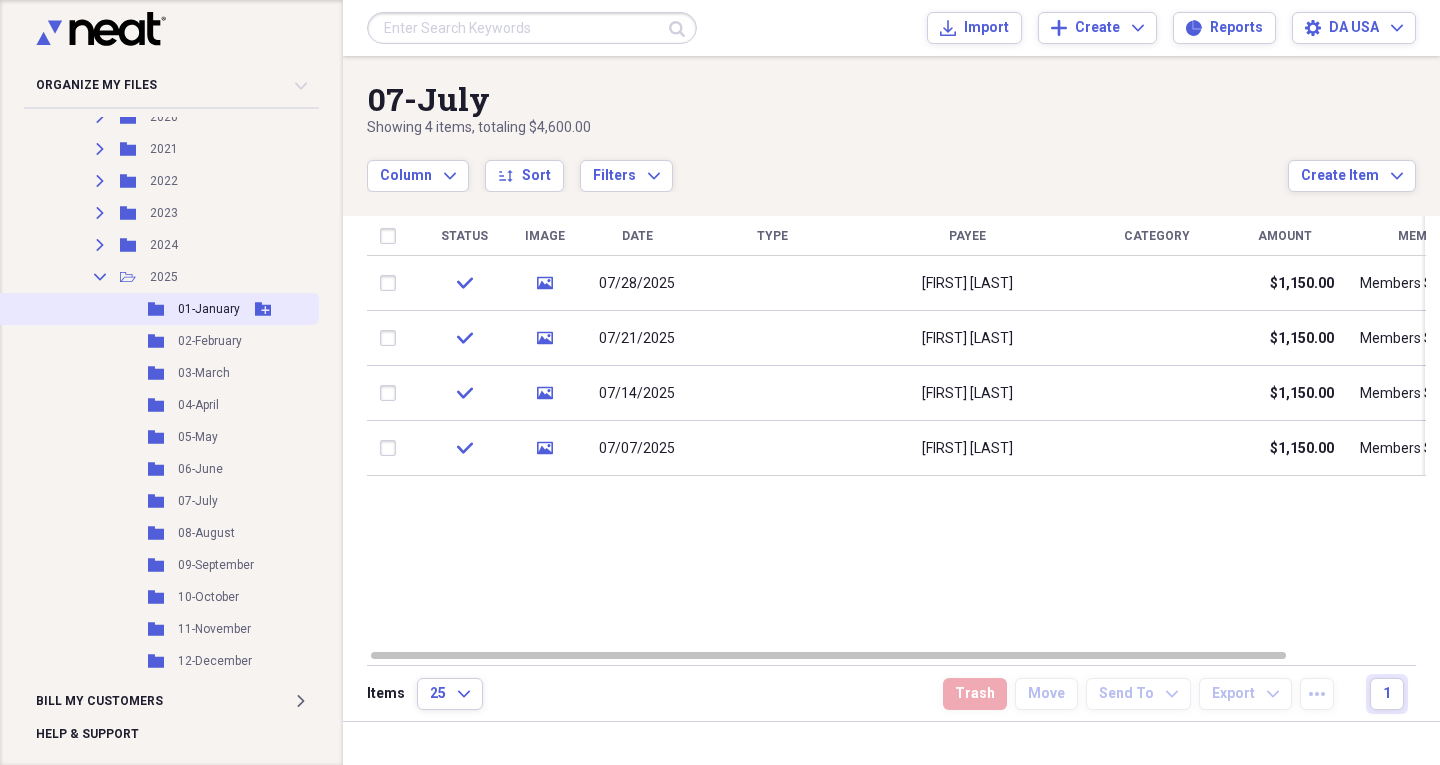 click on "Folder 01-January Add Folder" at bounding box center [157, 309] 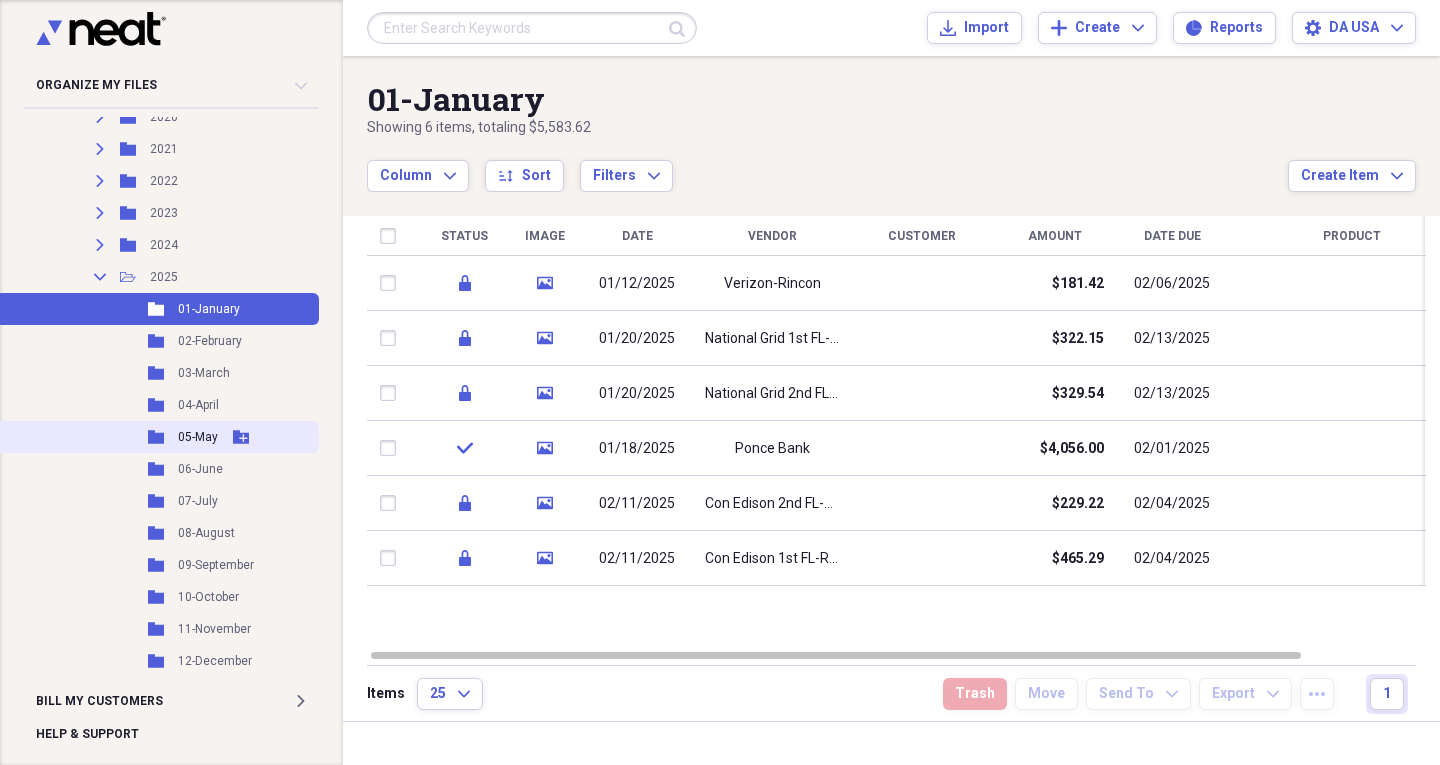 click on "Folder 05-May Add Folder" at bounding box center (157, 437) 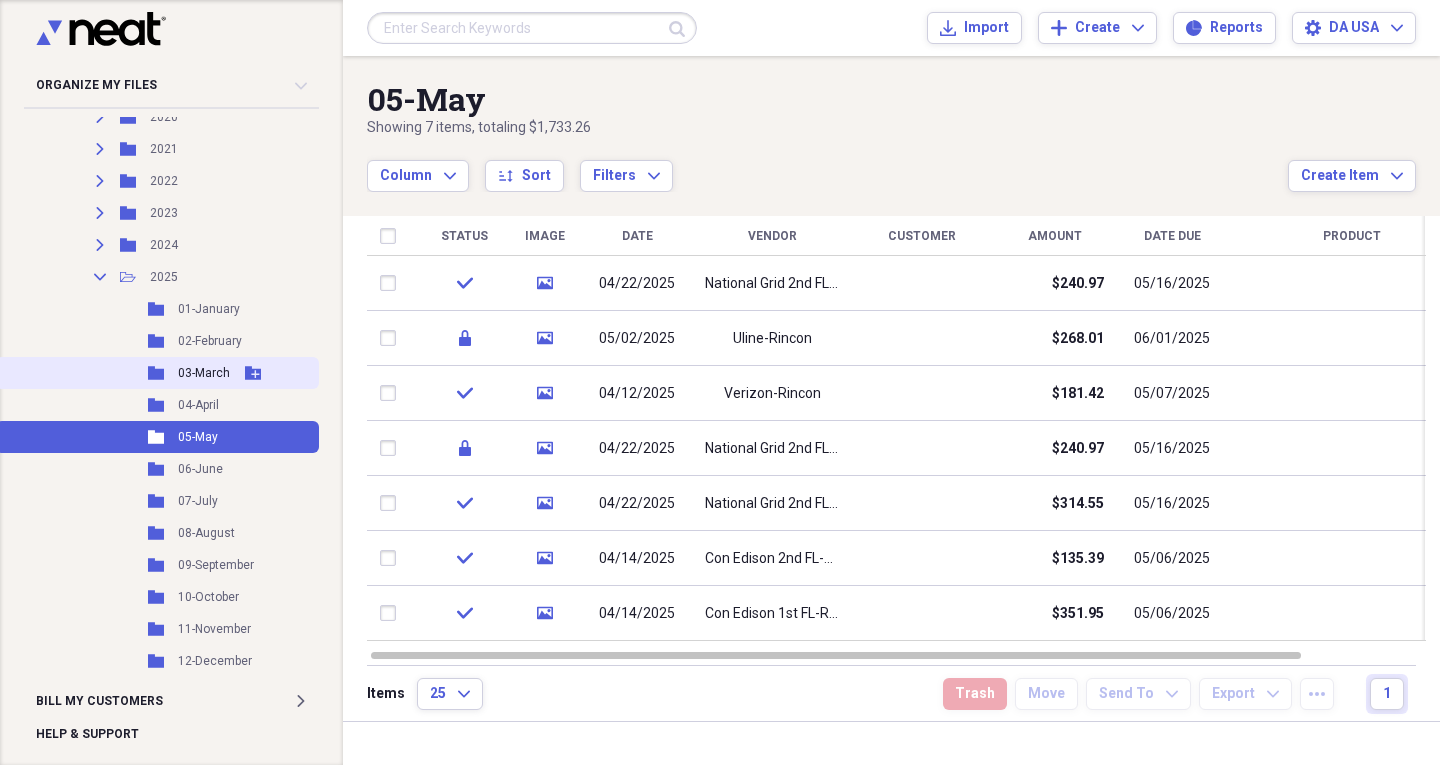 click on "Folder 03-March Add Folder" at bounding box center [157, 373] 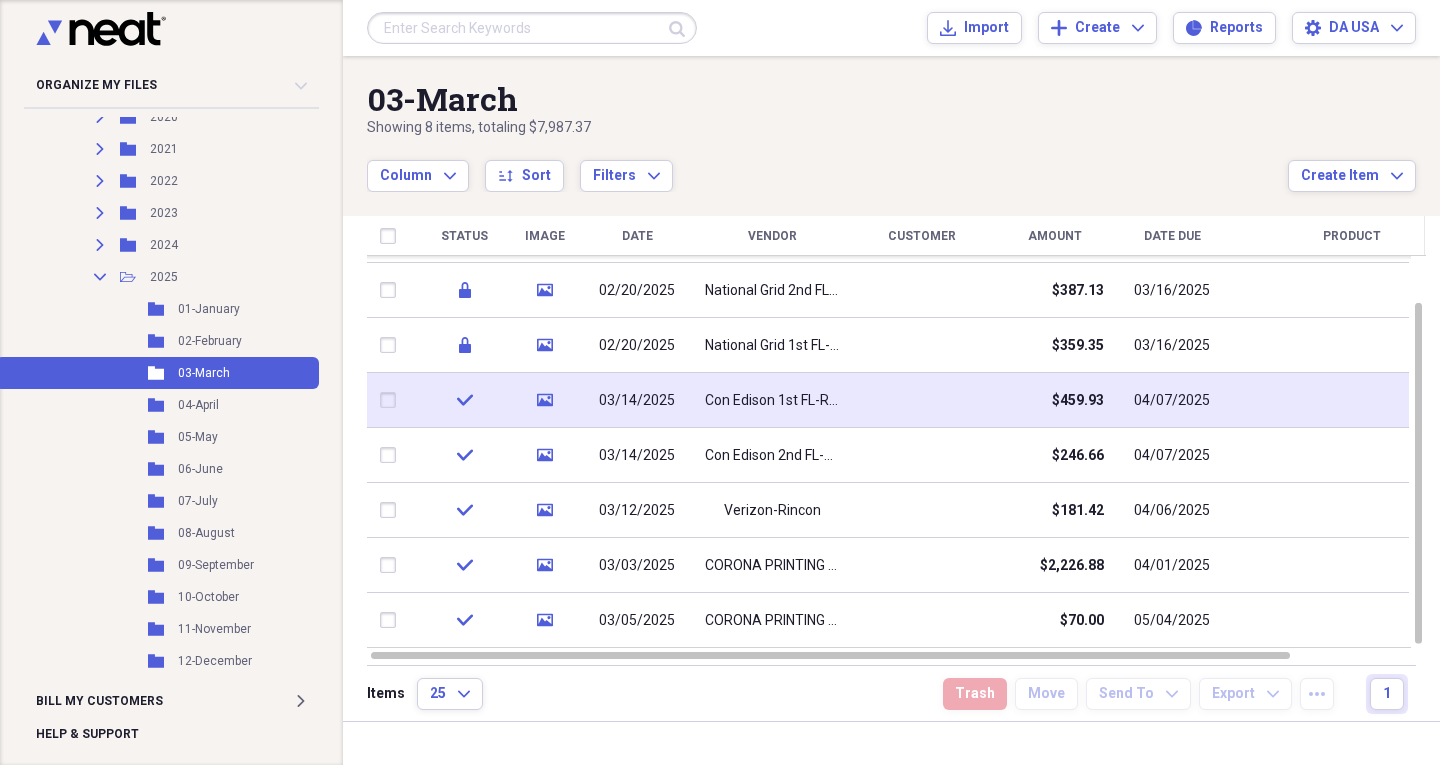 click on "Con Edison 1st FL-Rincon" at bounding box center [772, 401] 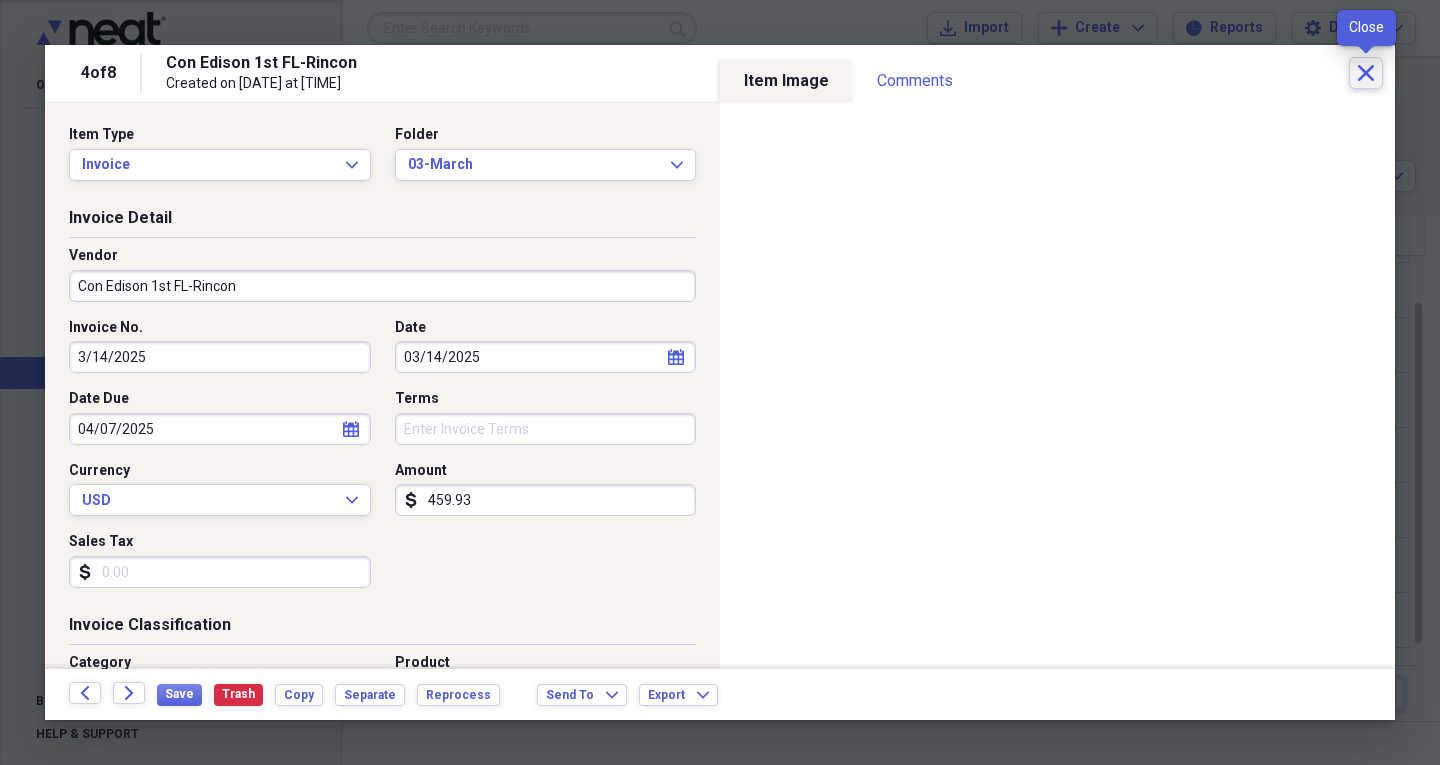 click on "Close" 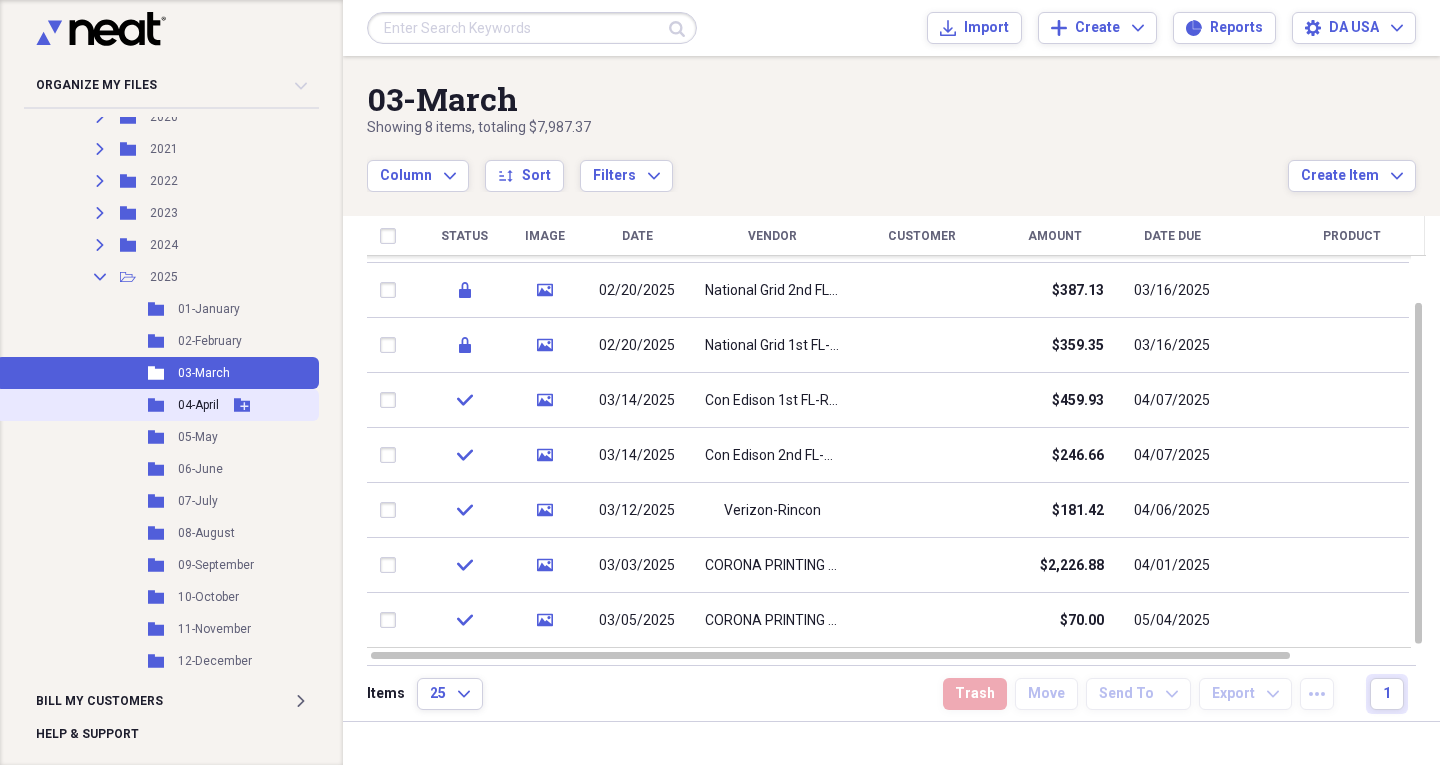 click on "04-April" at bounding box center [198, 405] 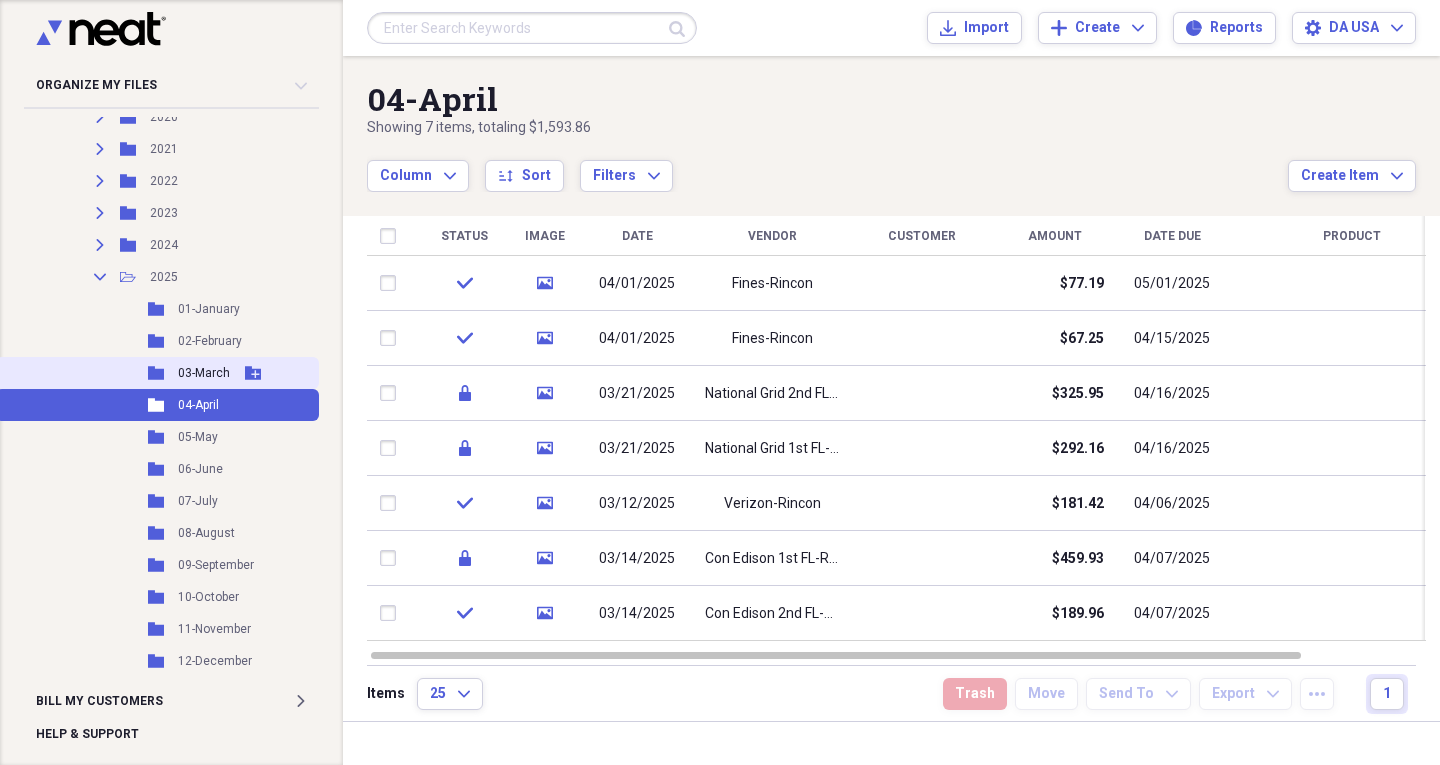 click on "03-March" at bounding box center [204, 373] 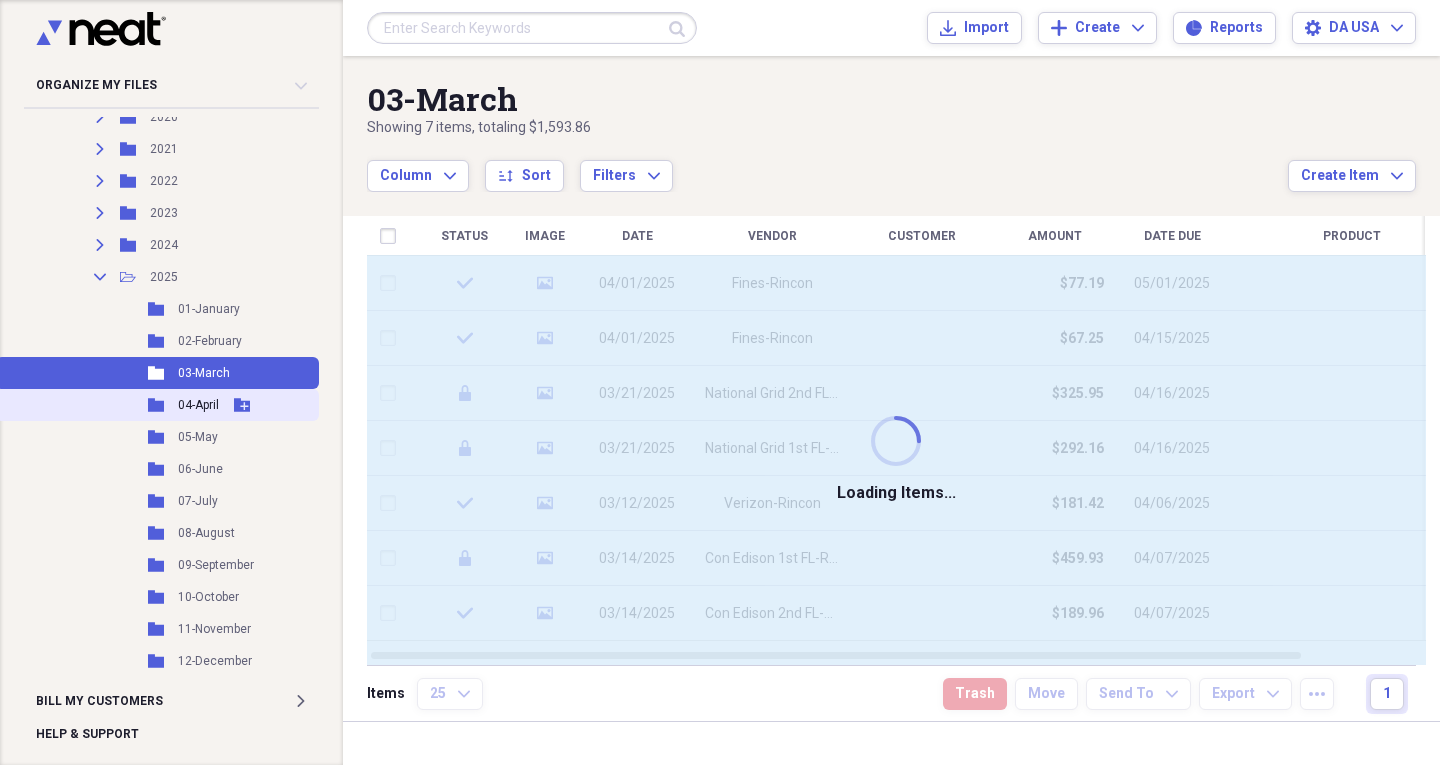 click on "04-April" at bounding box center [198, 405] 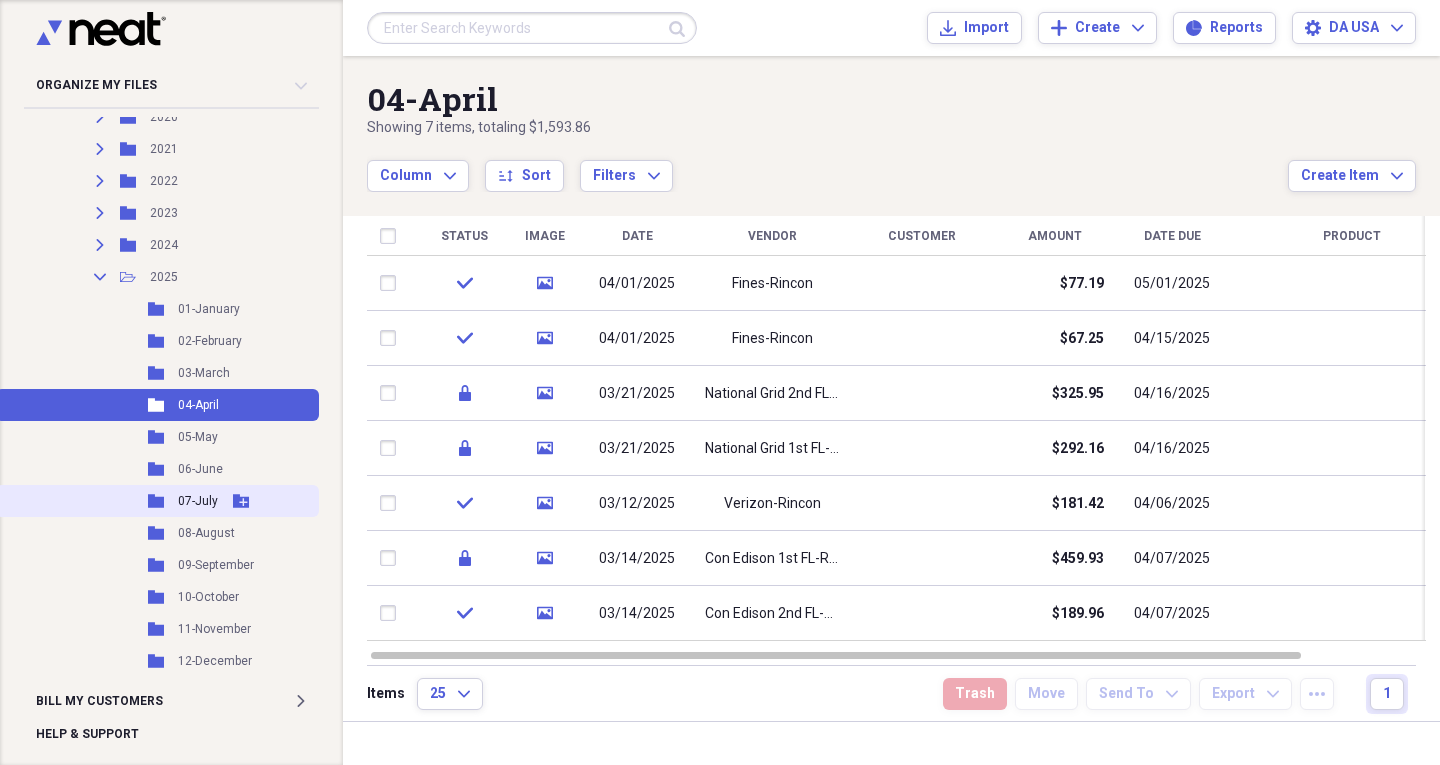 click on "07-July" at bounding box center (198, 501) 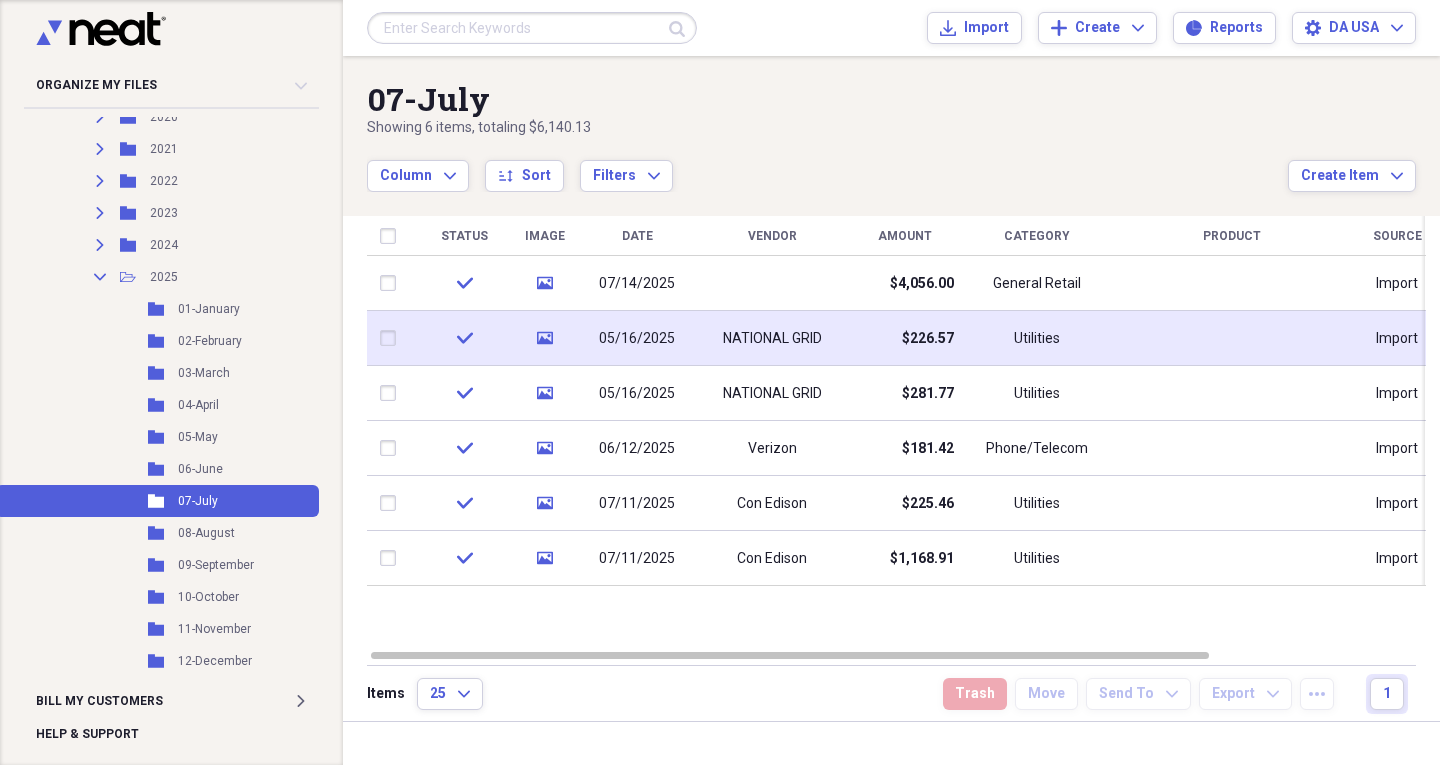 click on "NATIONAL GRID" at bounding box center [772, 338] 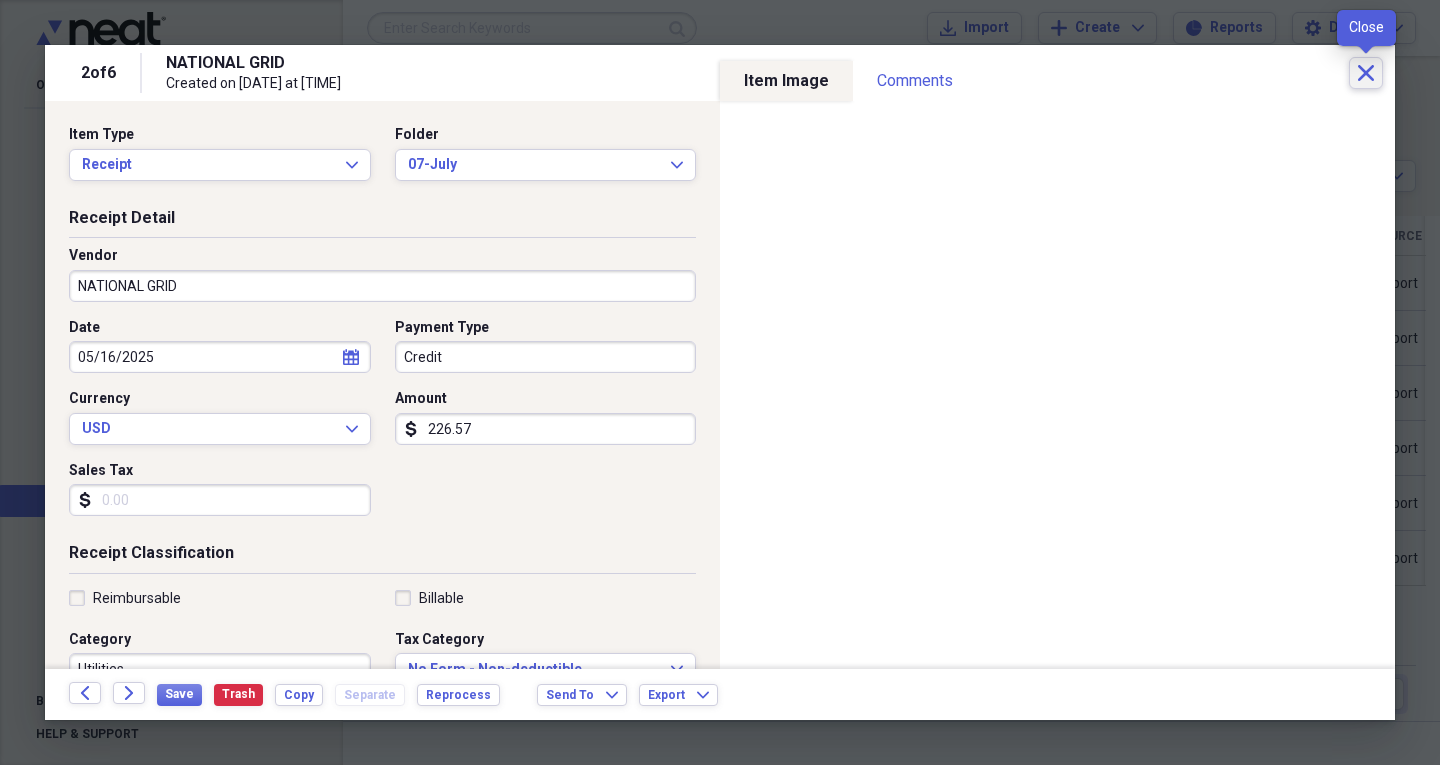 click 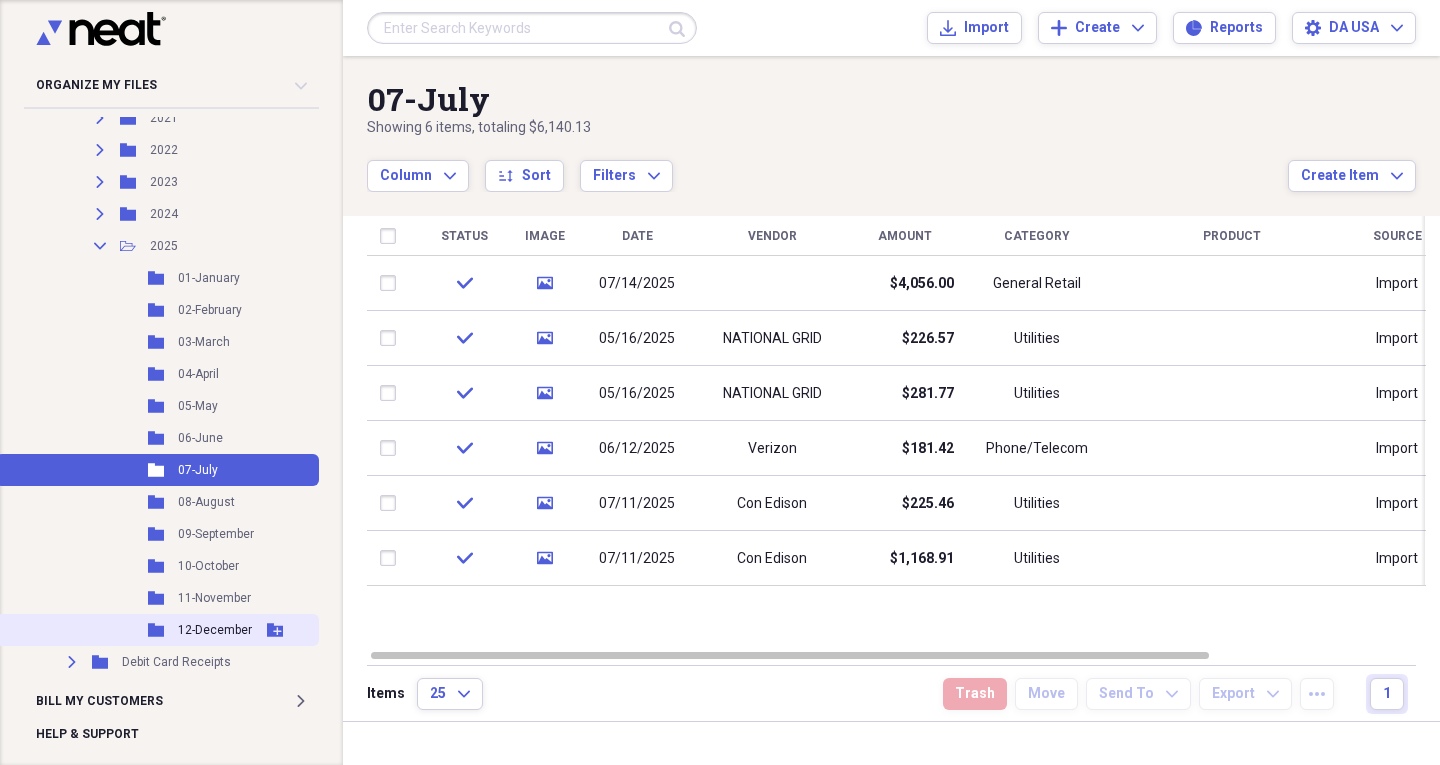 scroll, scrollTop: 600, scrollLeft: 0, axis: vertical 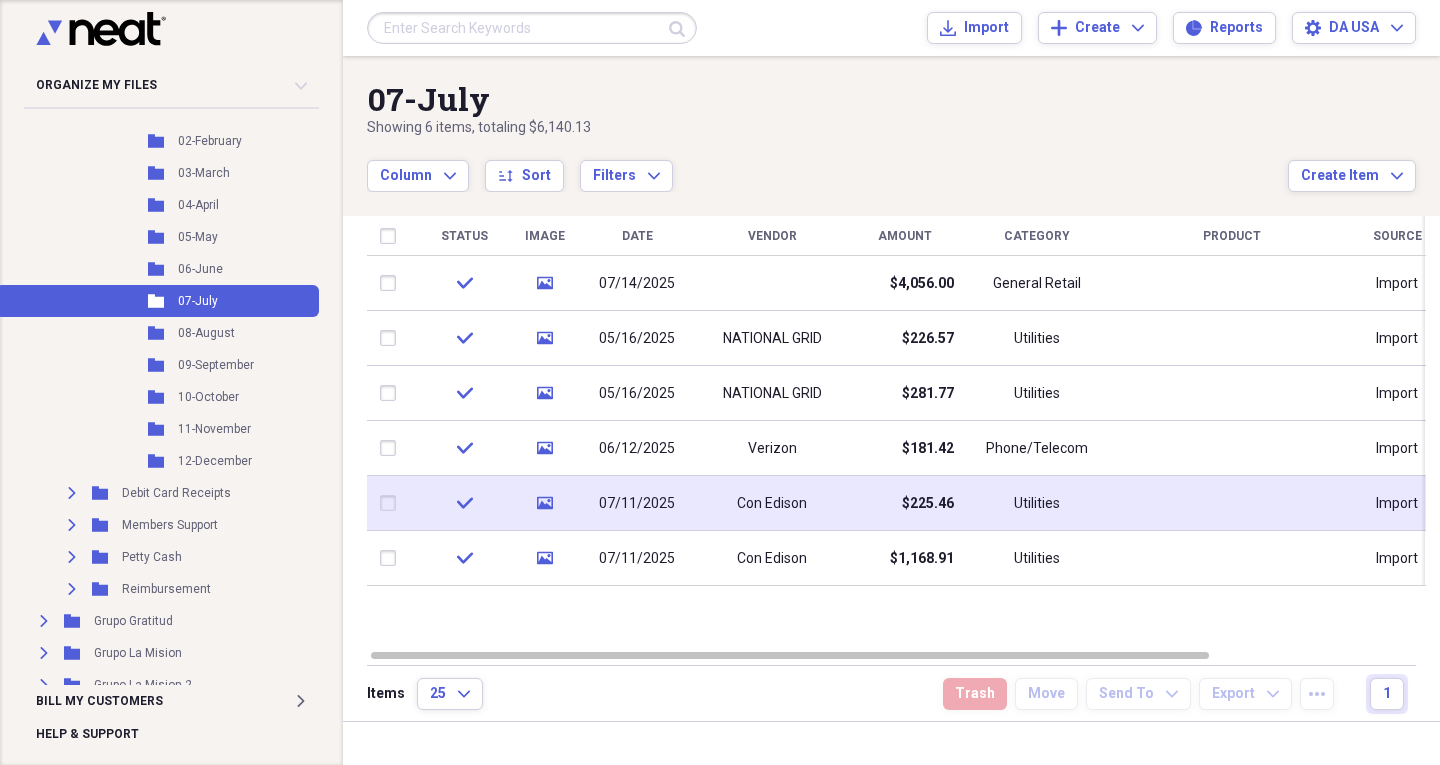 click on "$225.46" at bounding box center [904, 503] 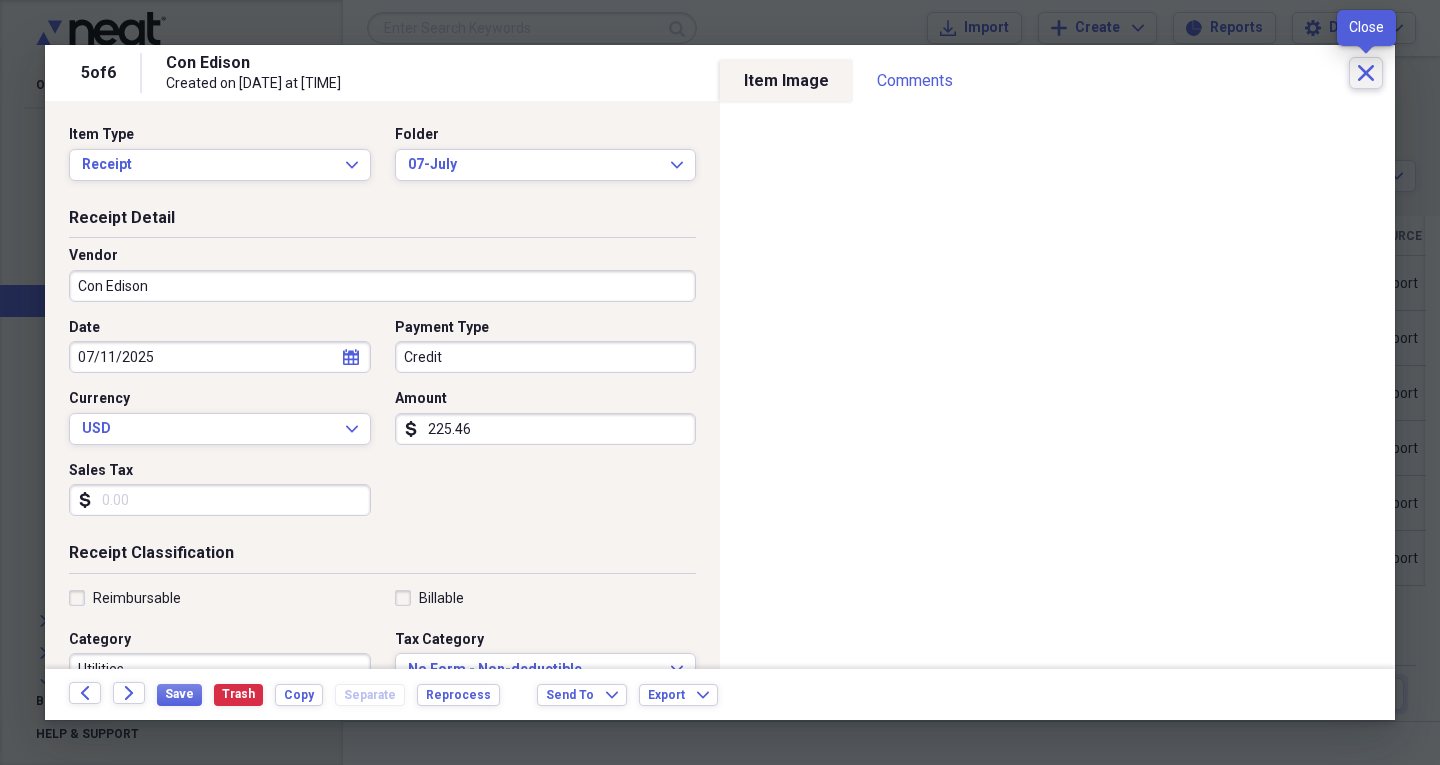 click on "Close" 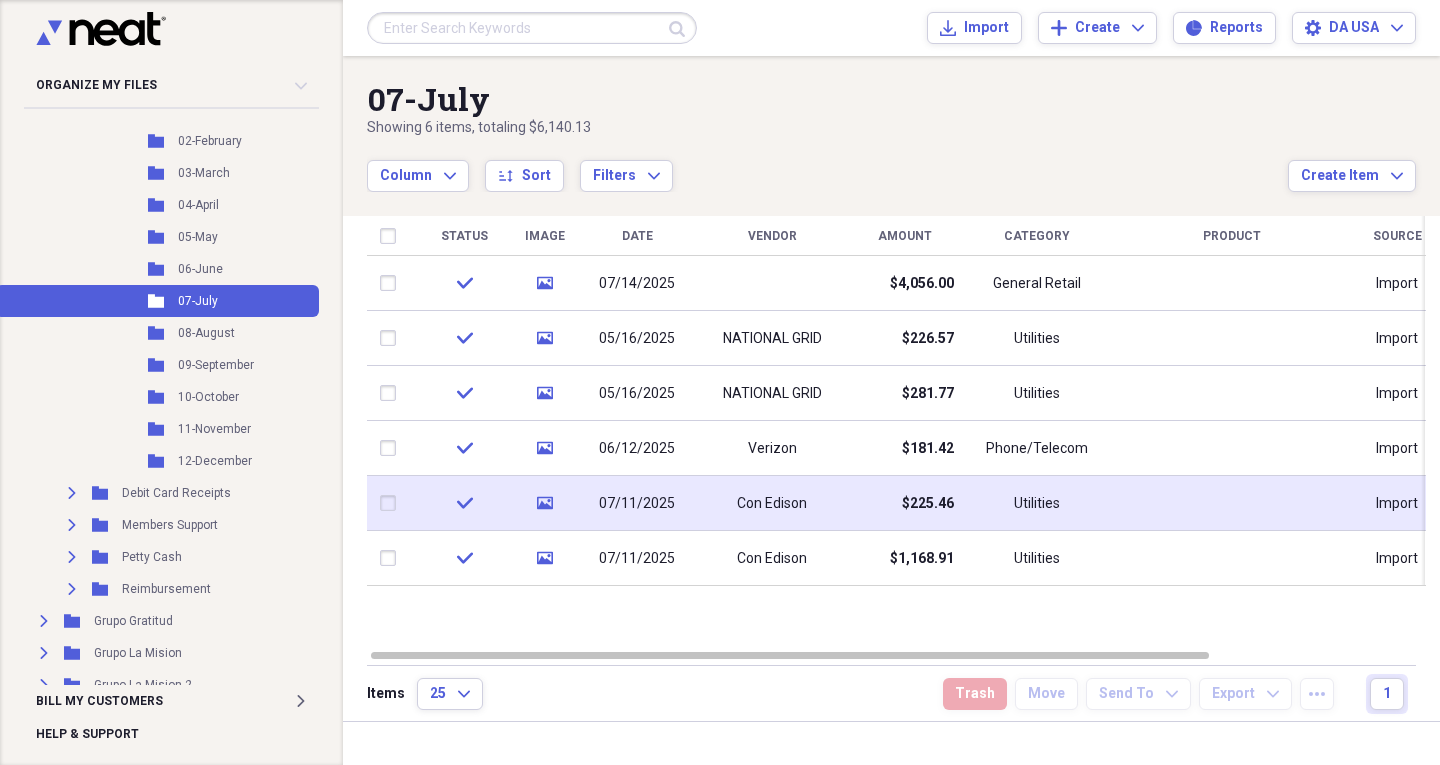 click on "Con Edison" at bounding box center [772, 503] 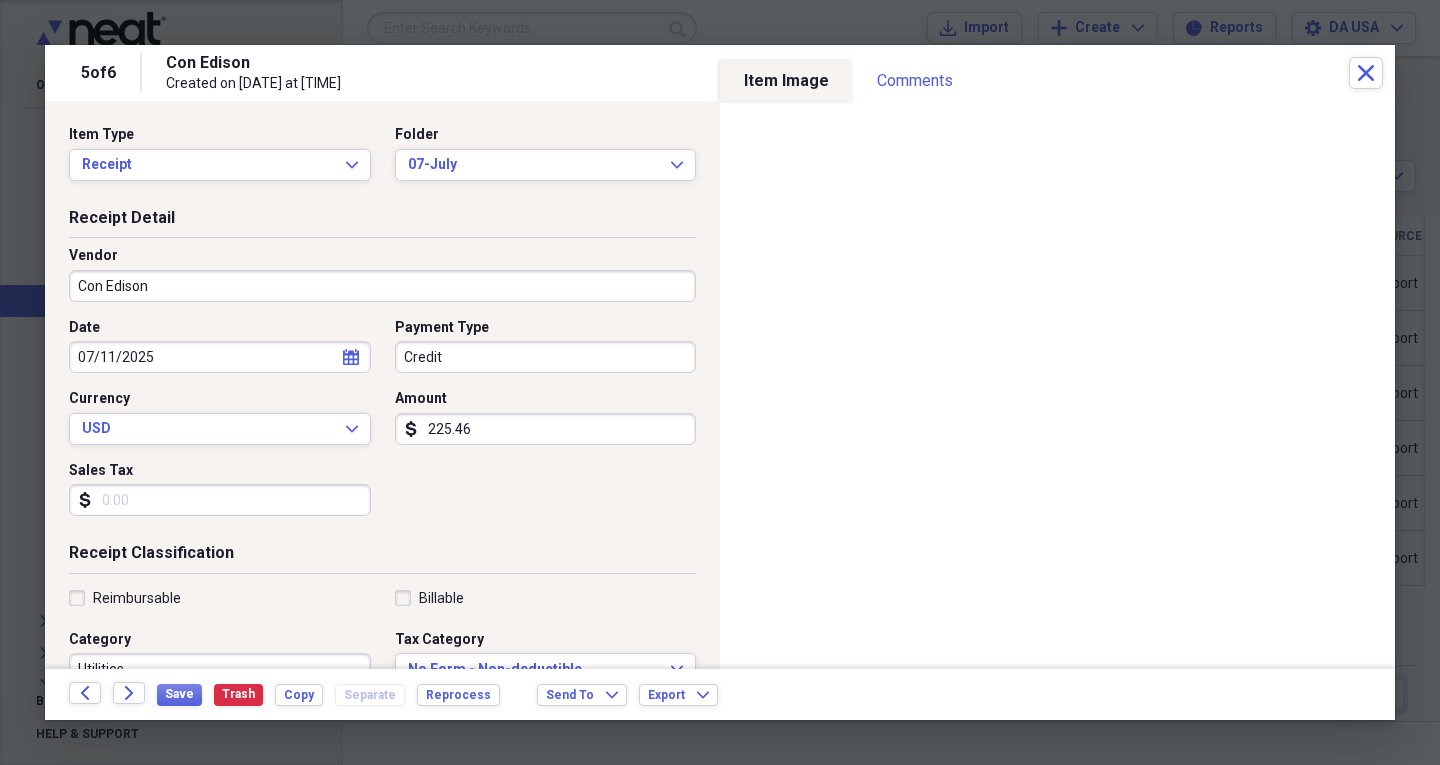 click on "Credit" at bounding box center (546, 357) 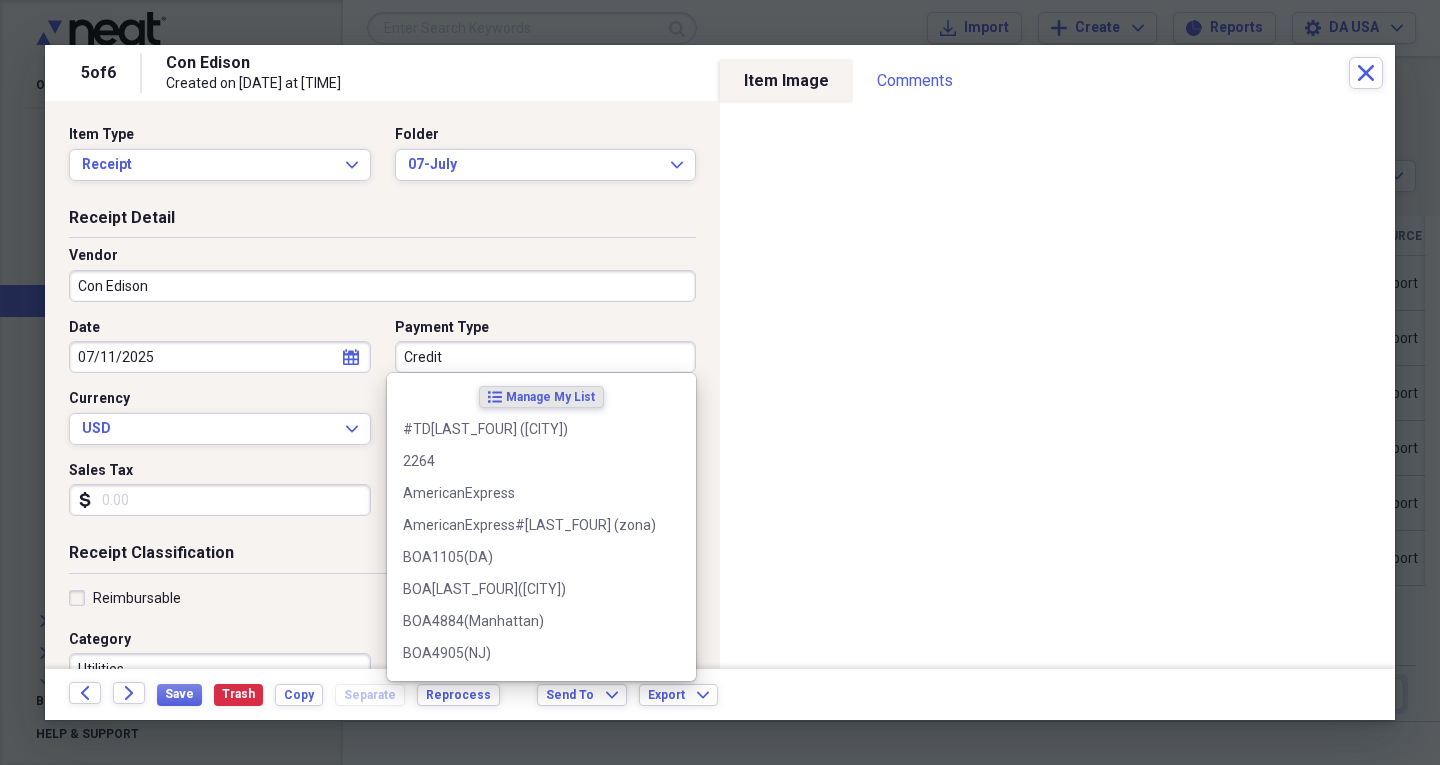 click on "Credit" at bounding box center [546, 357] 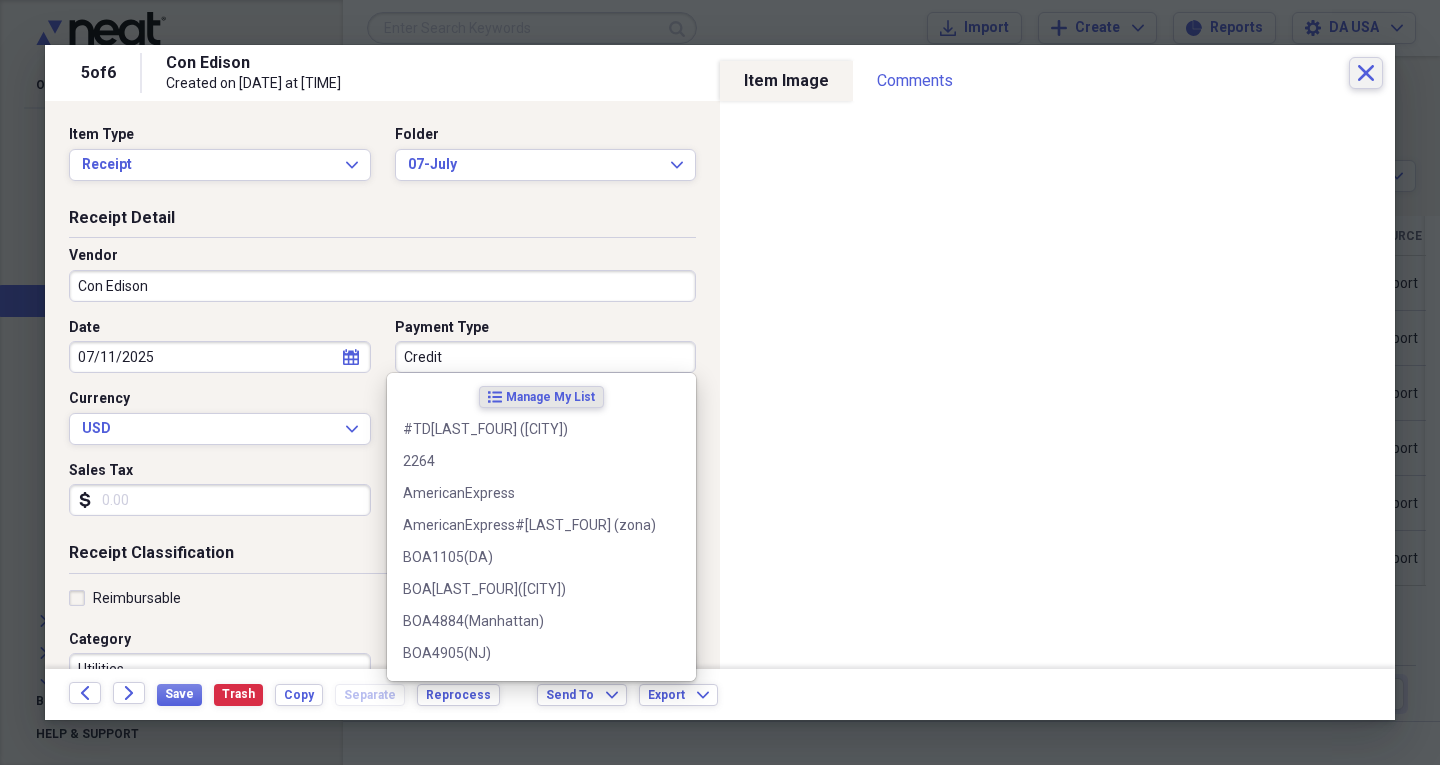 click on "Close" 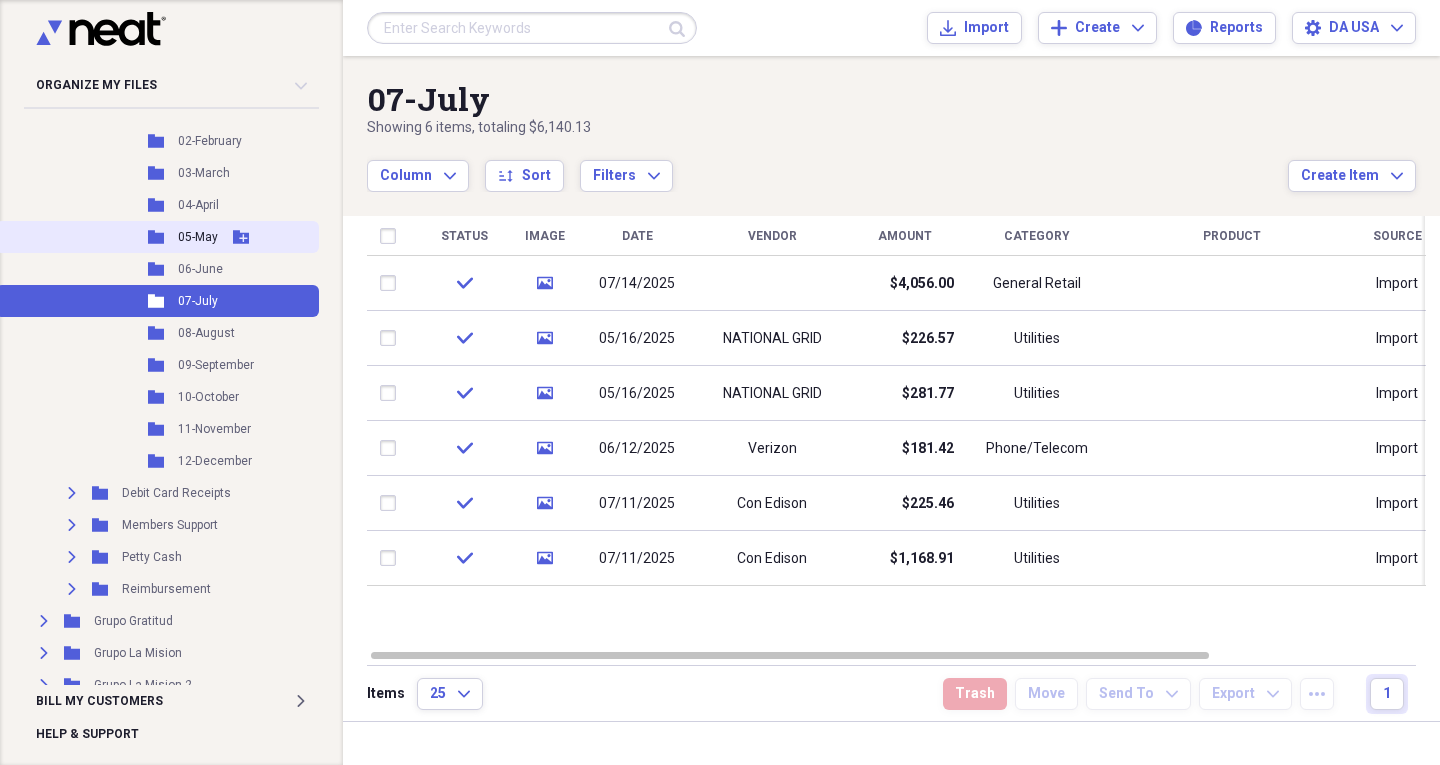click on "05-May" at bounding box center [198, 237] 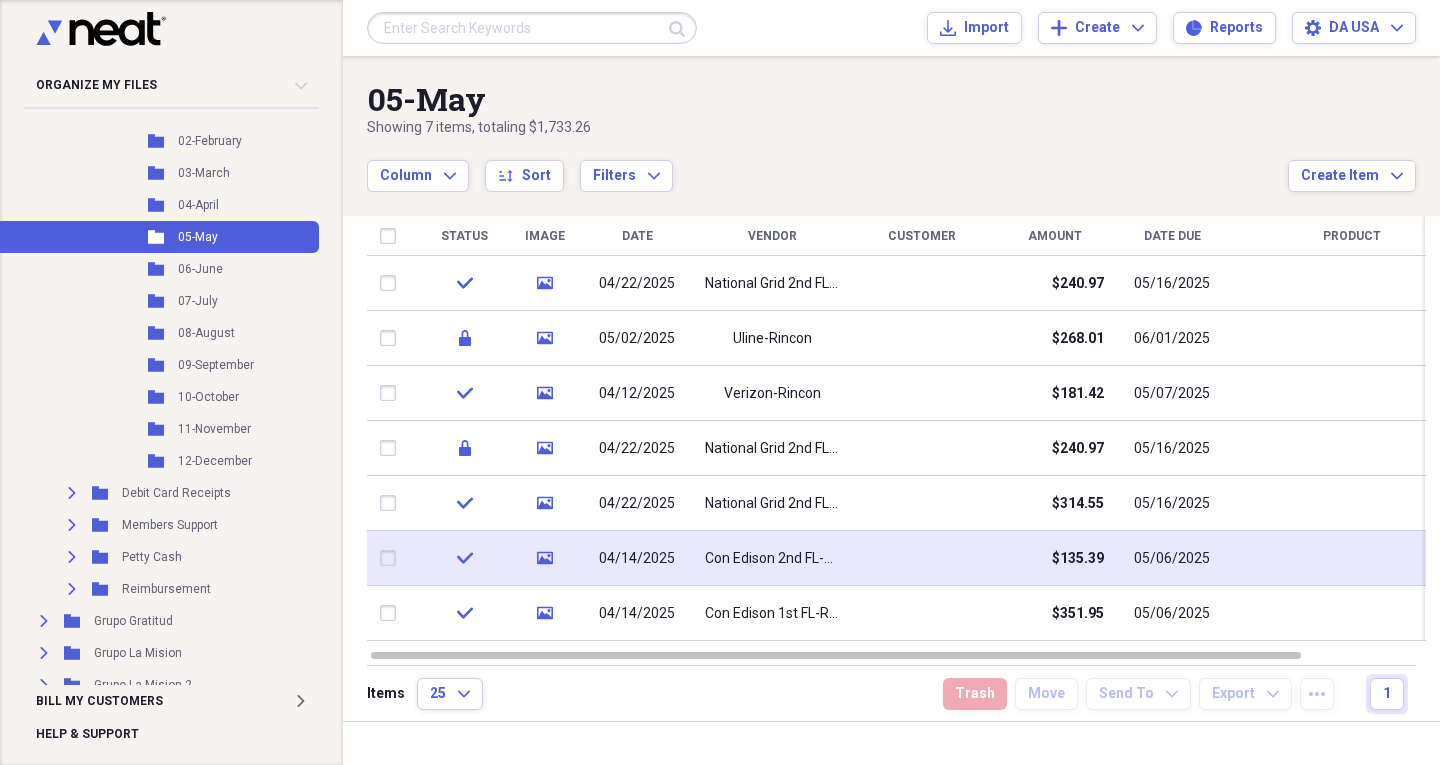 click on "Con Edison 2nd FL-Rincon" at bounding box center [772, 559] 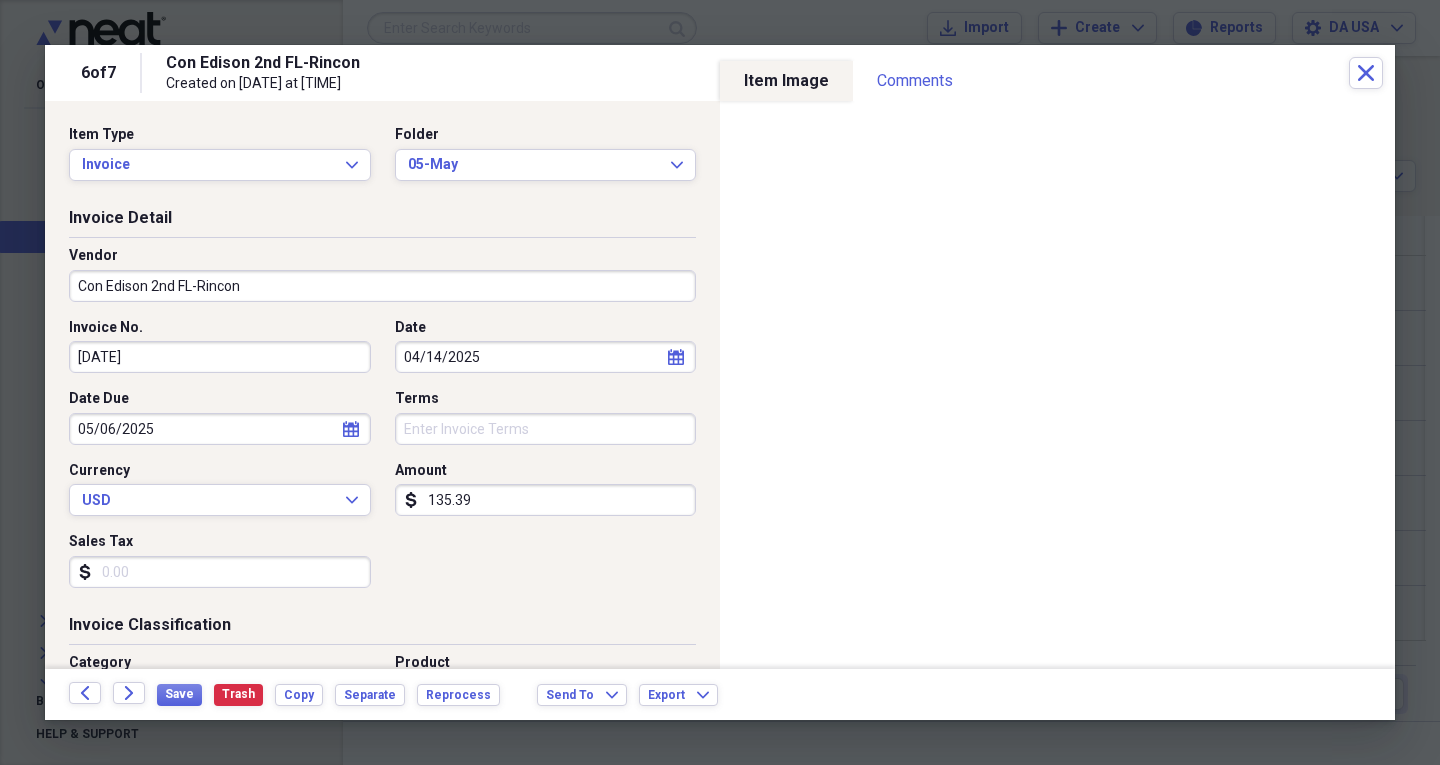 click on "[DATE]" at bounding box center [220, 357] 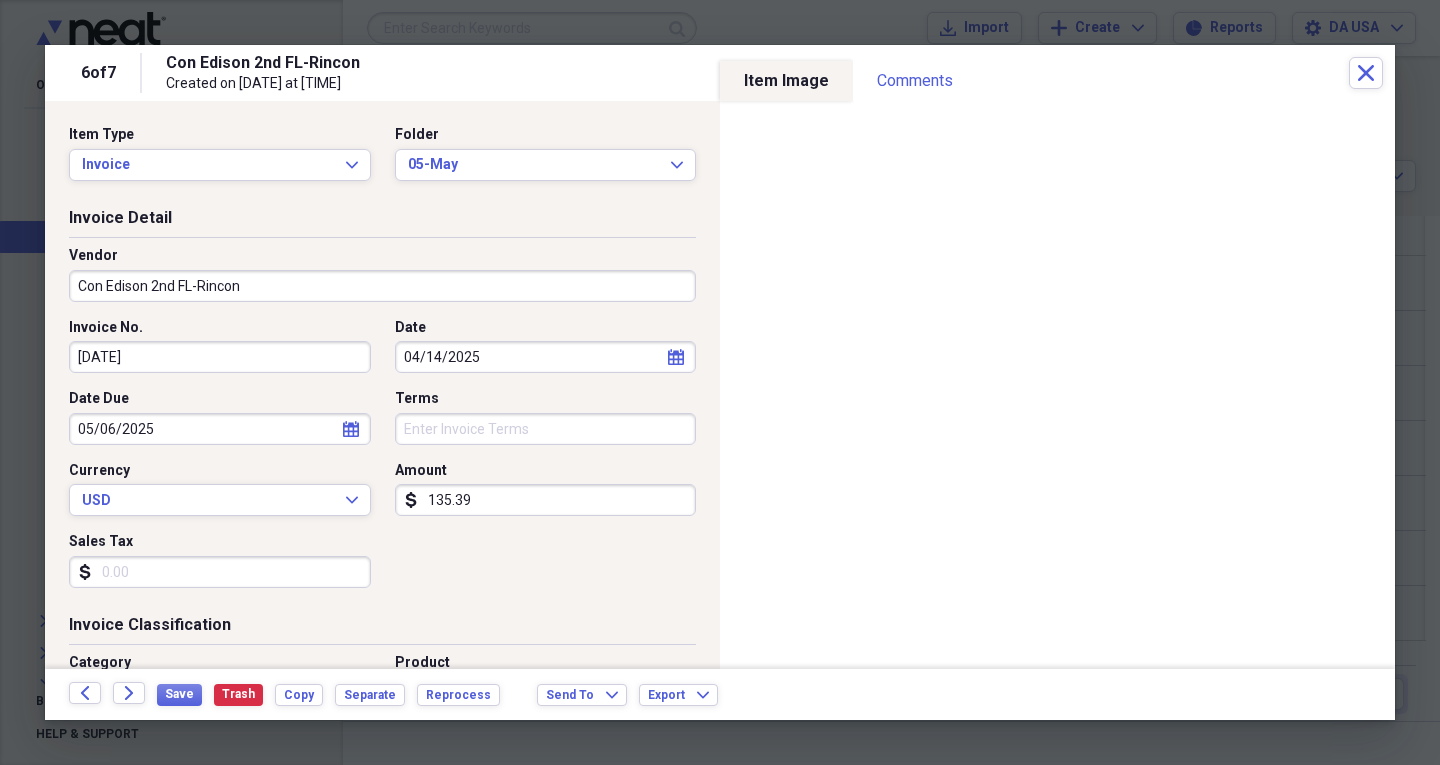 drag, startPoint x: 77, startPoint y: 359, endPoint x: 152, endPoint y: 358, distance: 75.00667 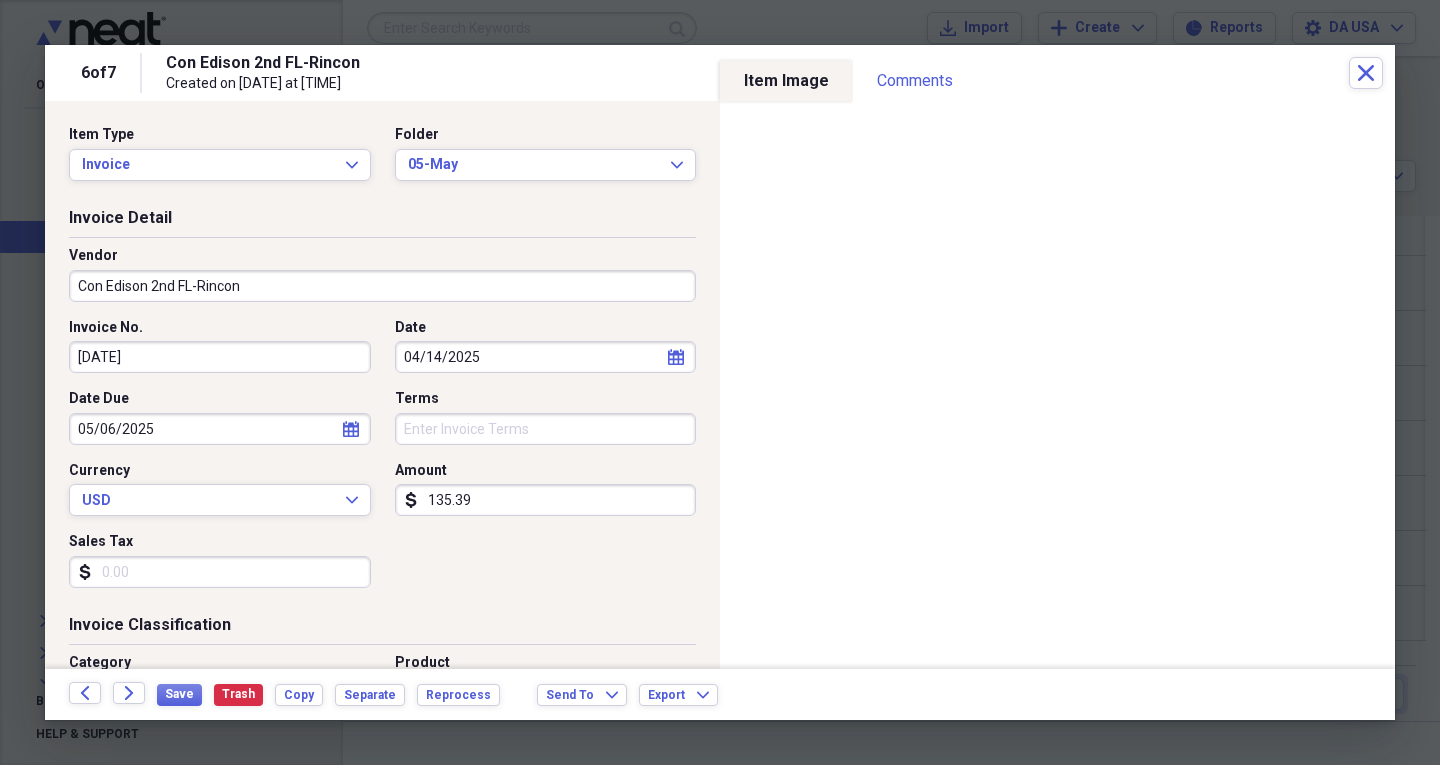 click on "[DATE]" at bounding box center [220, 357] 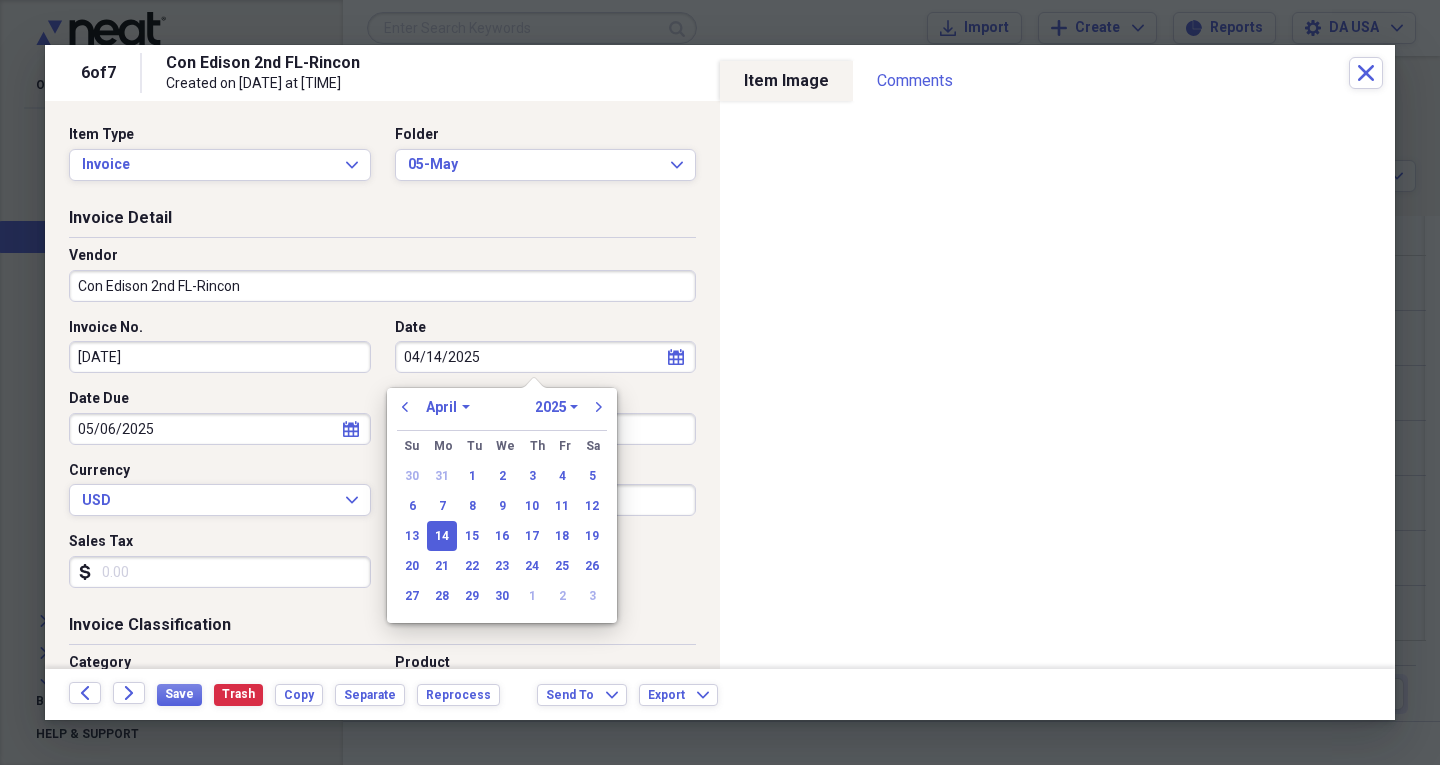 click on "Vendor Con Edison 2nd FL-Rincon" at bounding box center [382, 282] 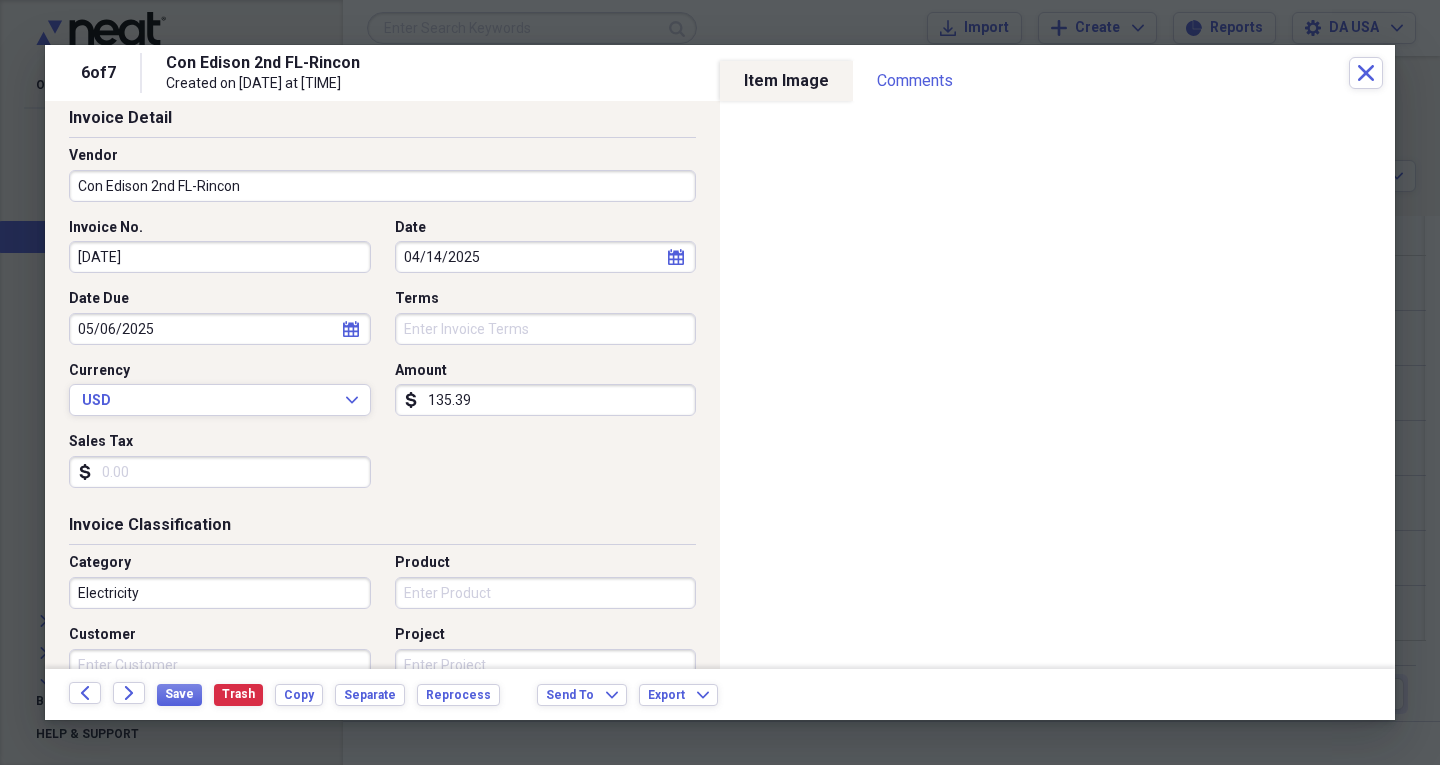 scroll, scrollTop: 0, scrollLeft: 0, axis: both 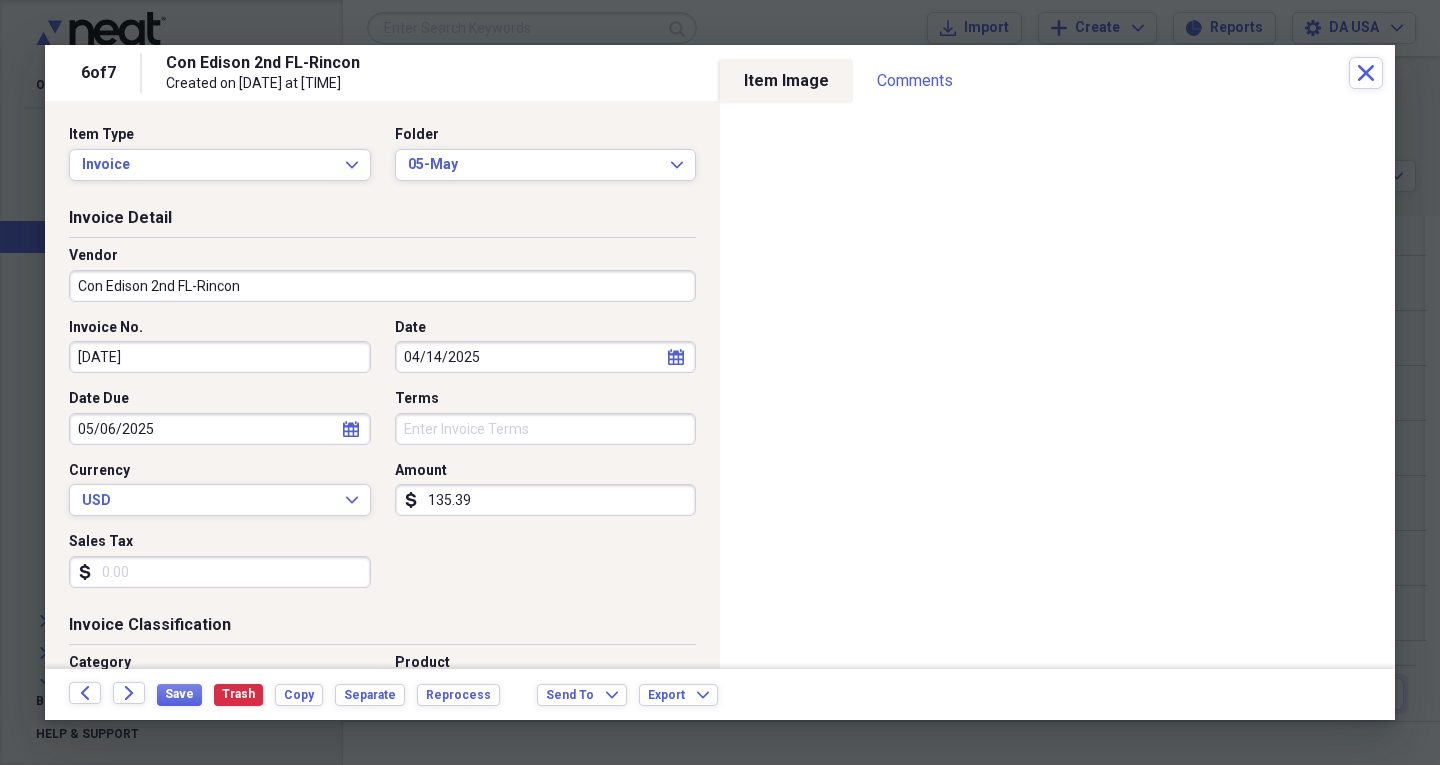 click on "Con Edison 2nd FL-Rincon Created on [DATE] at [TIME]" at bounding box center (757, 73) 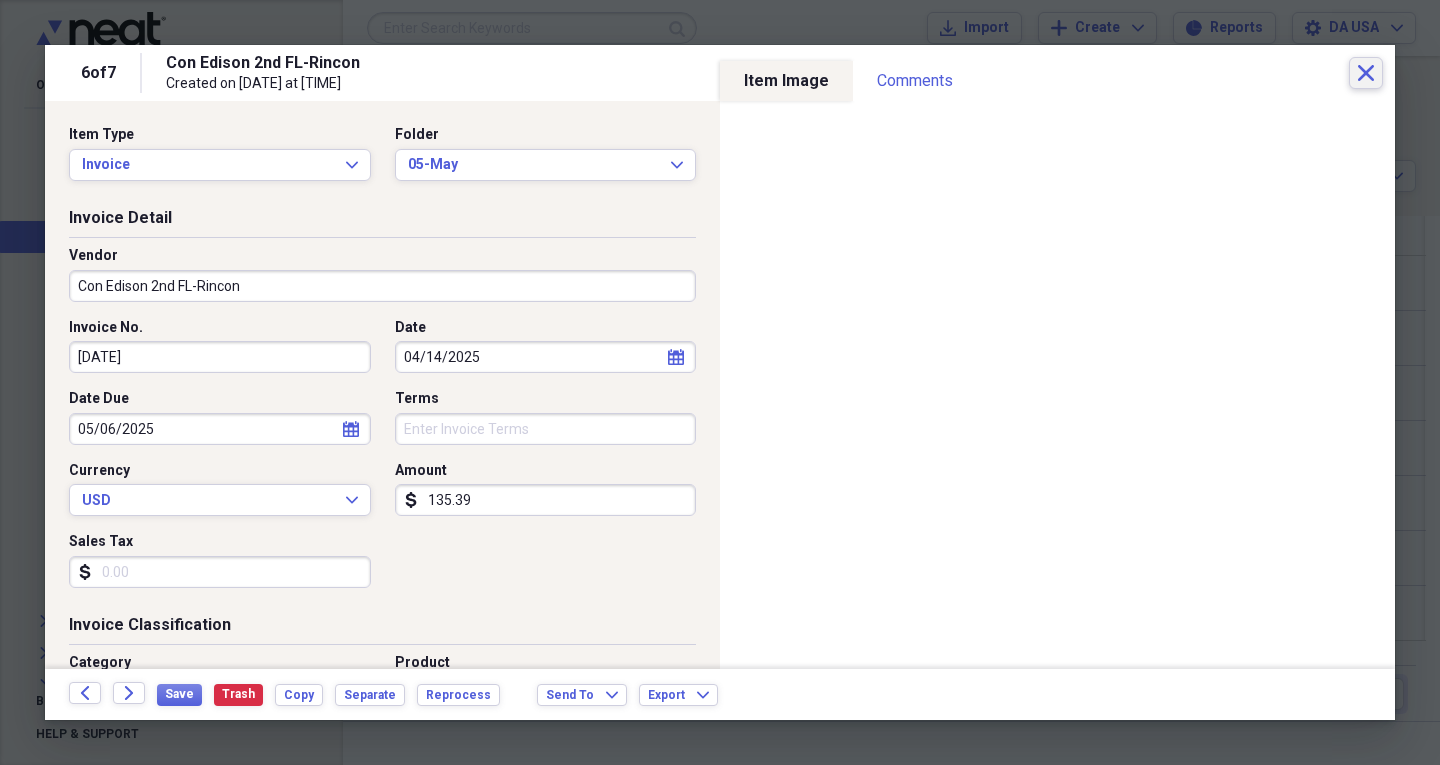 click on "Close" at bounding box center [1366, 73] 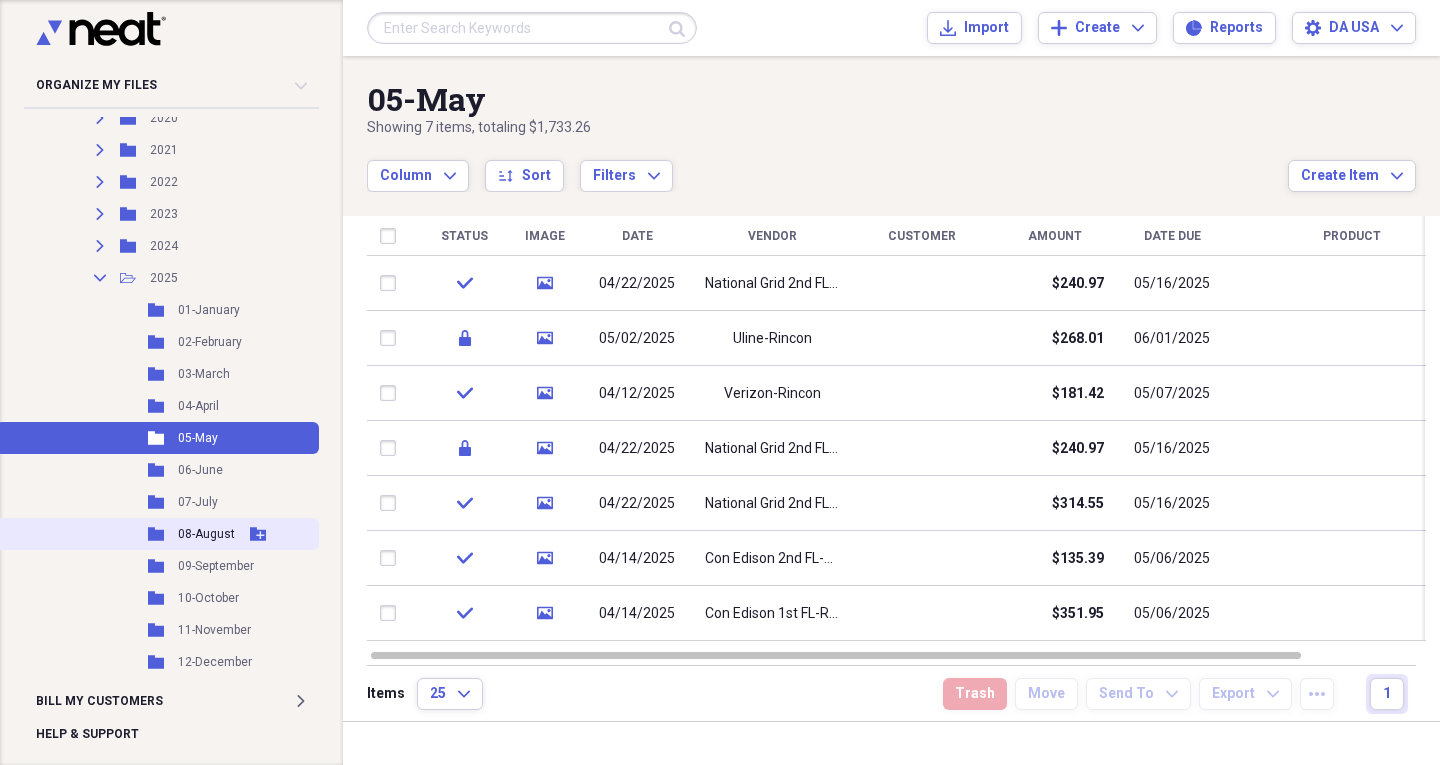 scroll, scrollTop: 400, scrollLeft: 0, axis: vertical 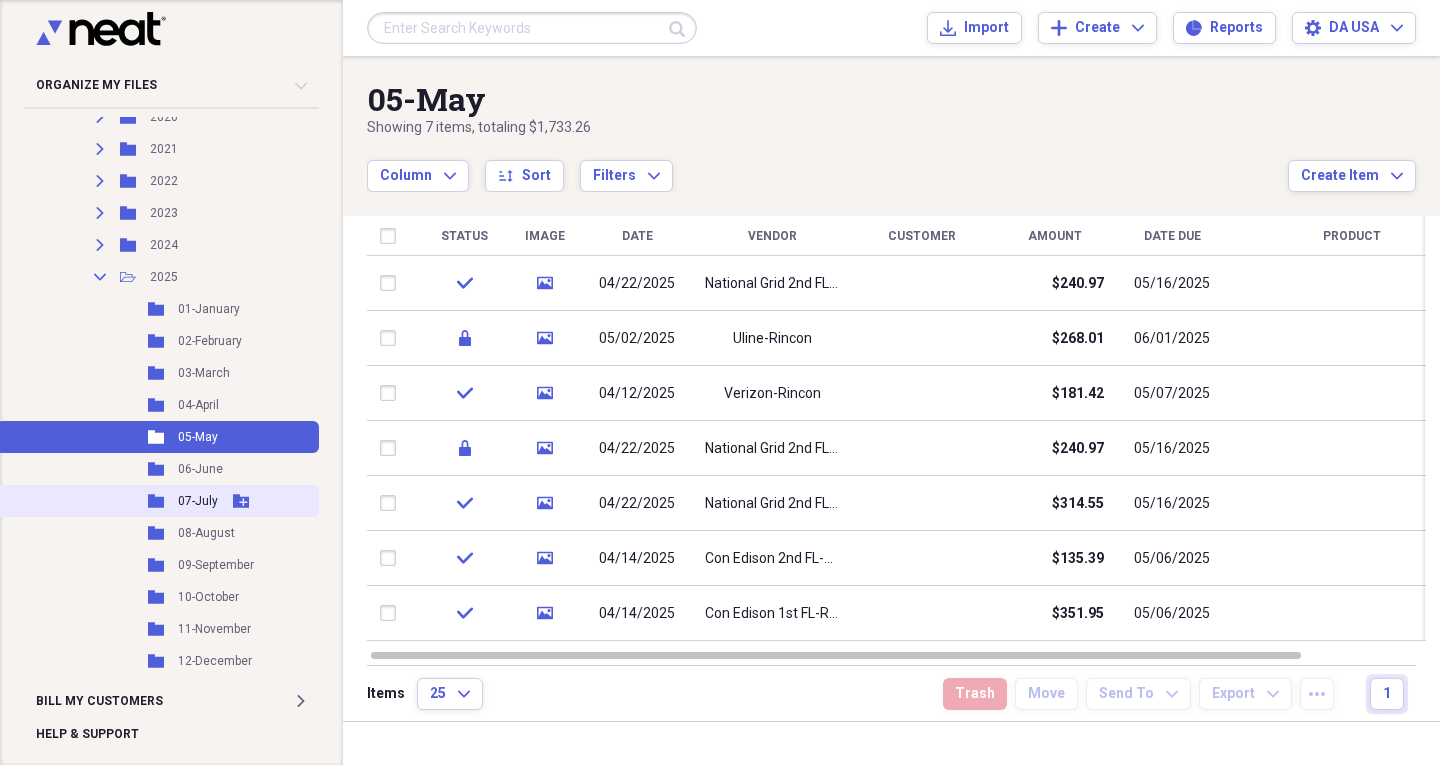 click on "07-July" at bounding box center [198, 501] 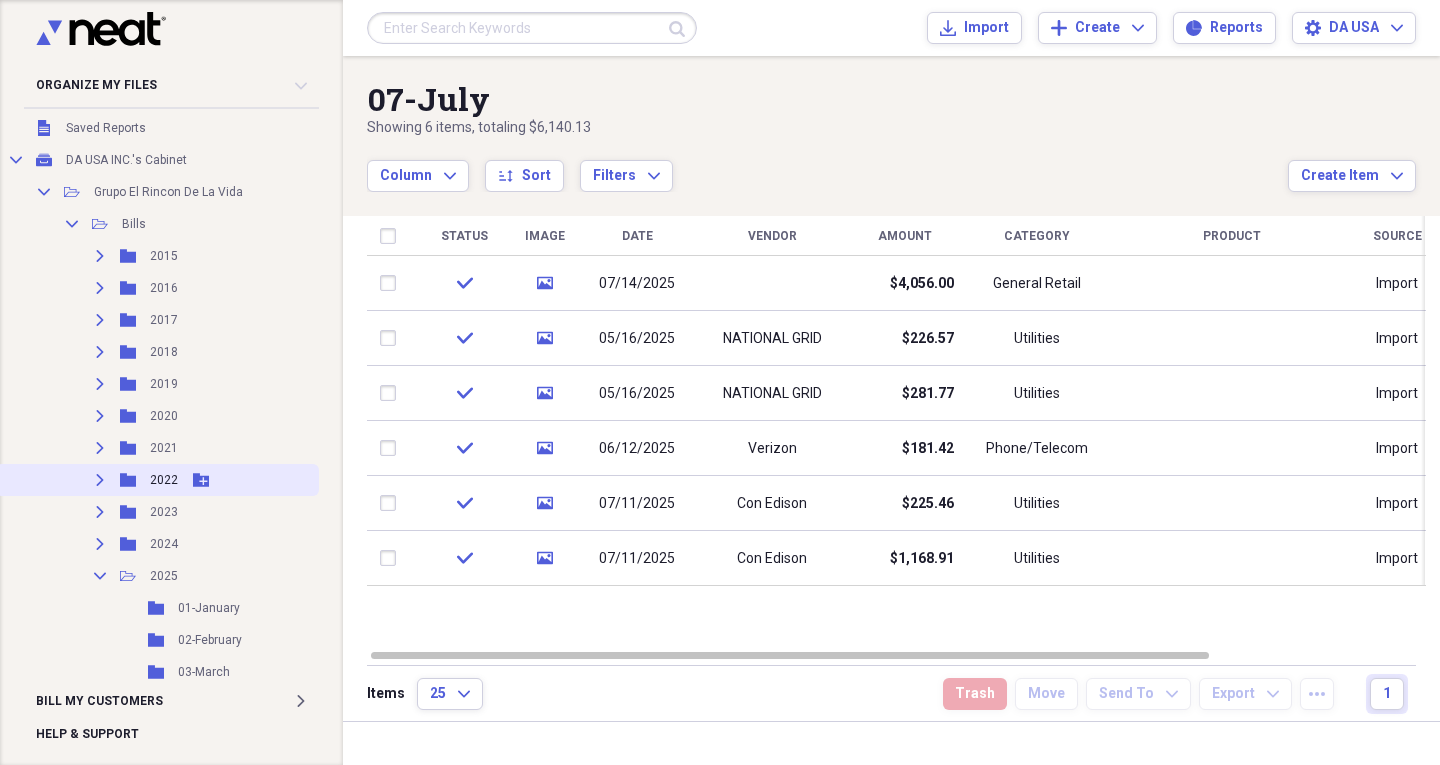 scroll, scrollTop: 100, scrollLeft: 0, axis: vertical 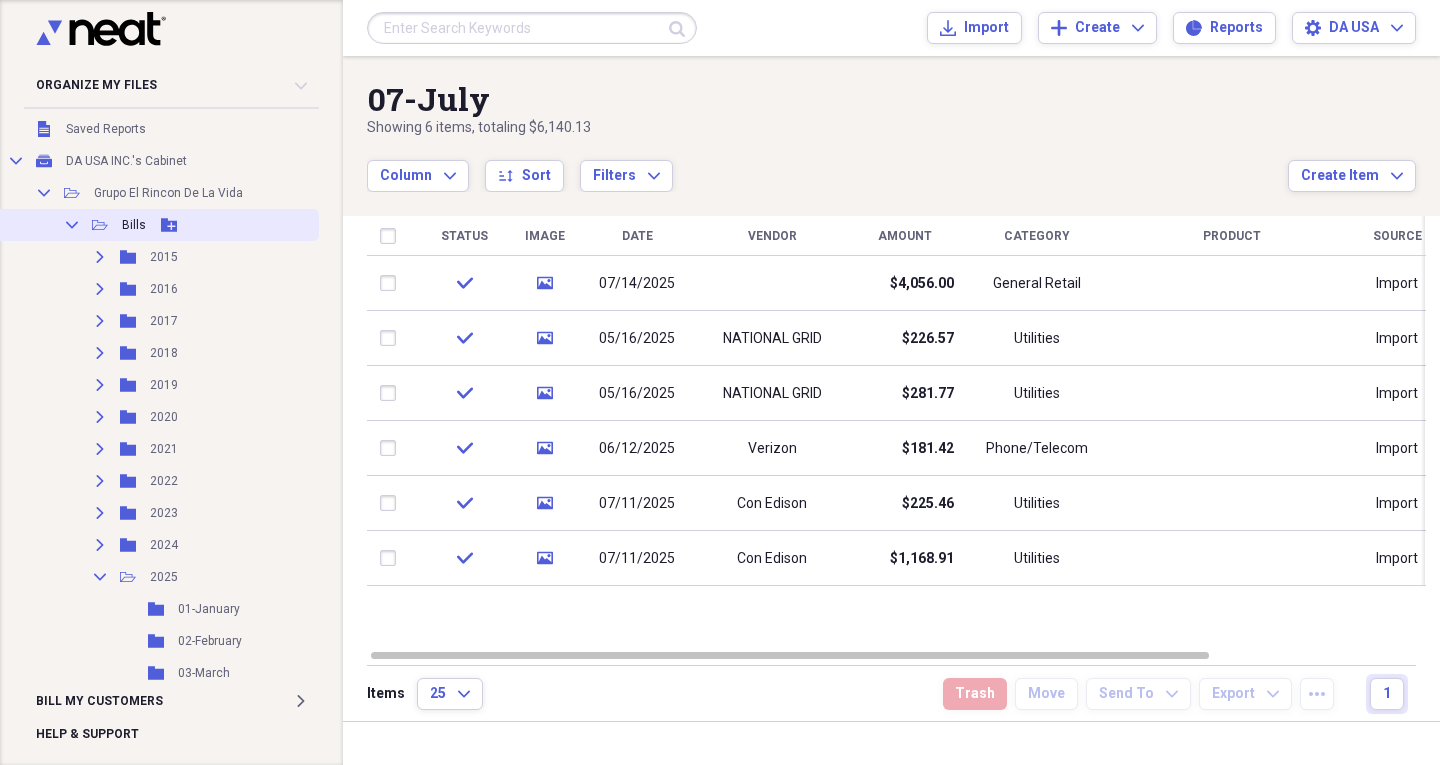 click on "Collapse" 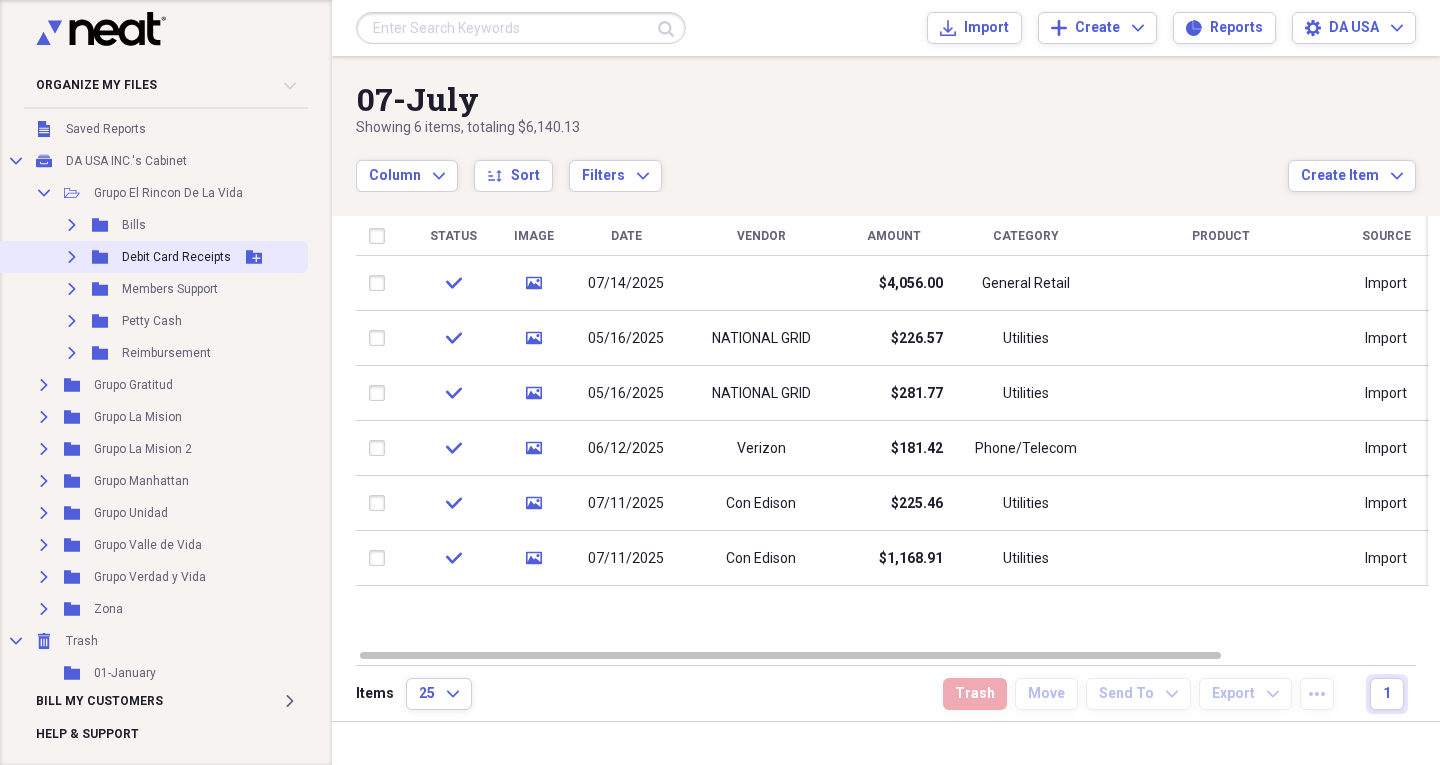 click on "Expand" at bounding box center [72, 257] 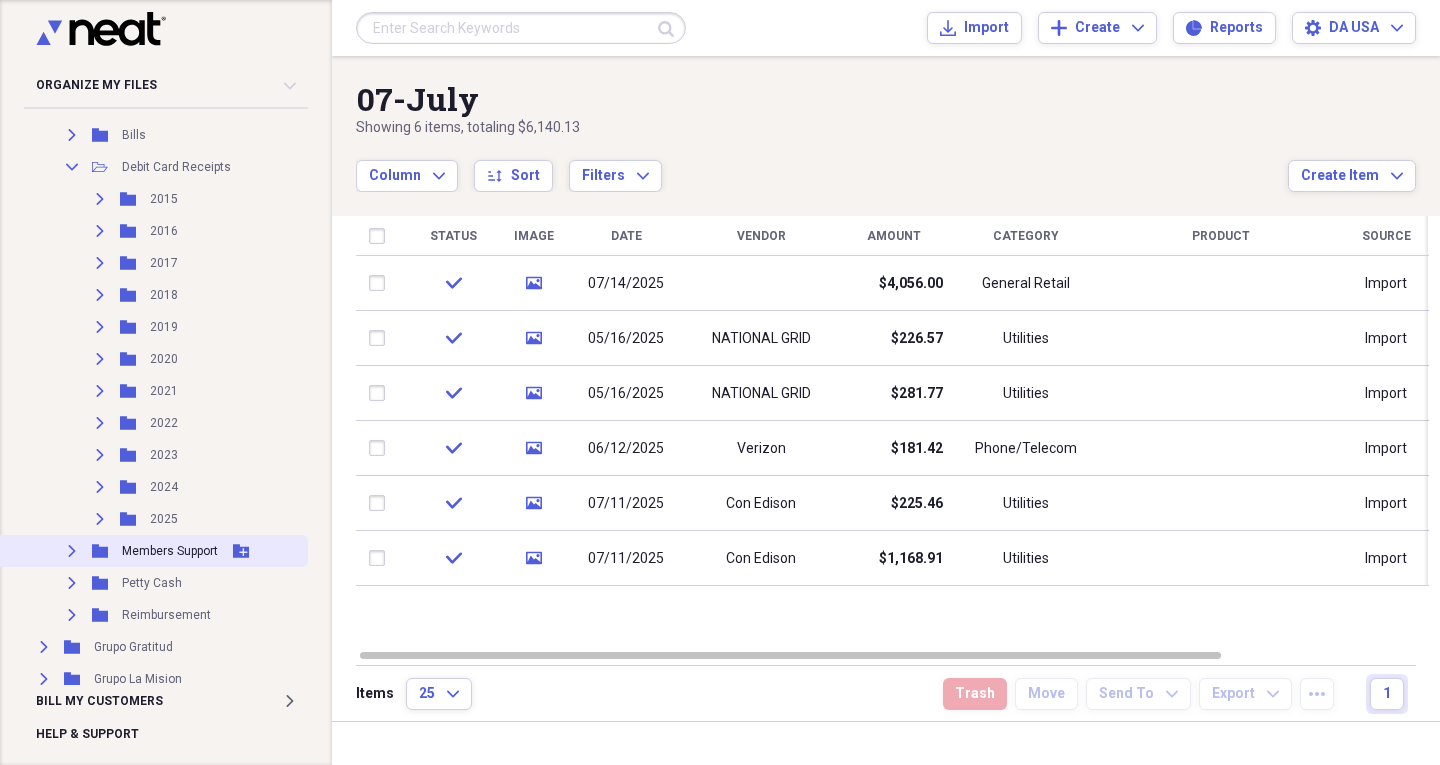 scroll, scrollTop: 200, scrollLeft: 0, axis: vertical 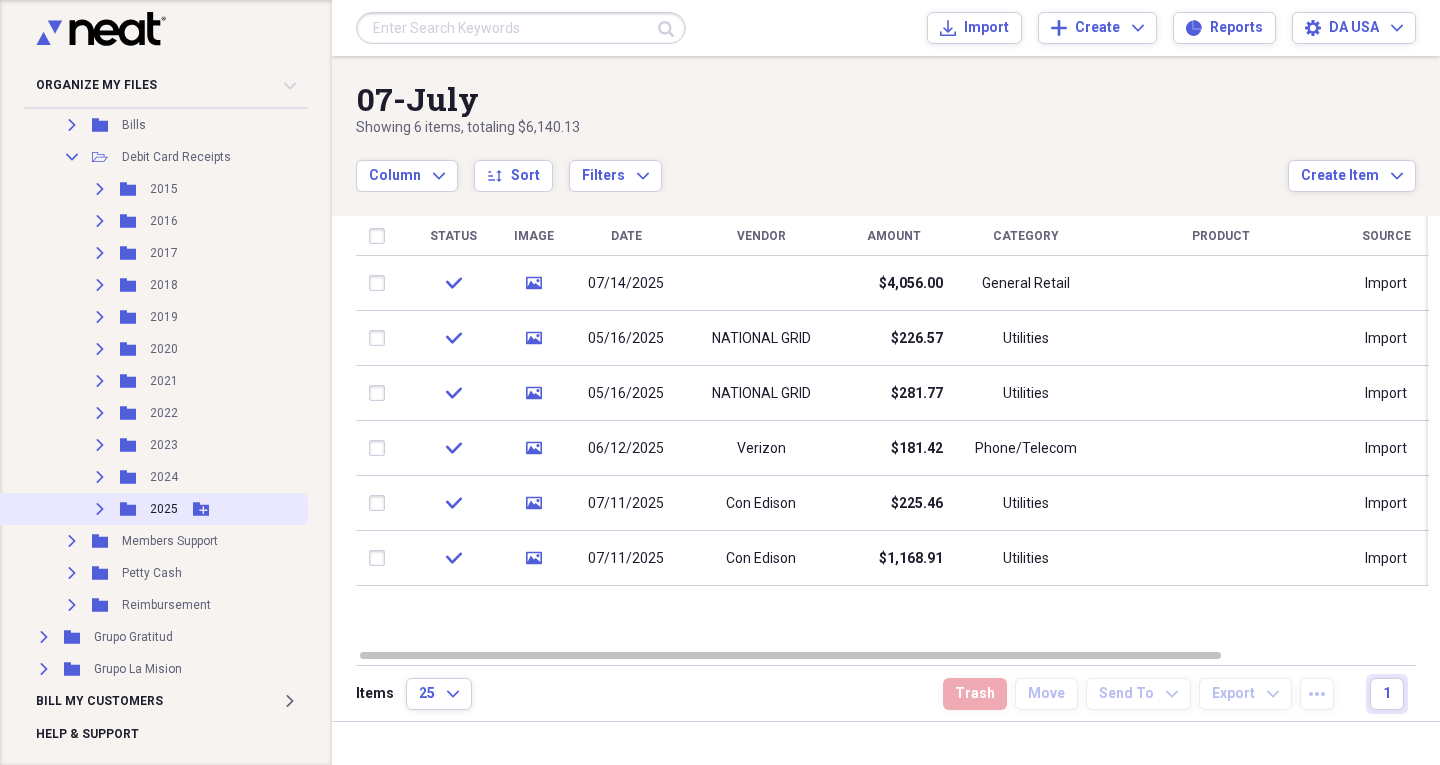 click on "Expand" 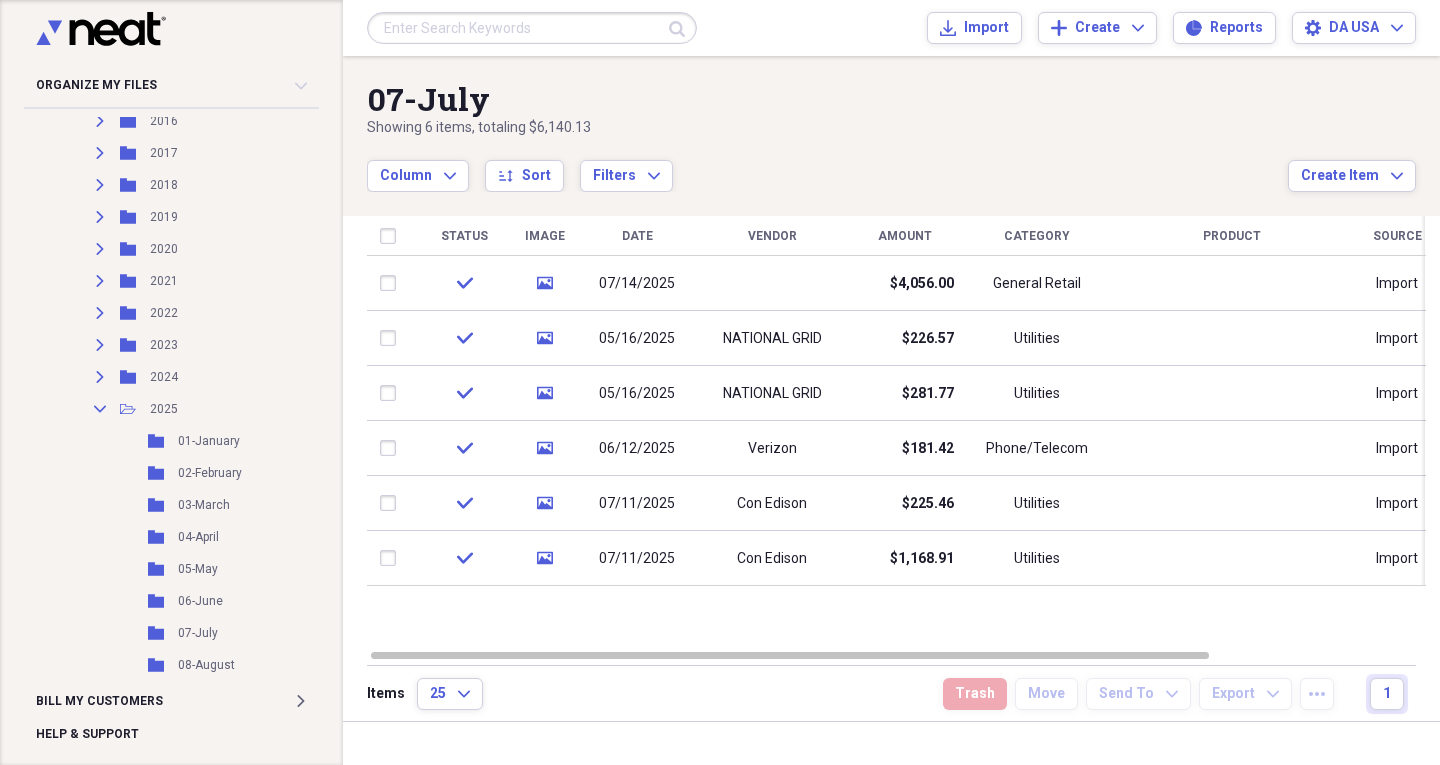 scroll, scrollTop: 600, scrollLeft: 0, axis: vertical 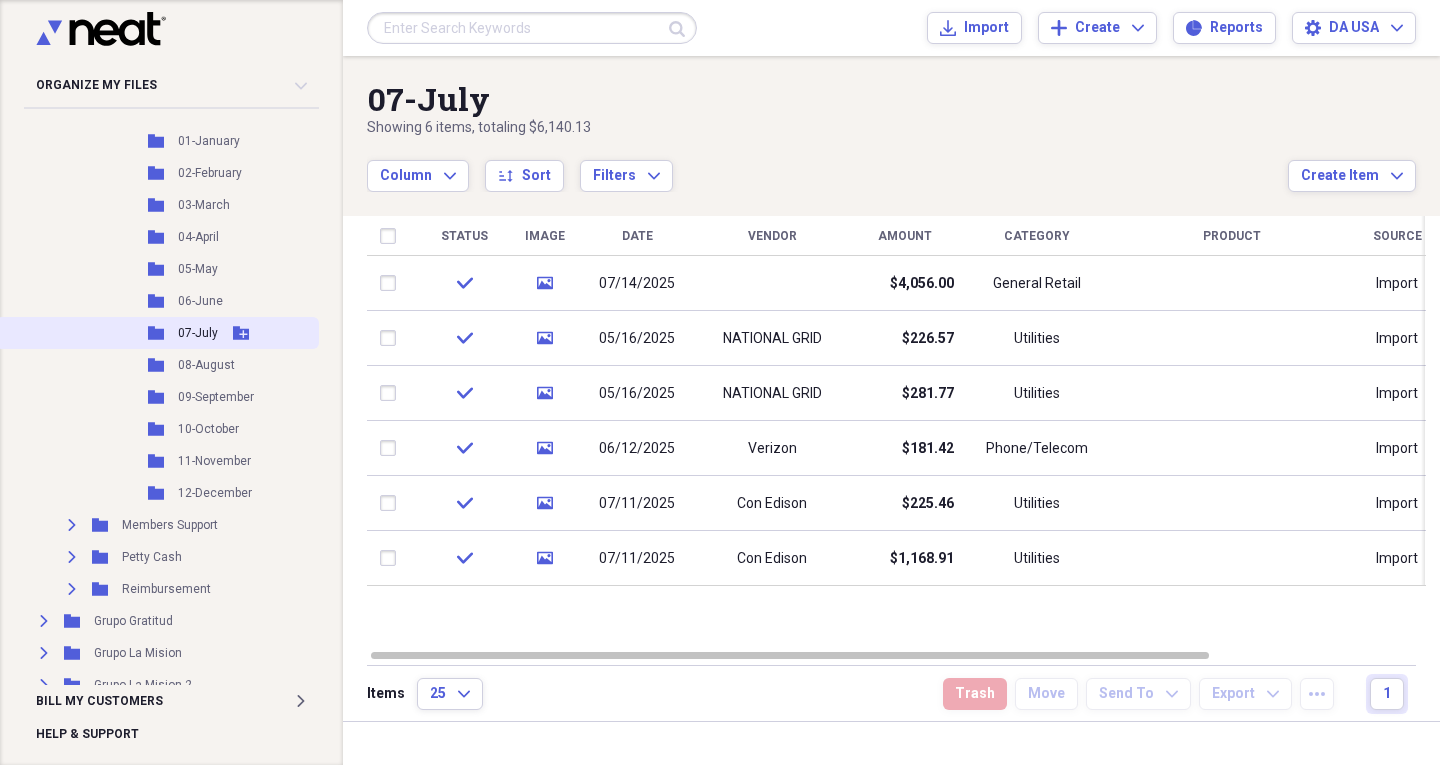 click on "07-July" at bounding box center (198, 333) 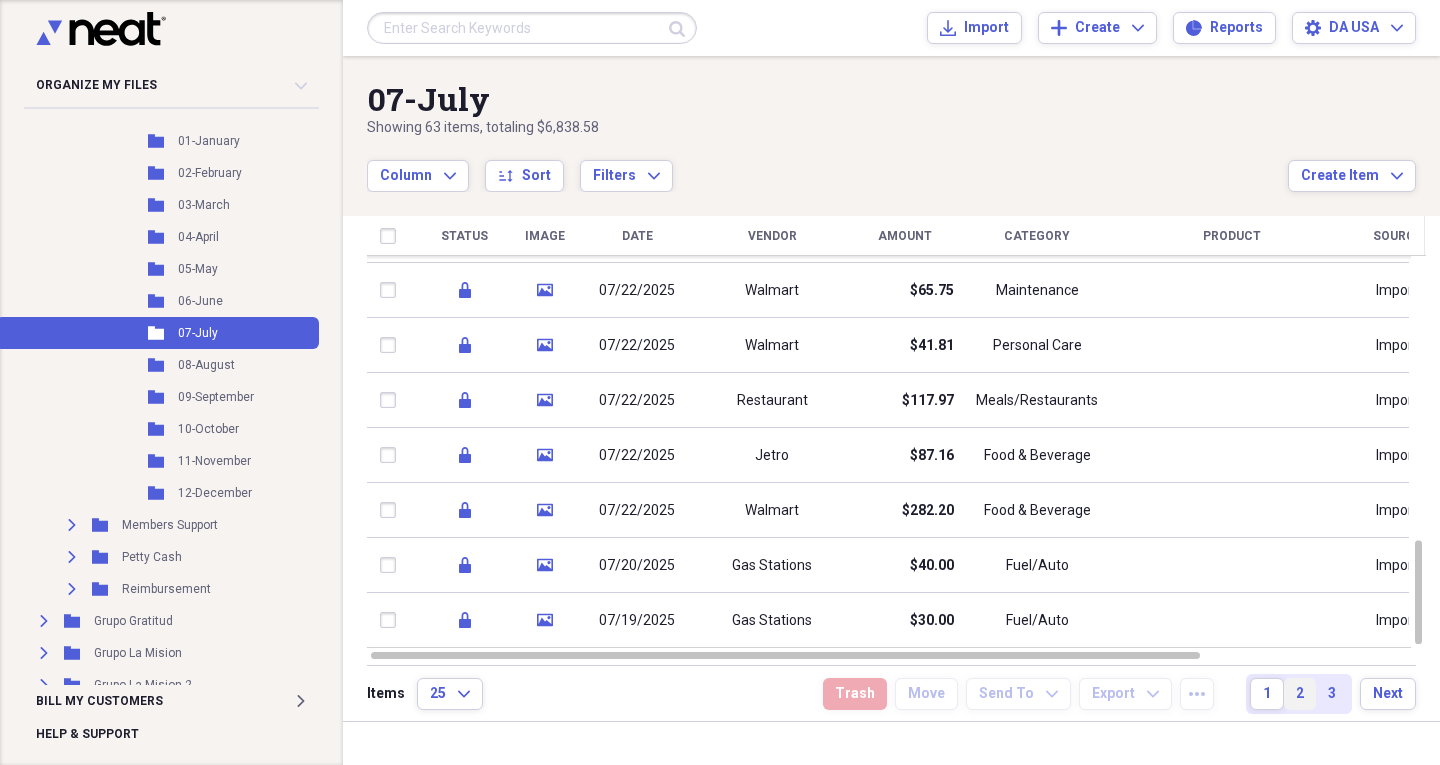 click on "2" at bounding box center [1300, 694] 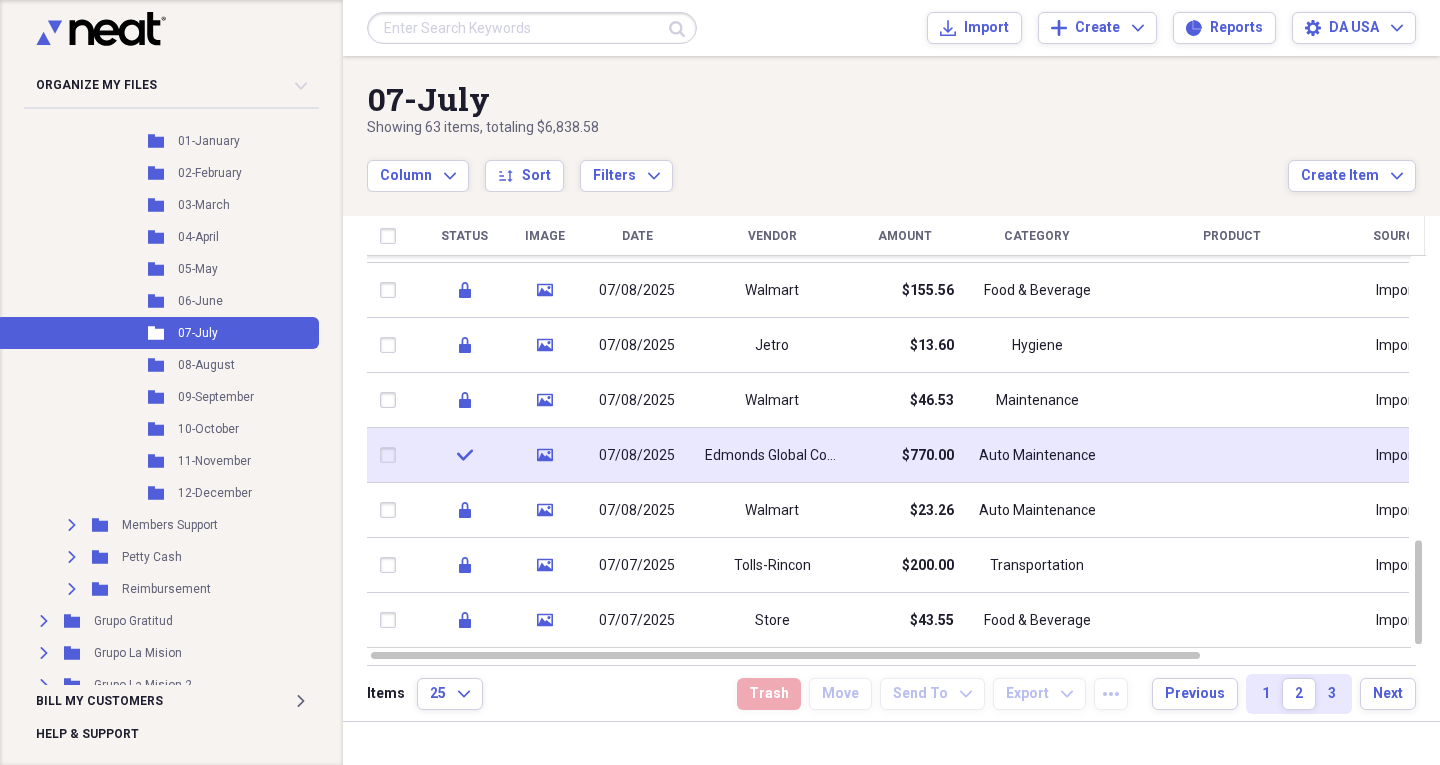 click on "$770.00" at bounding box center [904, 455] 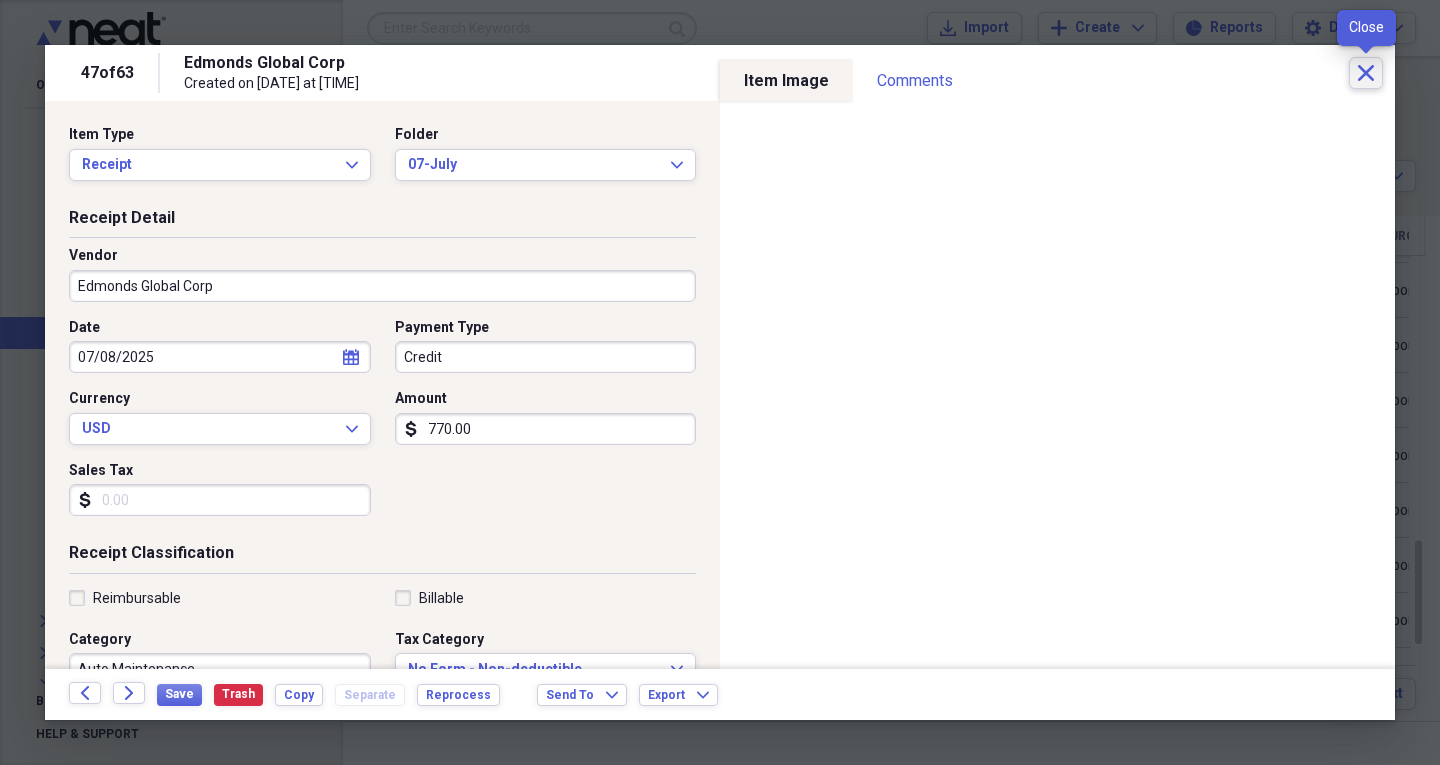 click on "Close" 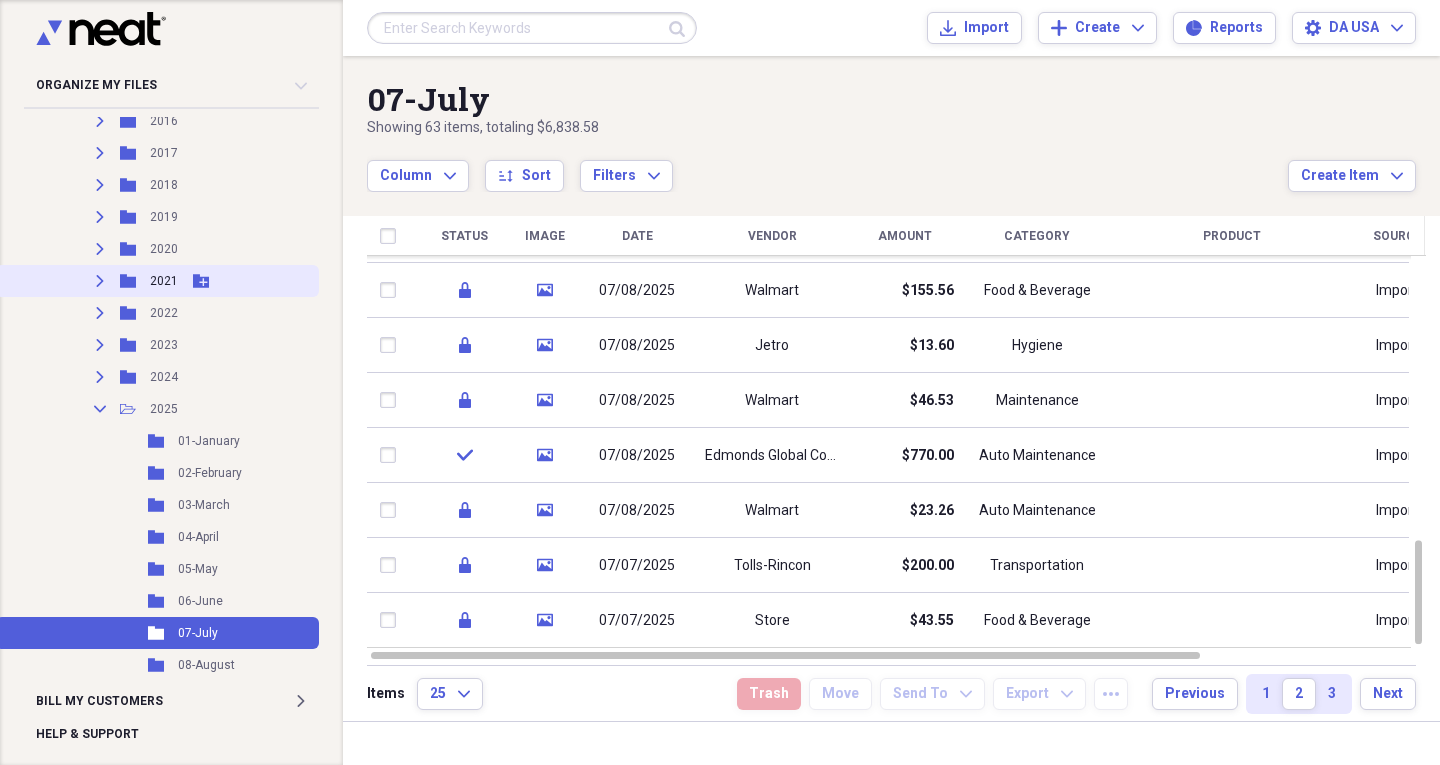 scroll, scrollTop: 0, scrollLeft: 0, axis: both 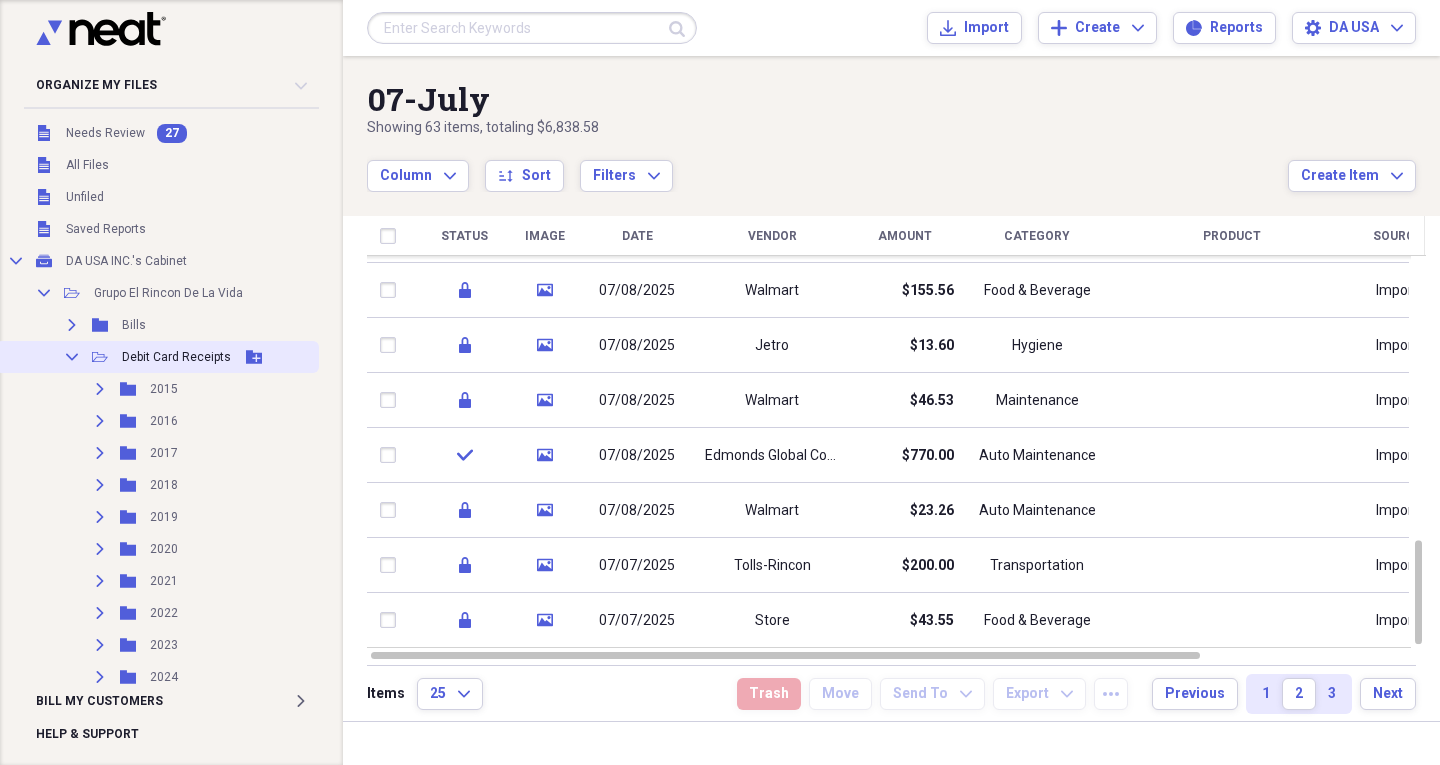 click on "Collapse" 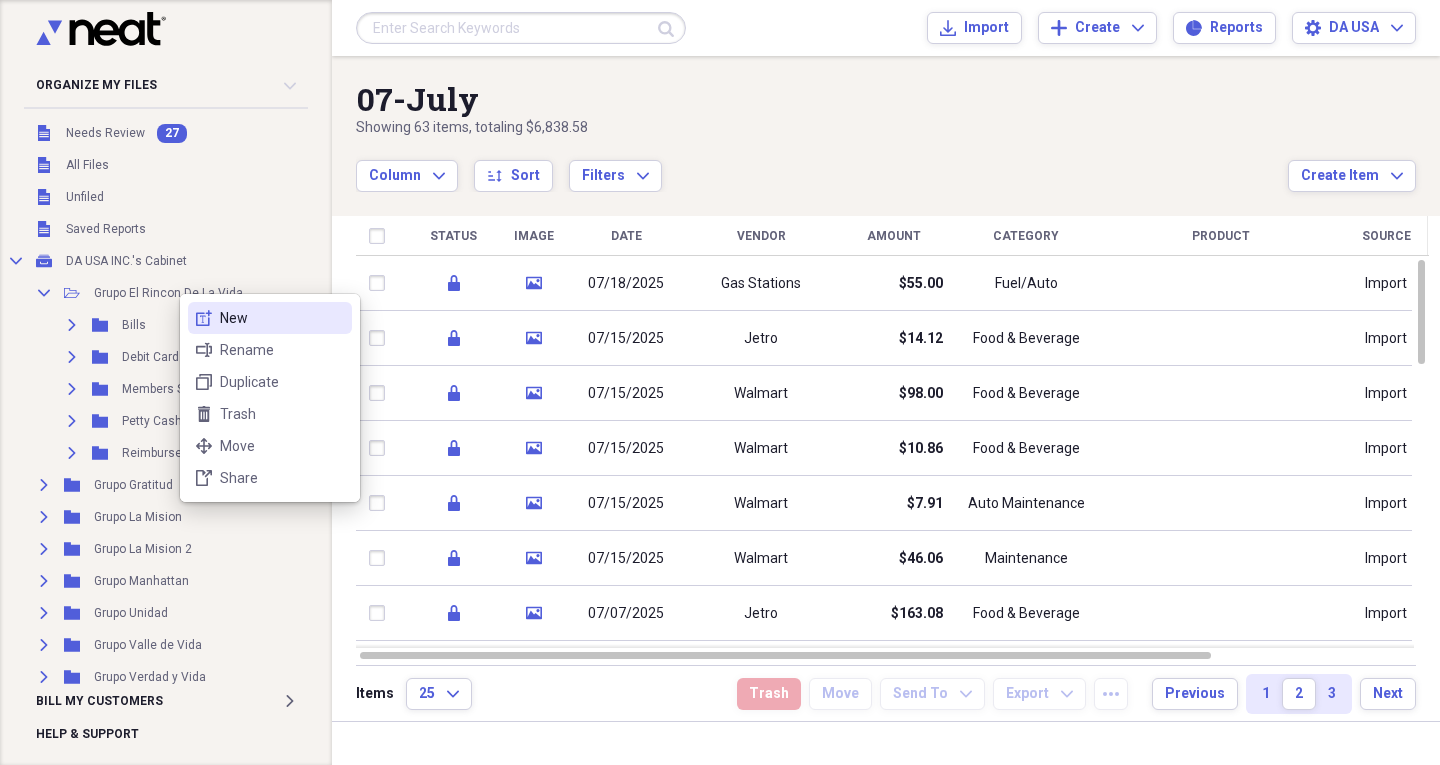 click on "New" at bounding box center (282, 318) 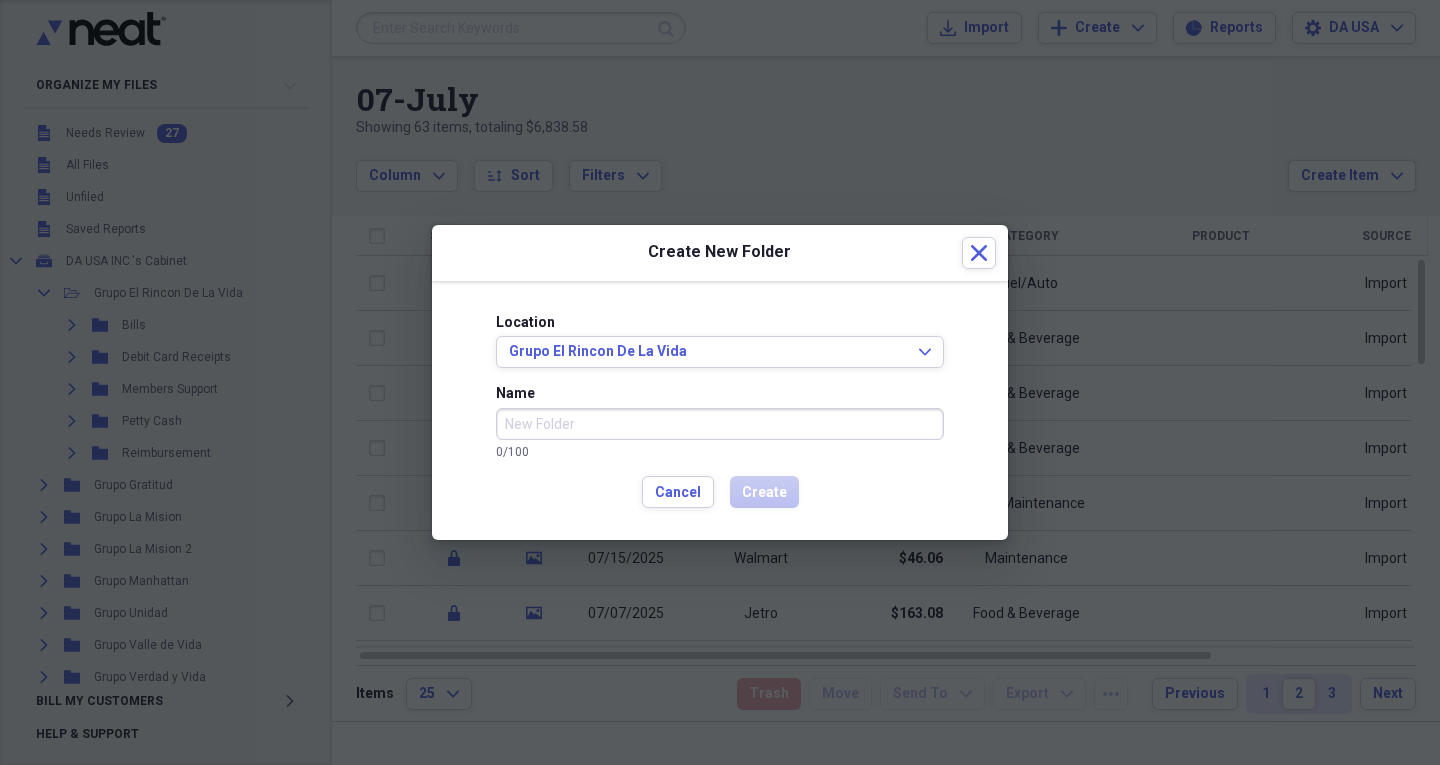 click on "Name" at bounding box center [720, 424] 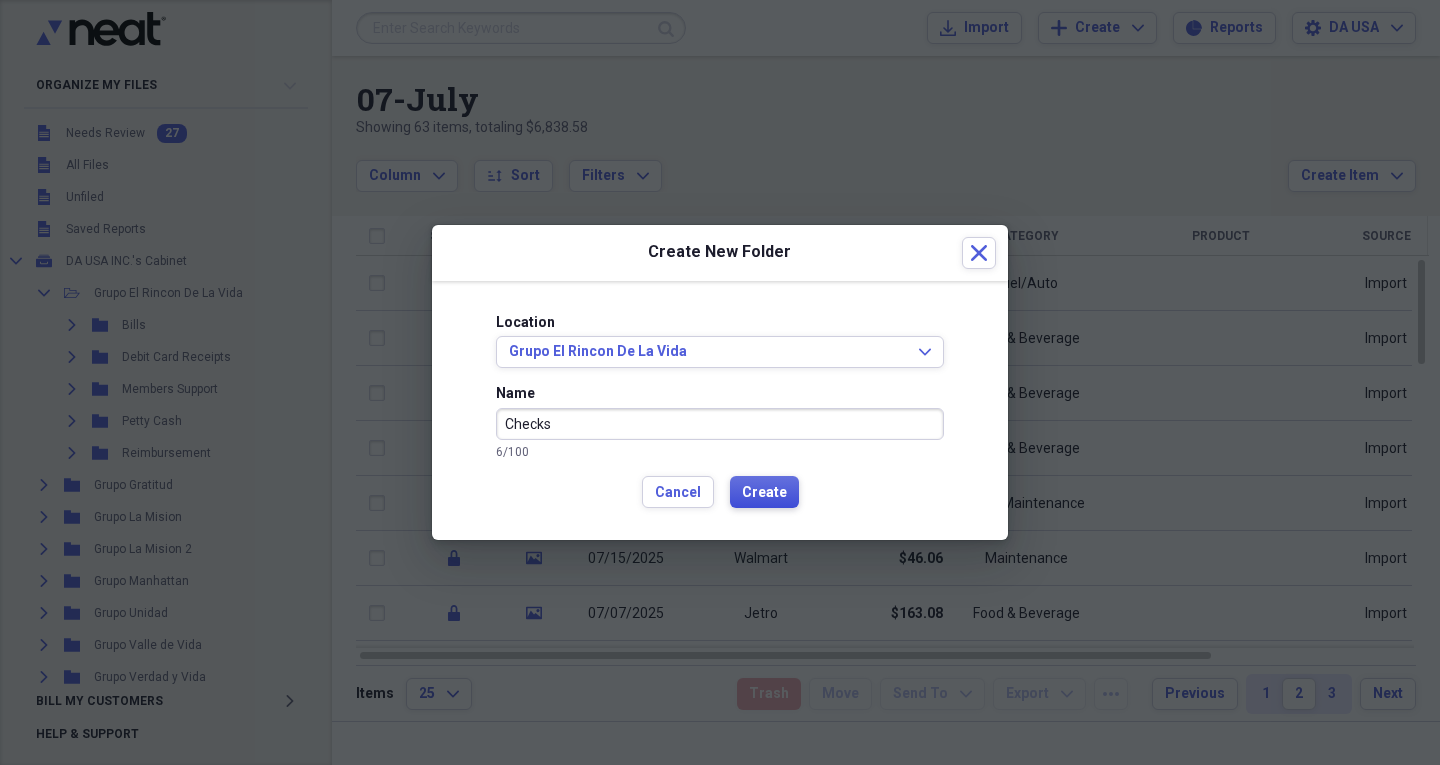 type on "Checks" 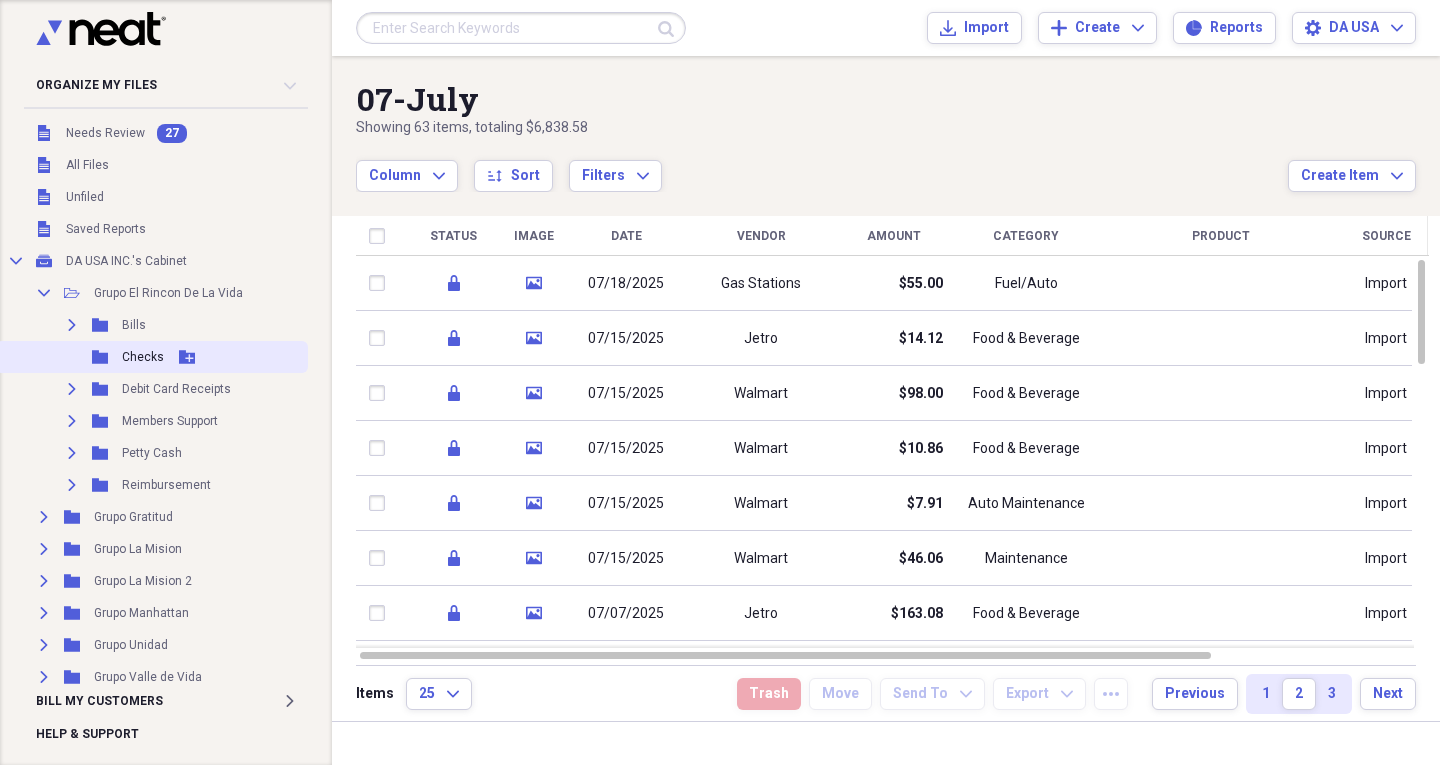 click on "Folder Checks Add Folder" at bounding box center (152, 357) 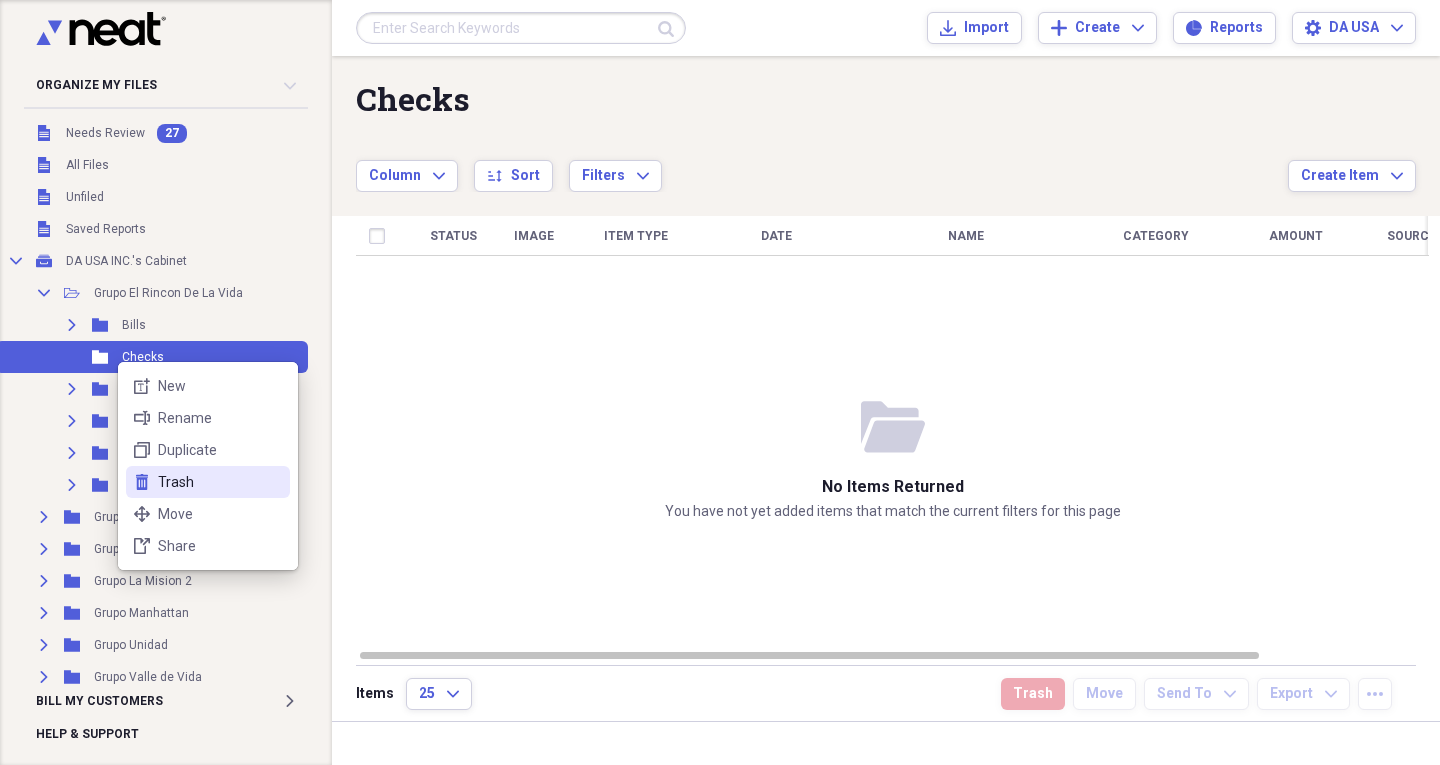 click on "Trash" at bounding box center (220, 482) 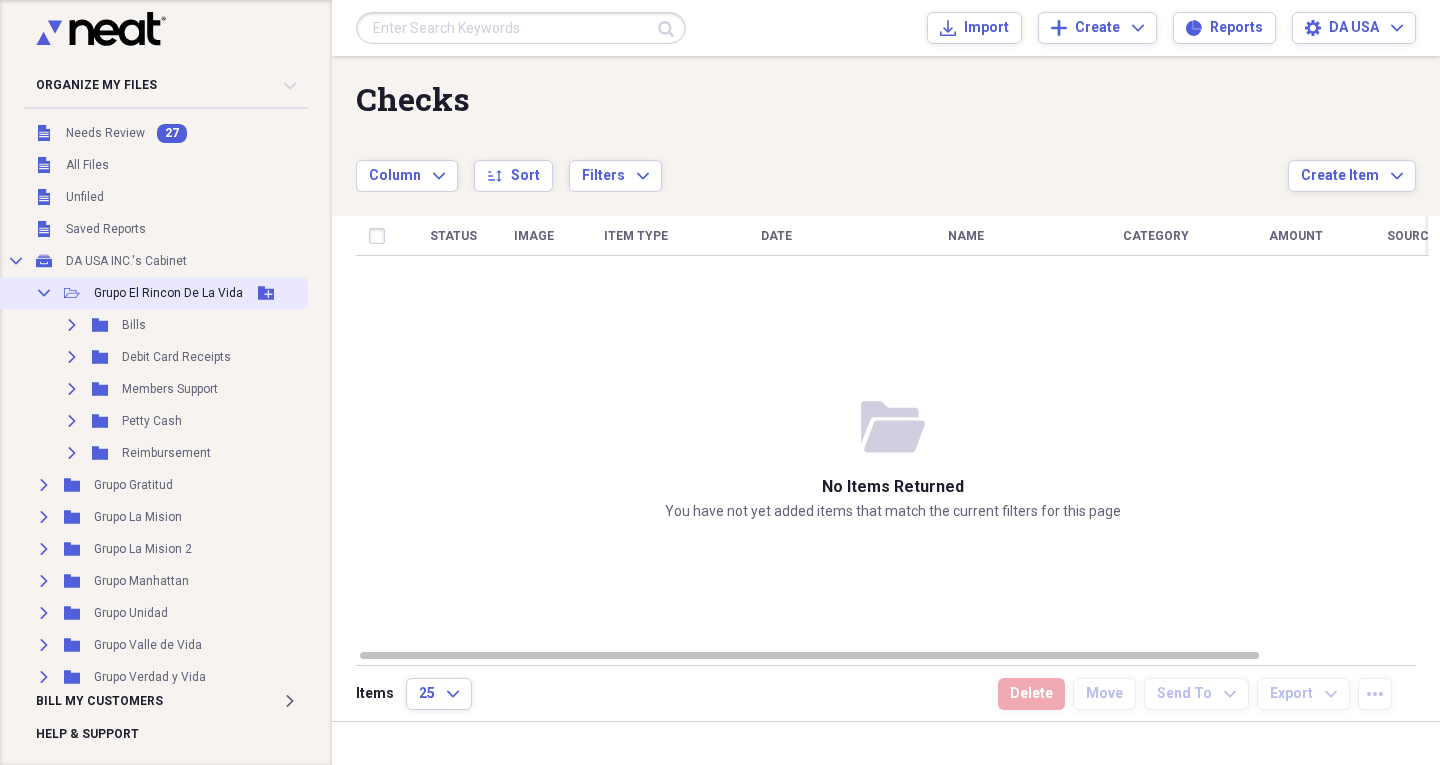 click on "Collapse Open Folder Grupo El Rincon De La Vida Add Folder" at bounding box center (152, 293) 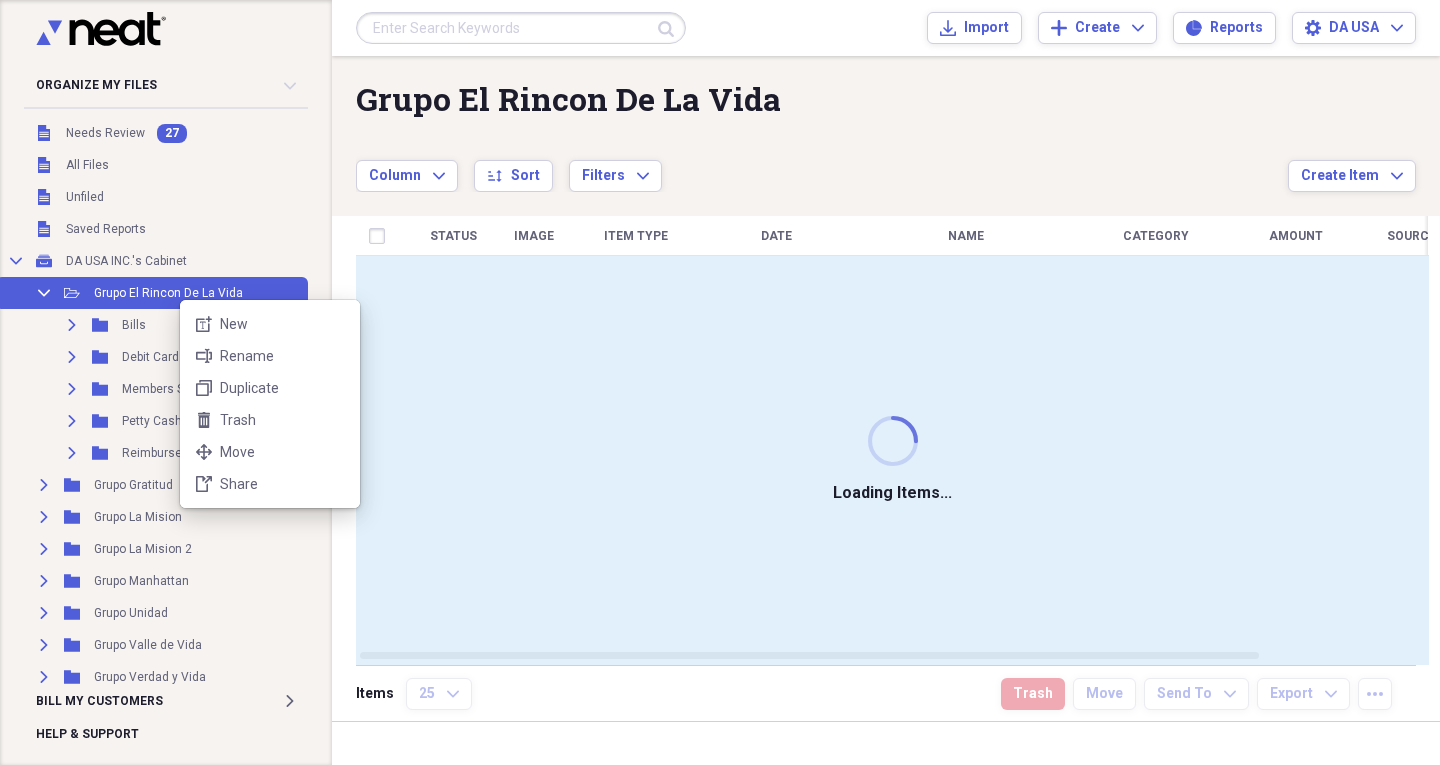 click at bounding box center (720, 382) 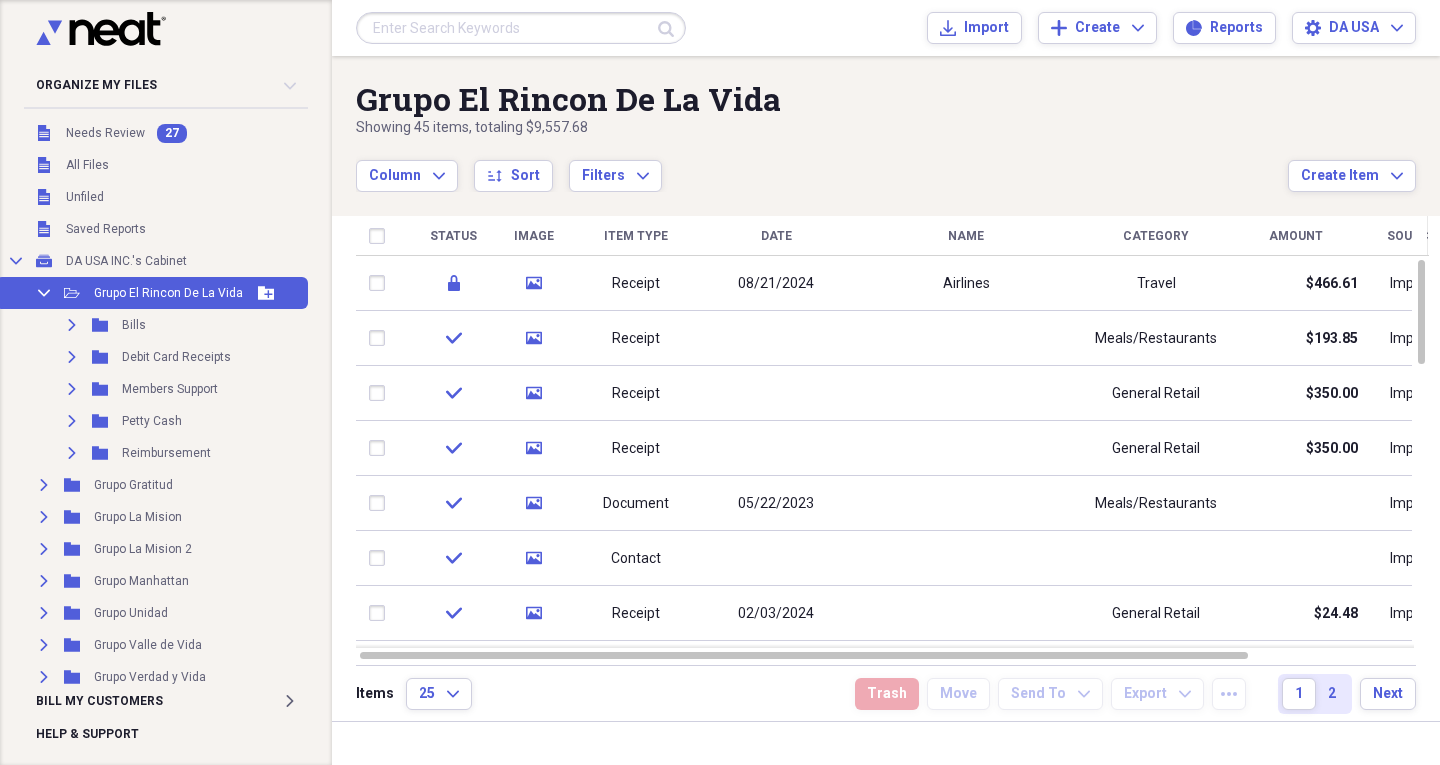 click 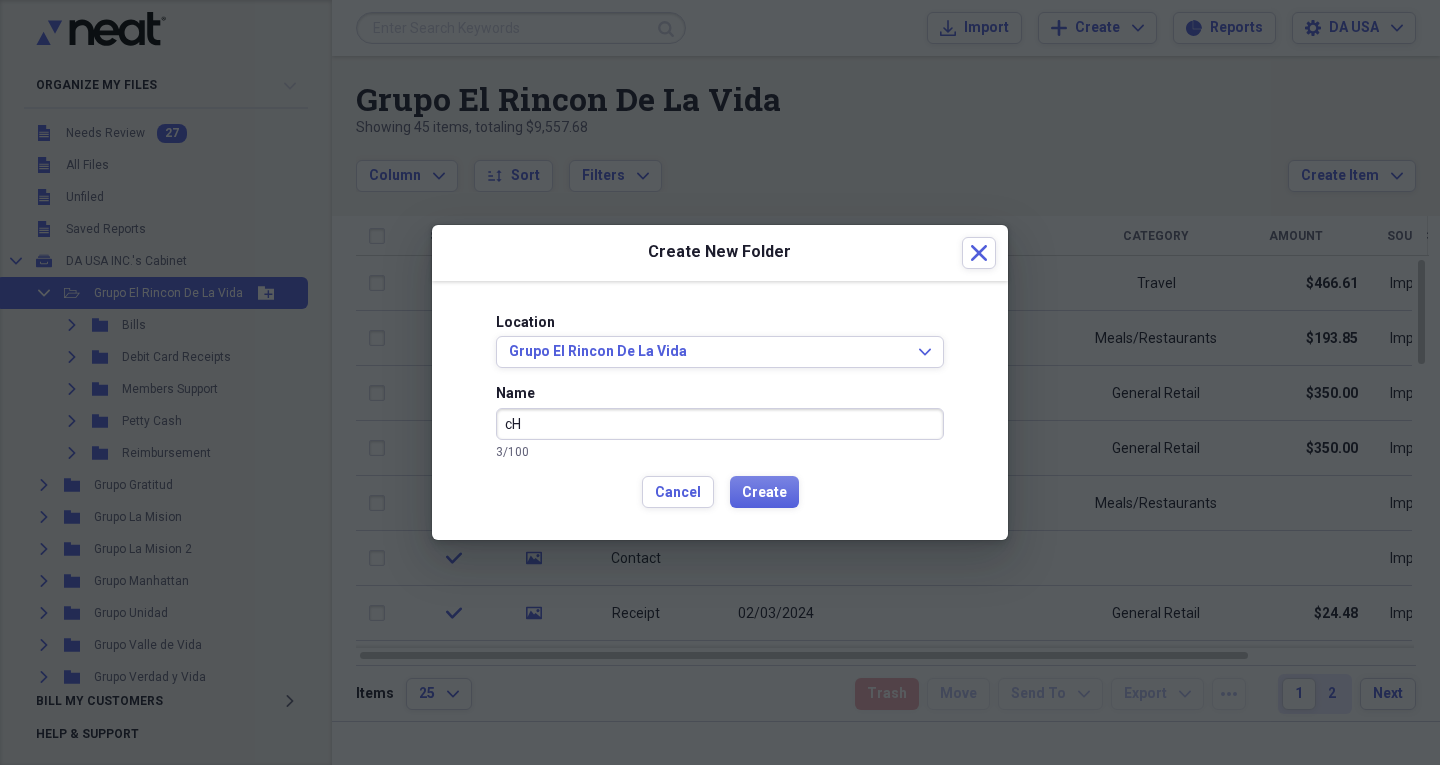 type on "c" 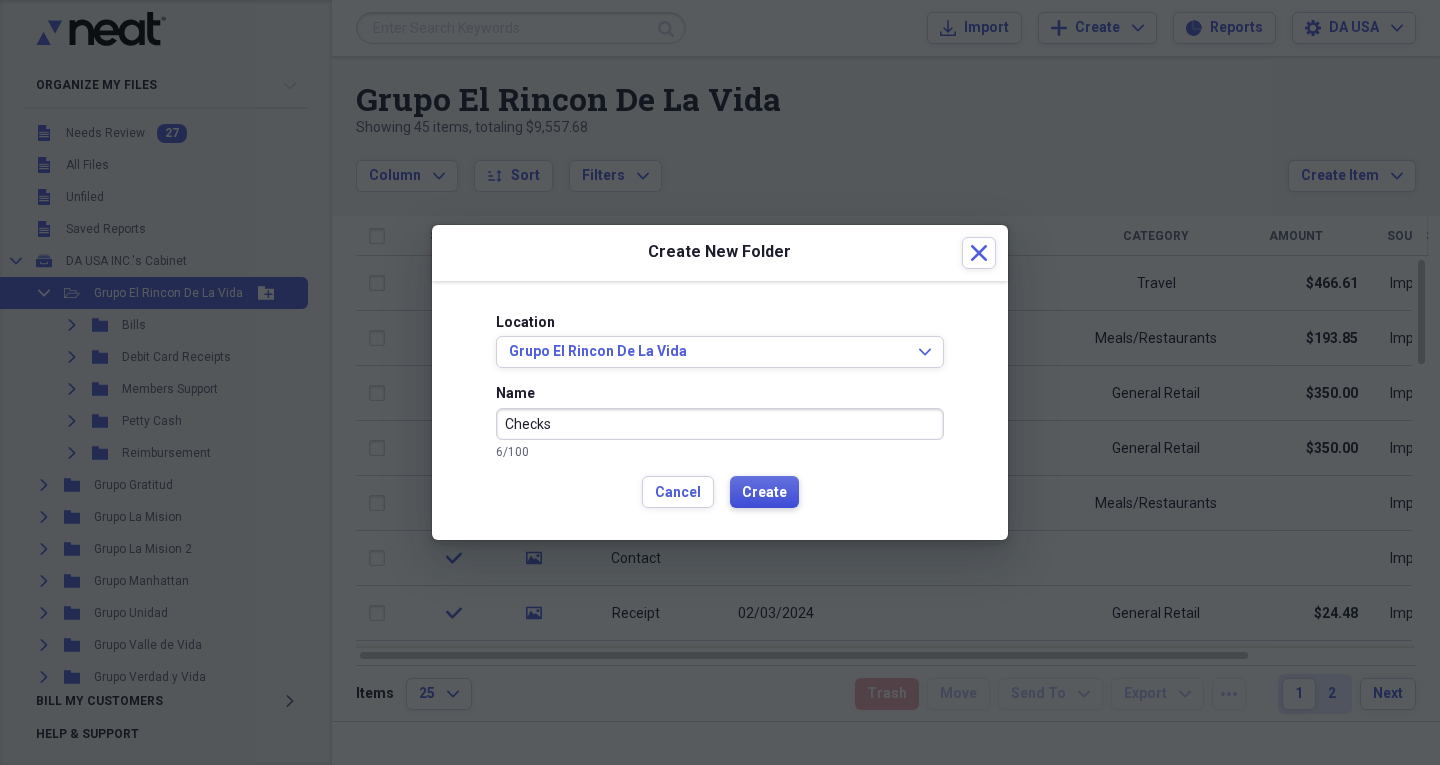 type on "Checks" 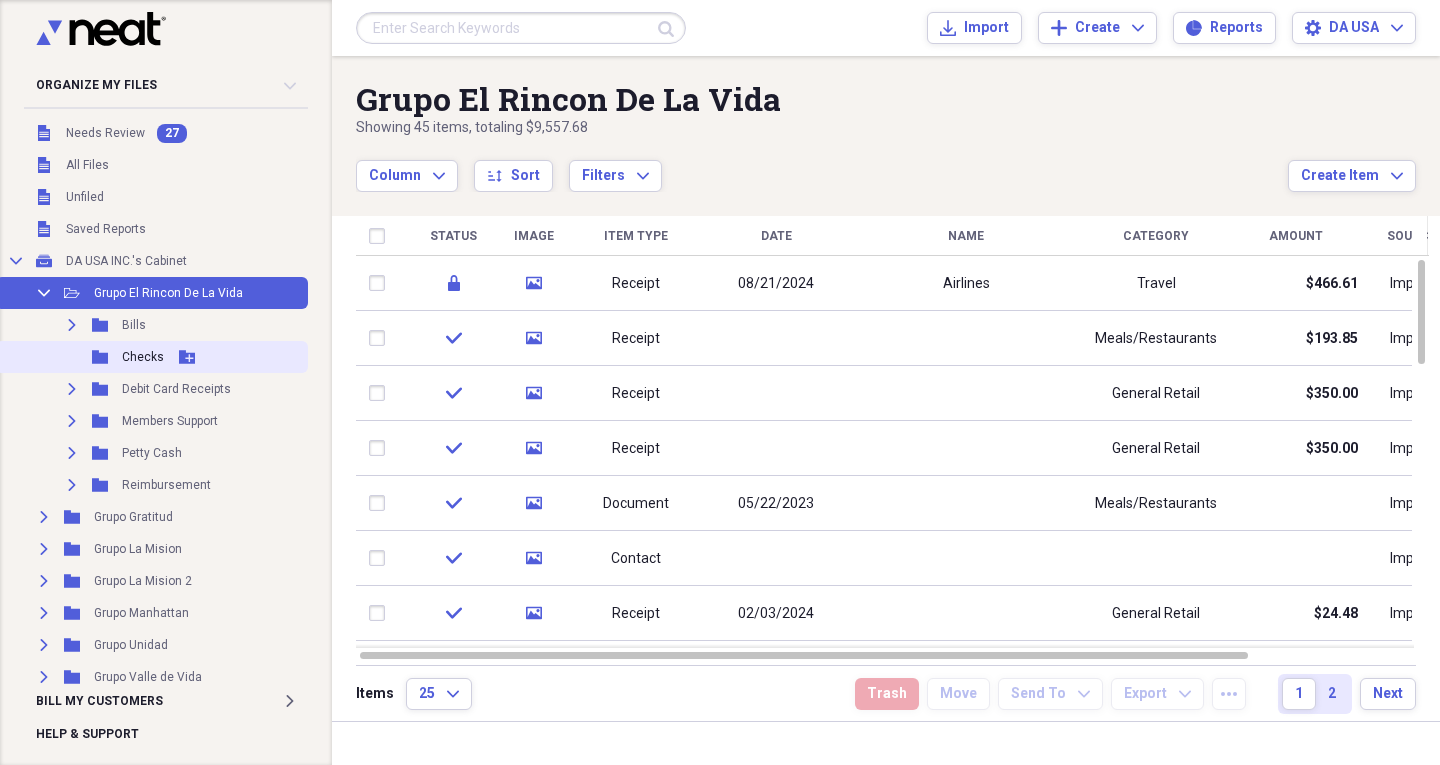 click on "Folder Checks Add Folder" at bounding box center (152, 357) 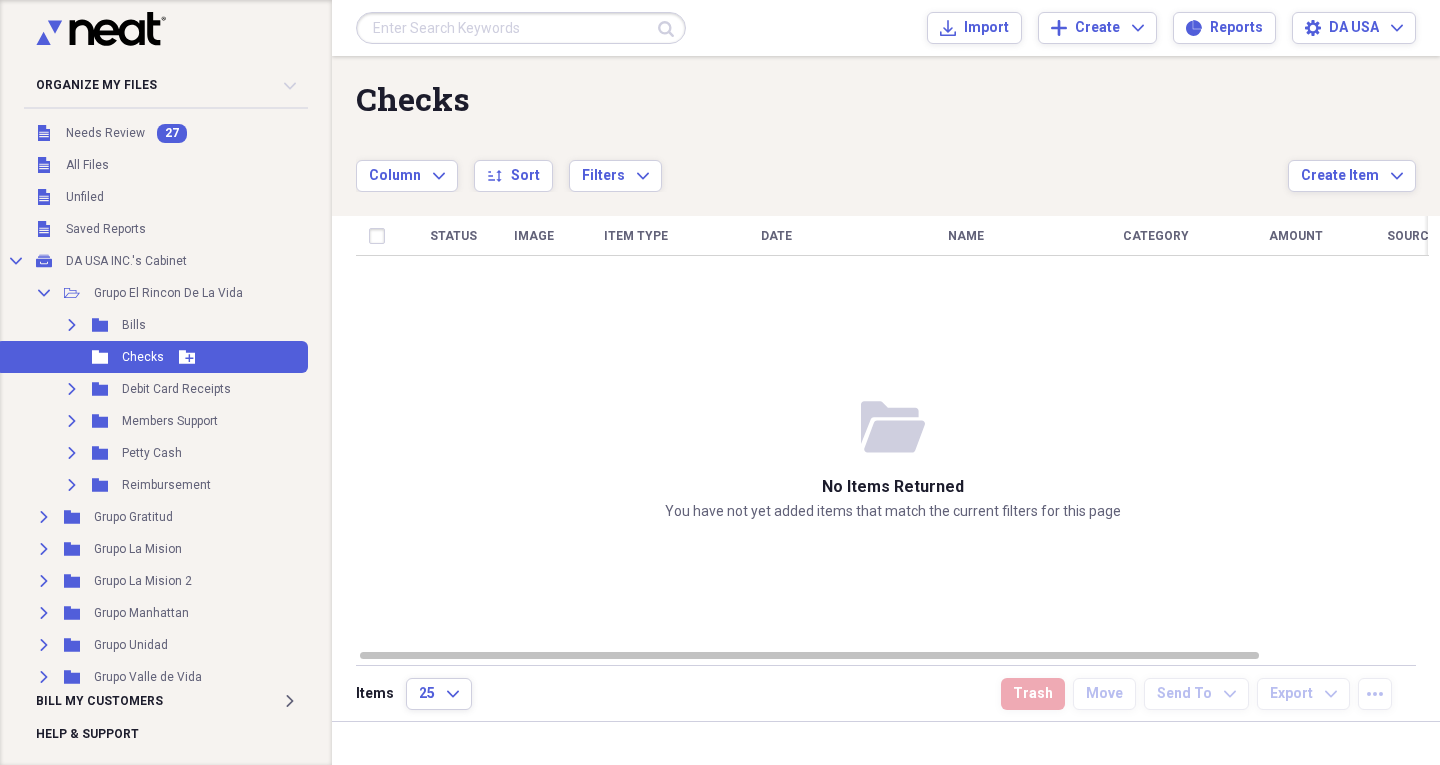 click 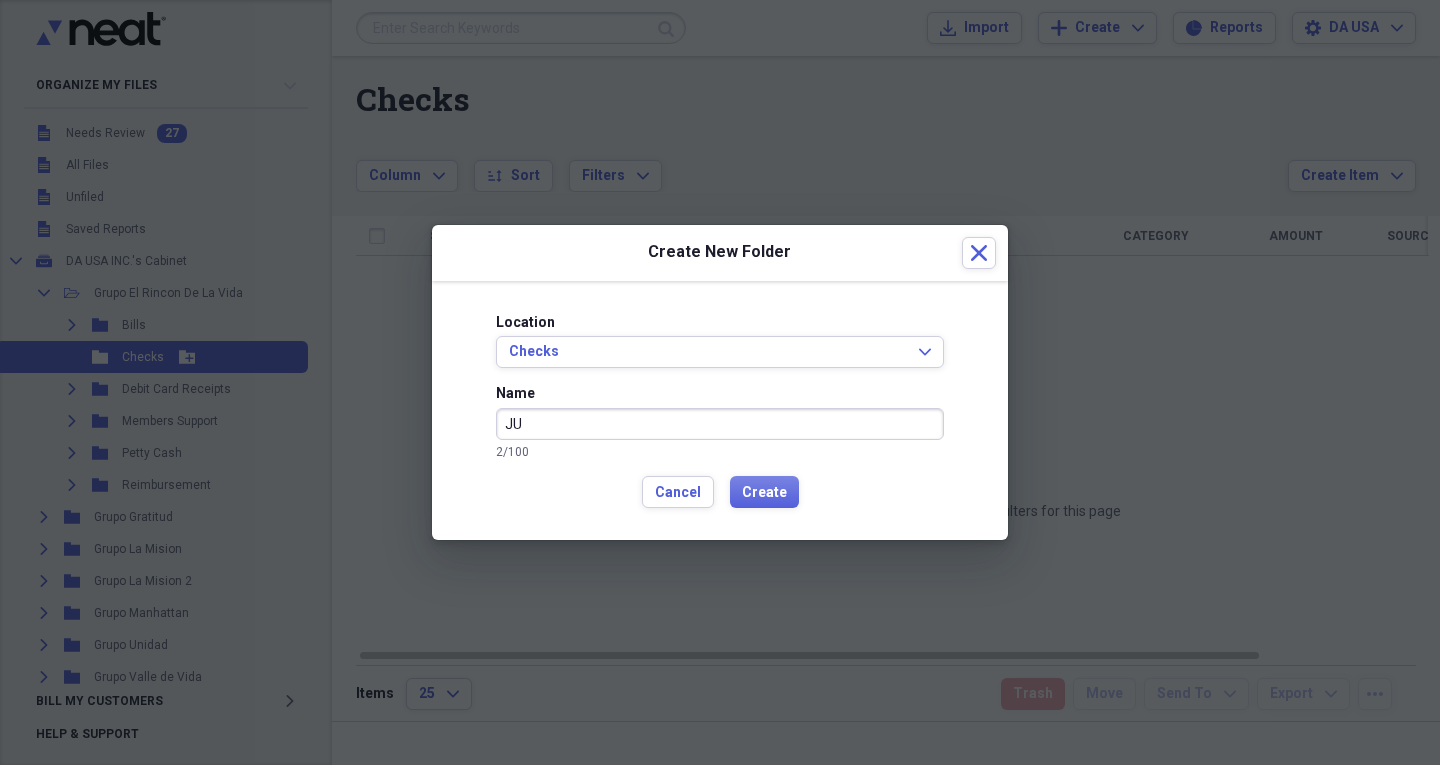 type on "J" 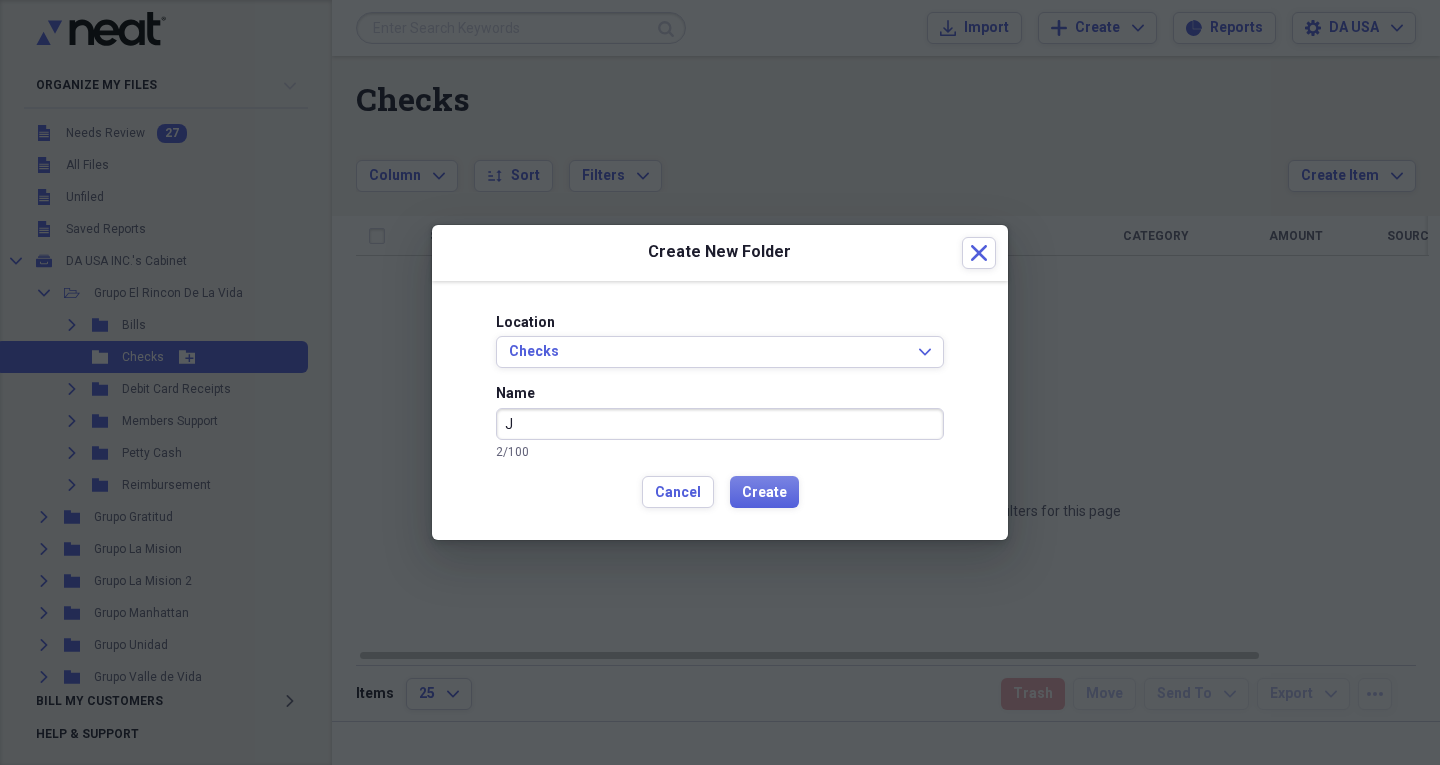 type 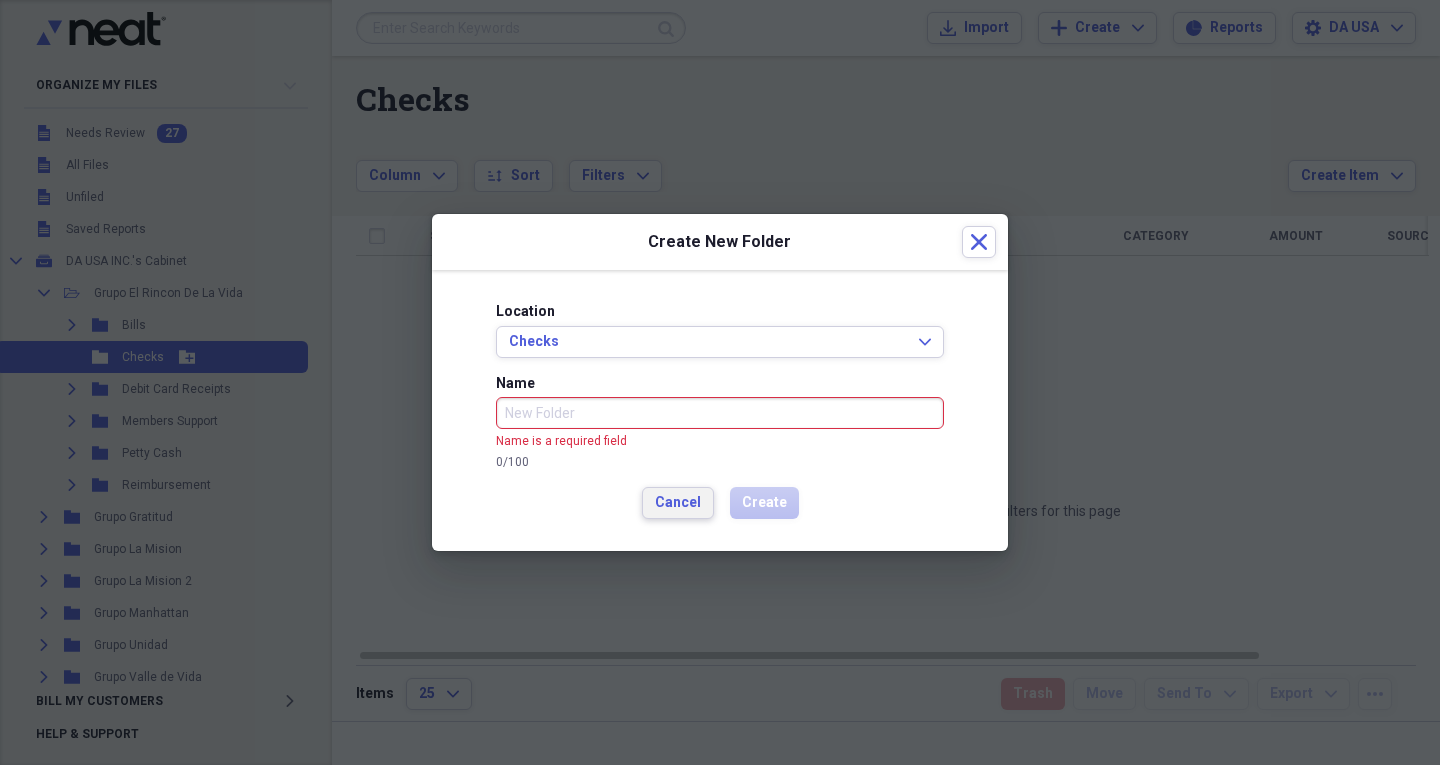 click on "Location Checks Expand Name Name is a required field 0 / 100 Cancel Create" at bounding box center [720, 410] 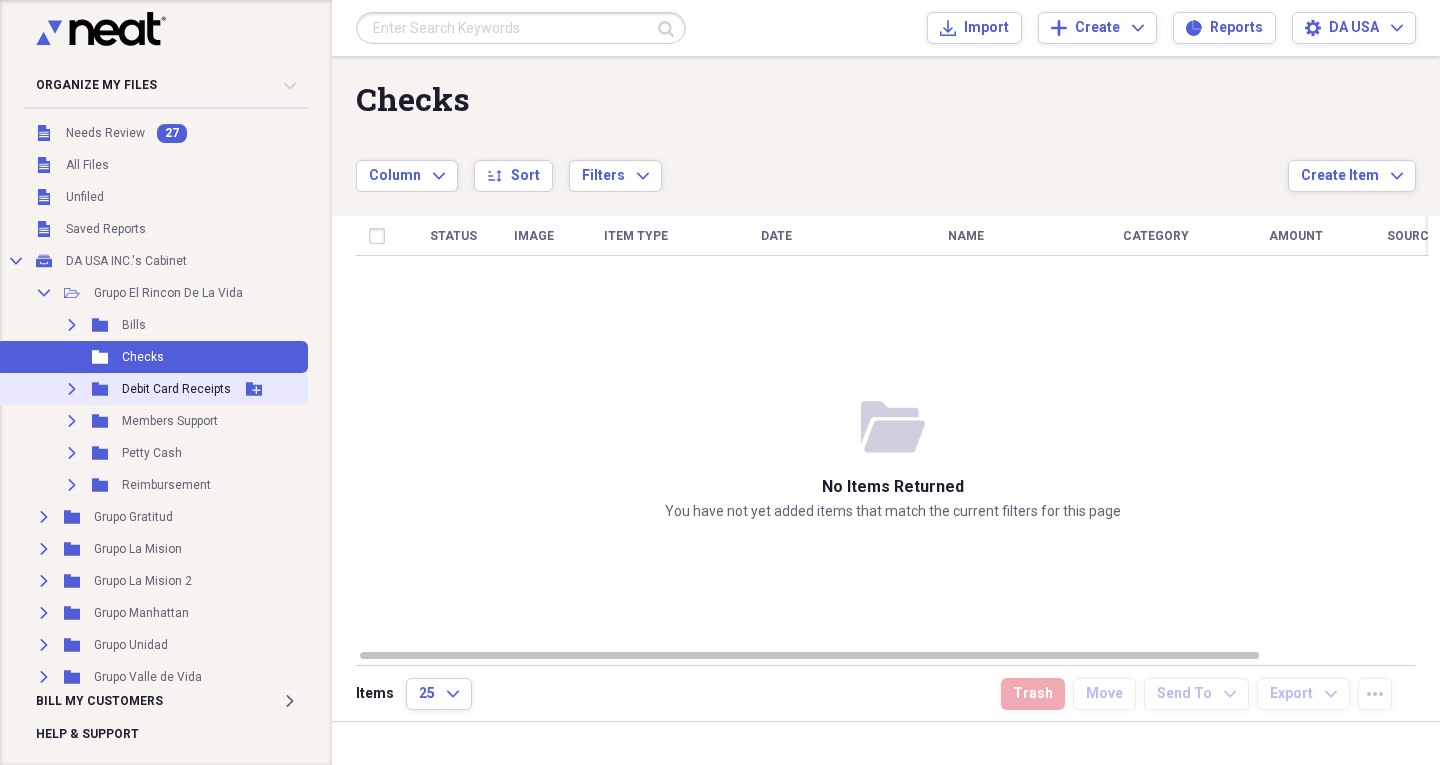 click 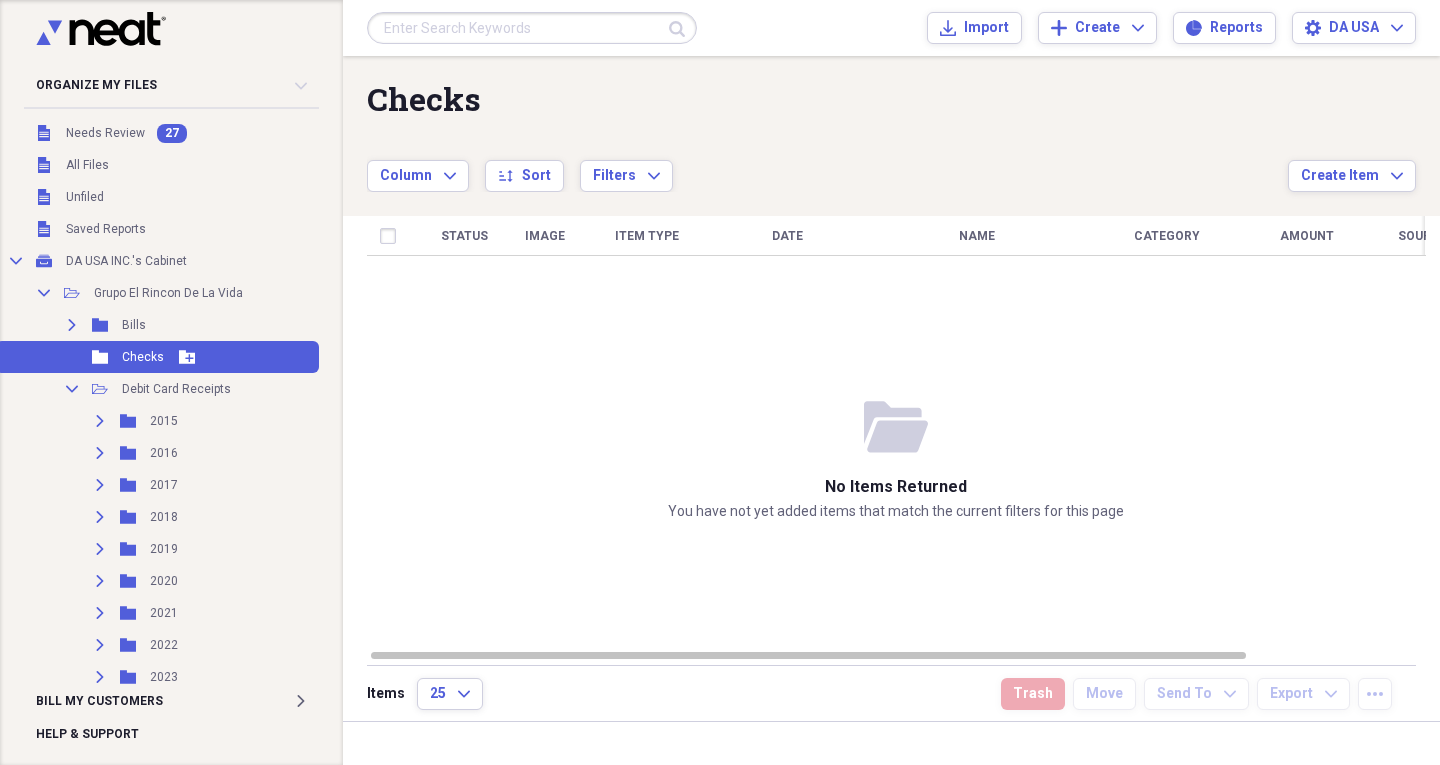 click on "Checks" at bounding box center (143, 357) 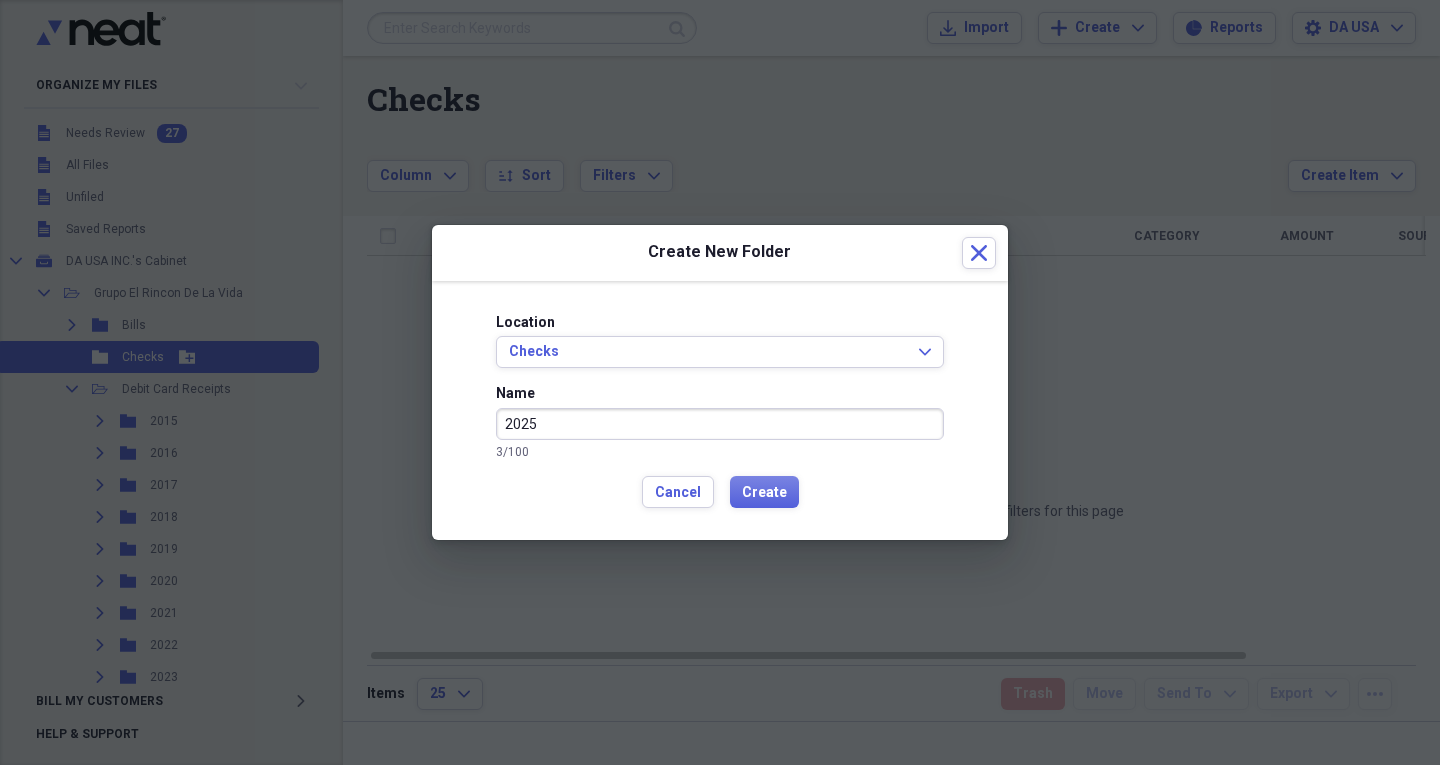 type on "2025" 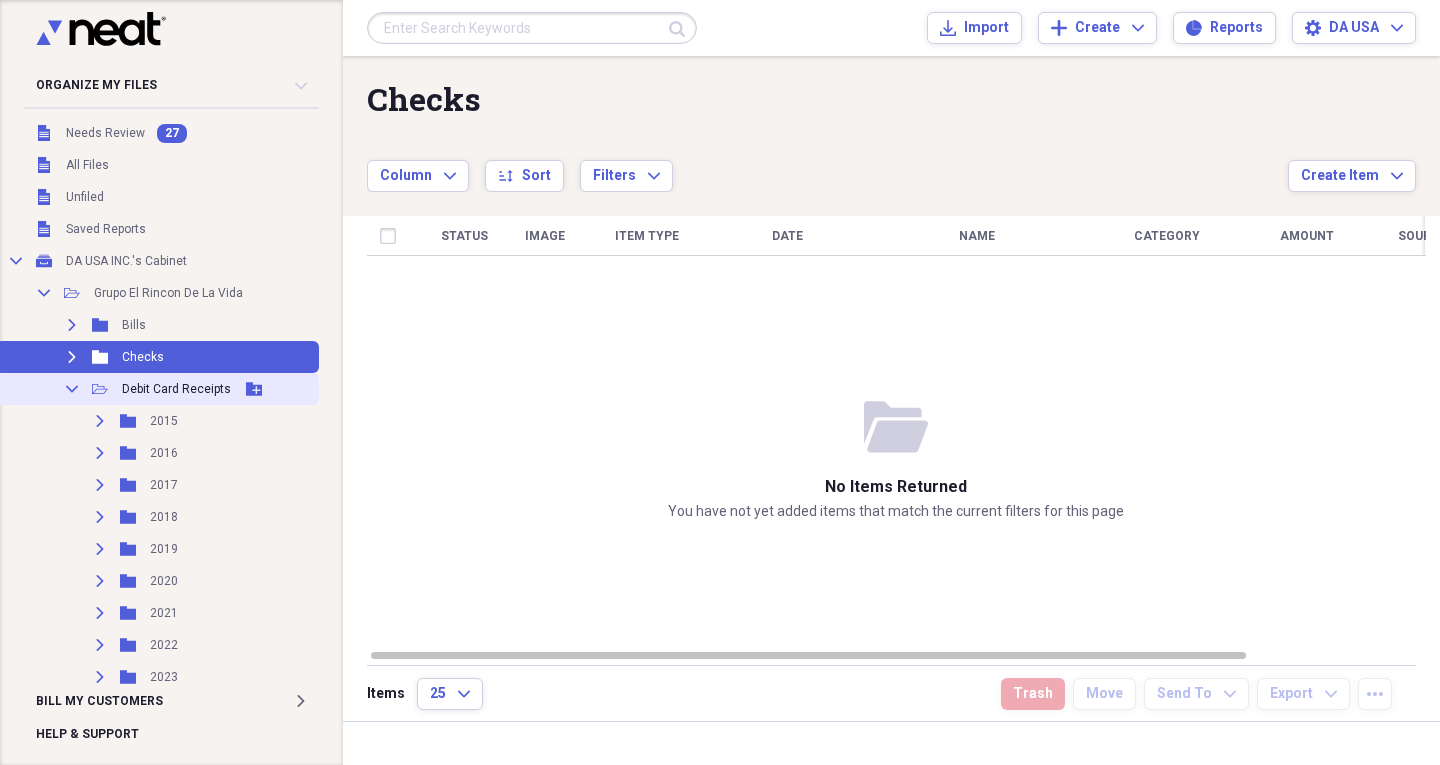 click on "Collapse" 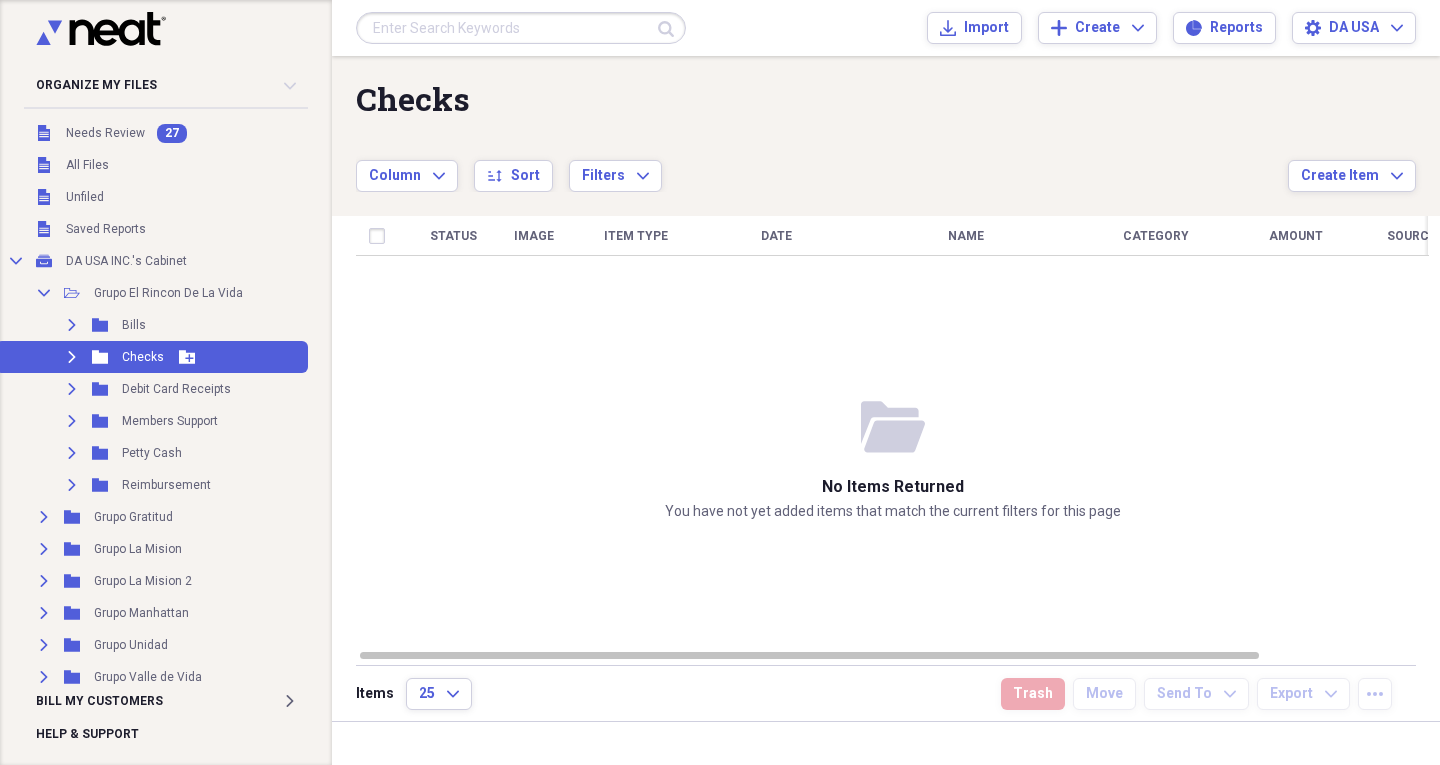click 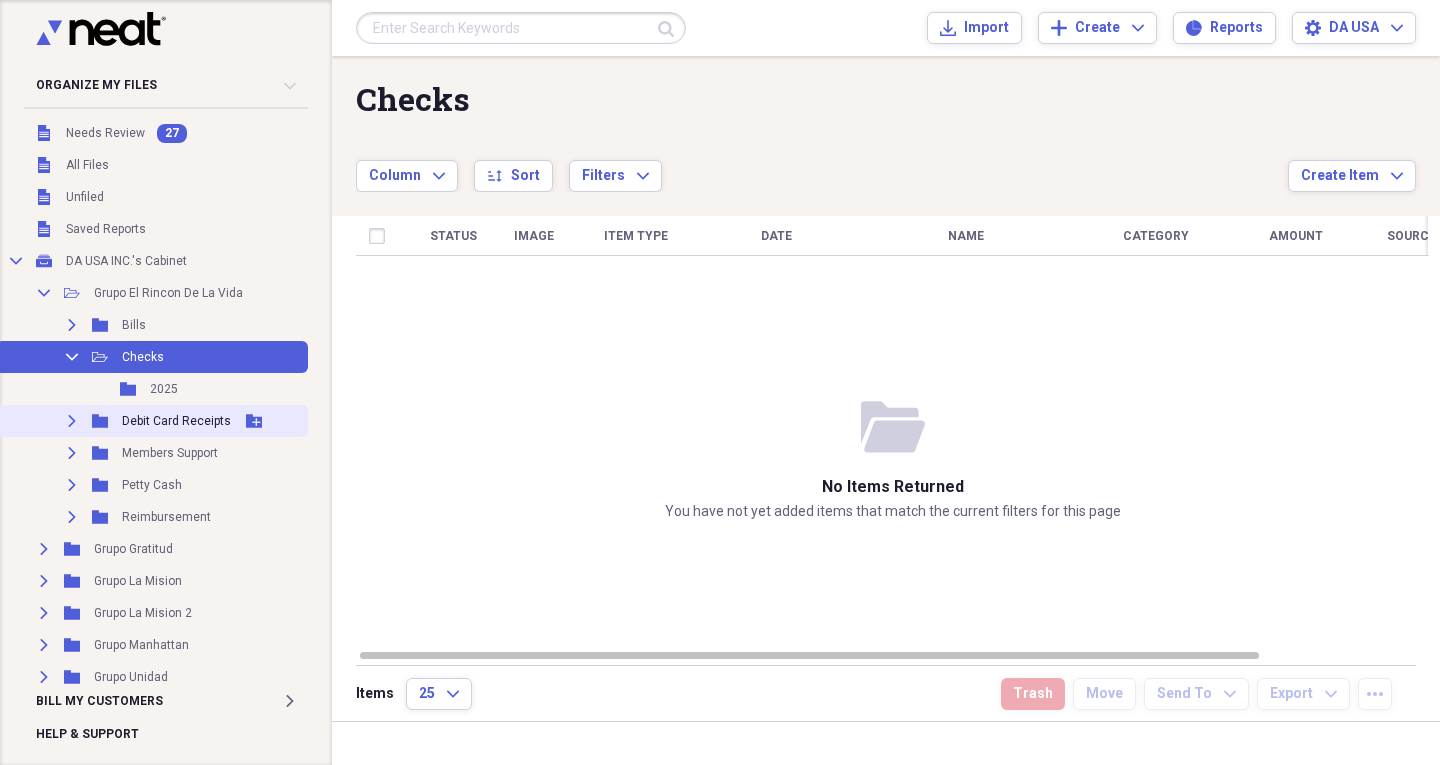 click on "Expand" 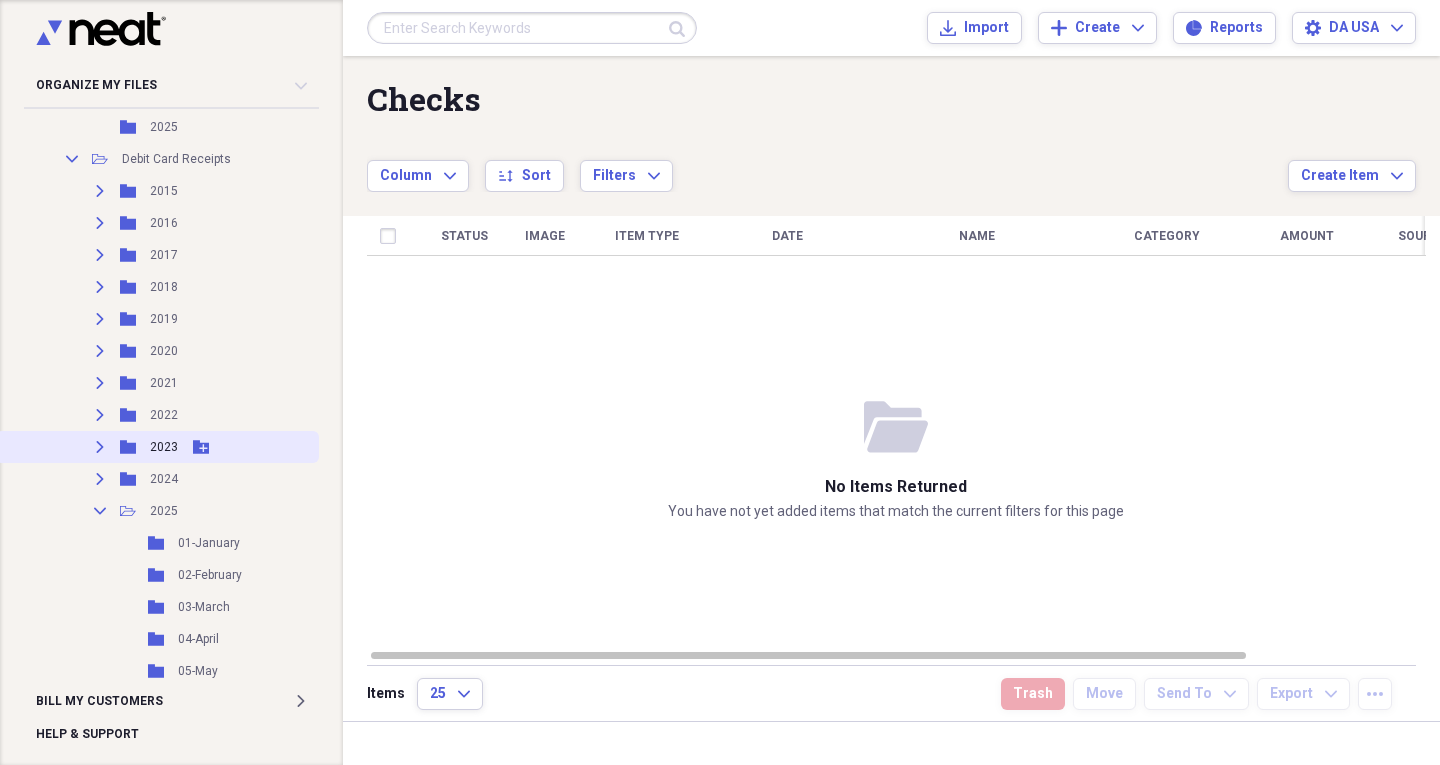 scroll, scrollTop: 200, scrollLeft: 0, axis: vertical 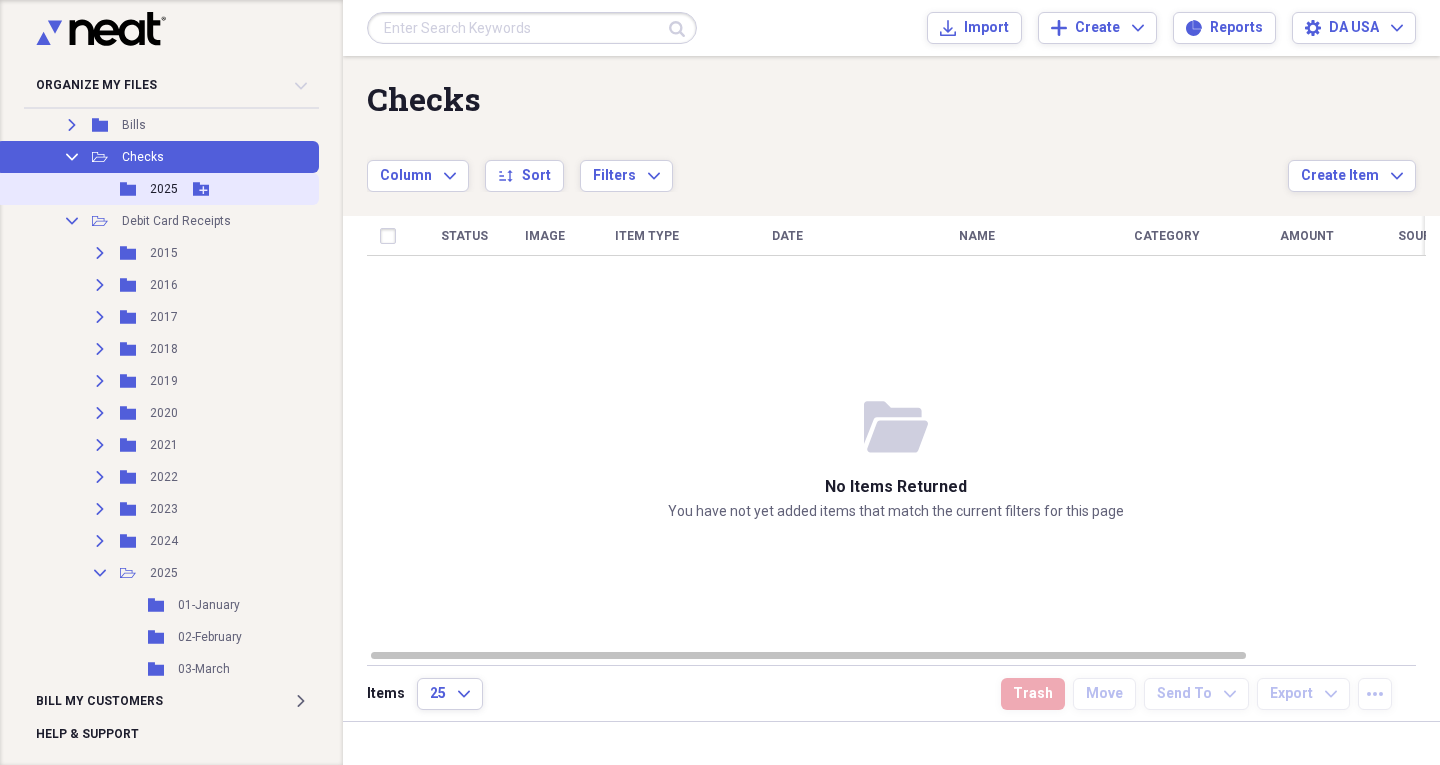 click on "Folder 2025 Add Folder" at bounding box center (157, 189) 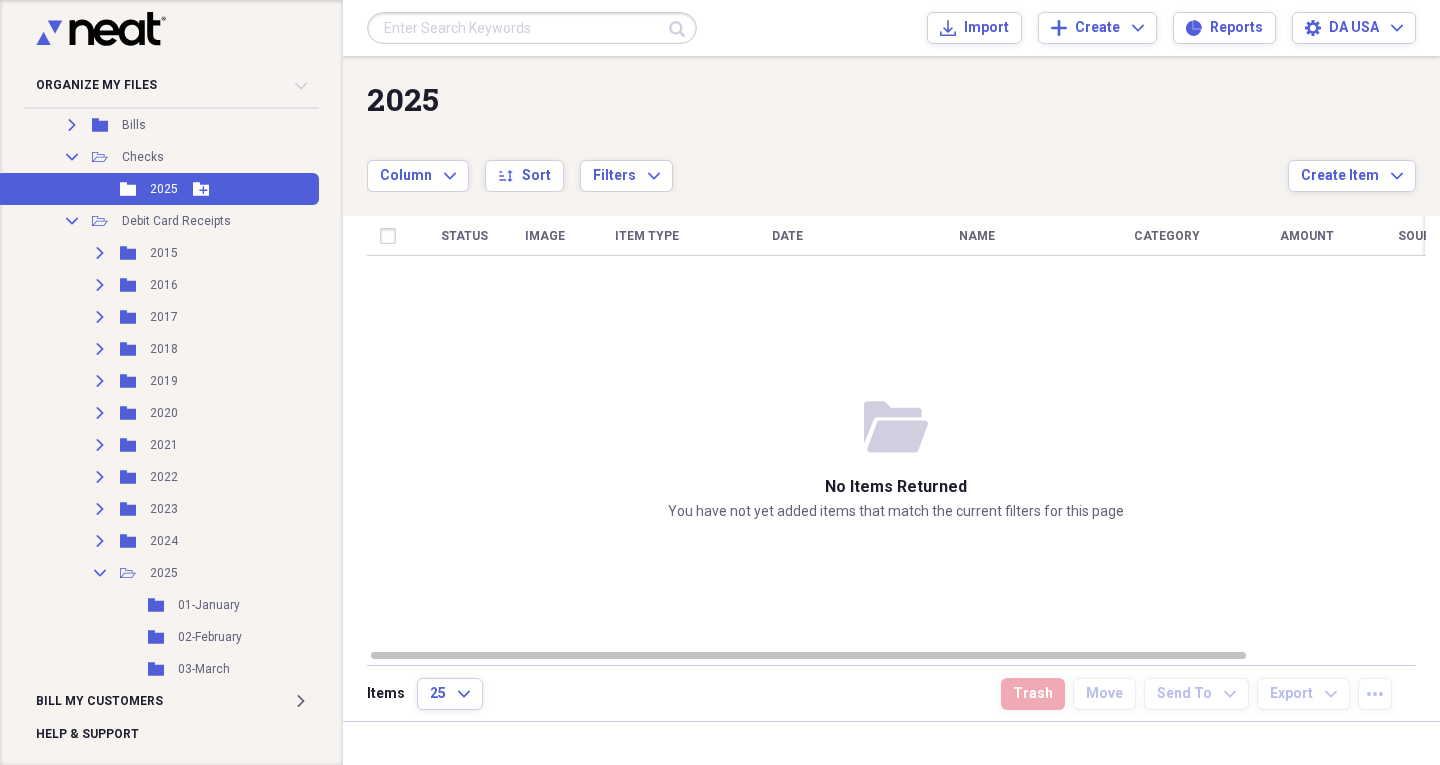 click on "Add Folder" 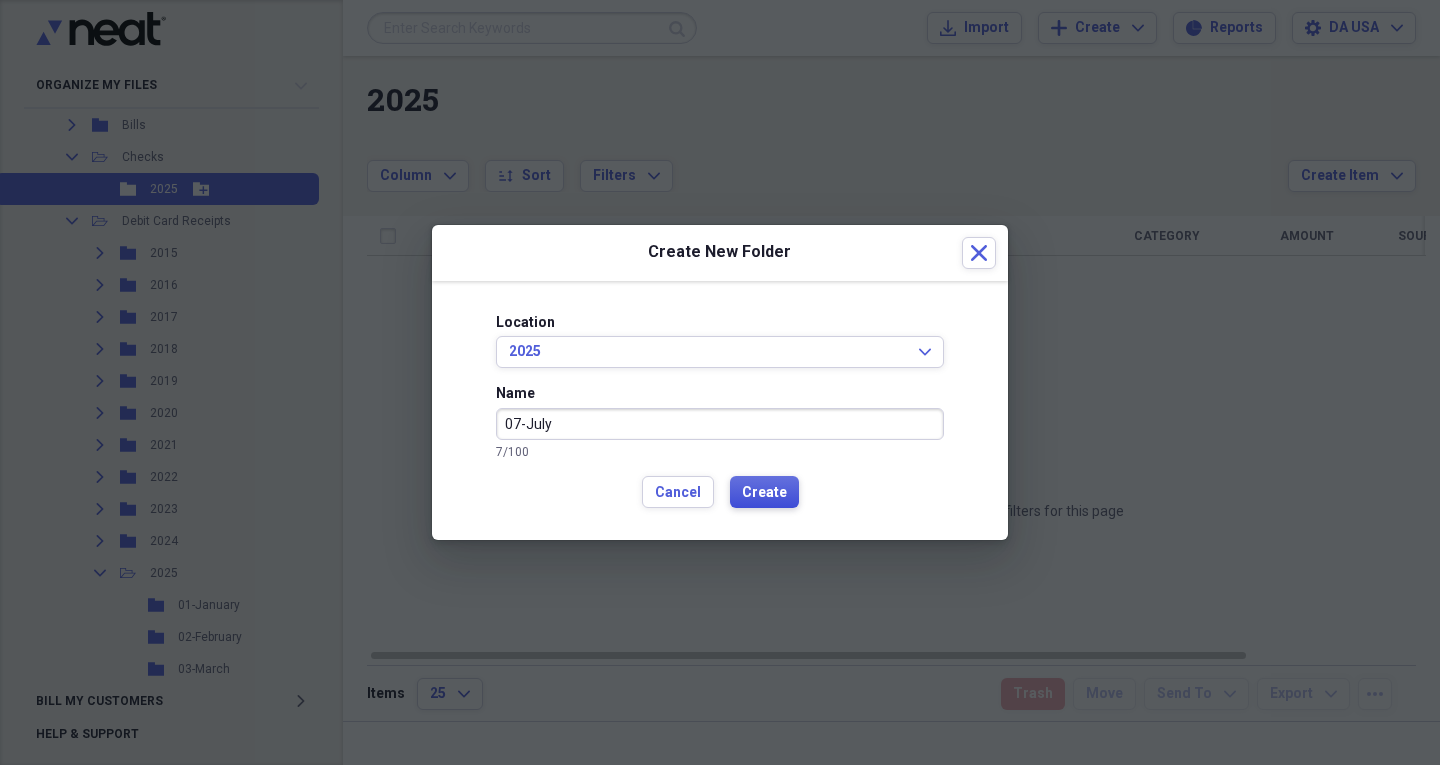 type on "07-July" 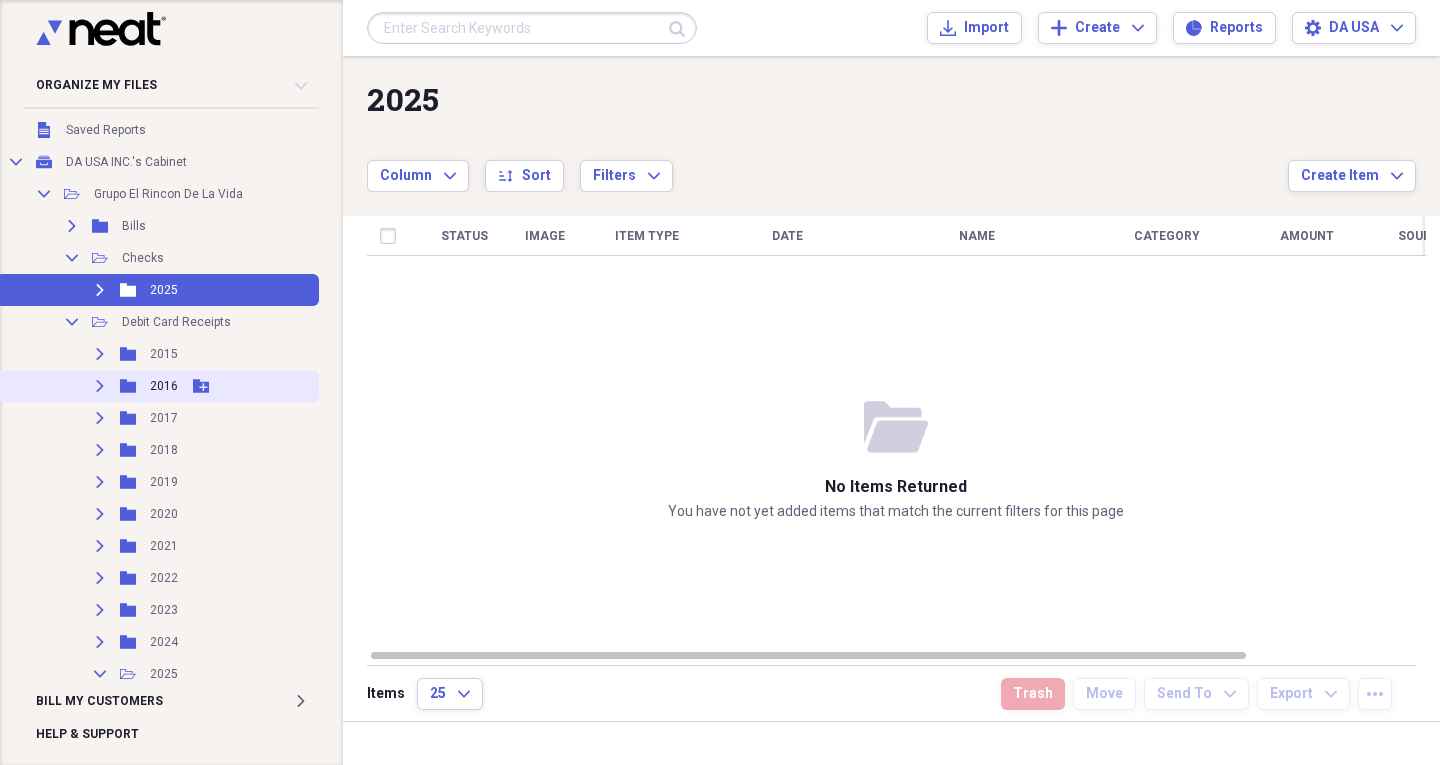 scroll, scrollTop: 100, scrollLeft: 0, axis: vertical 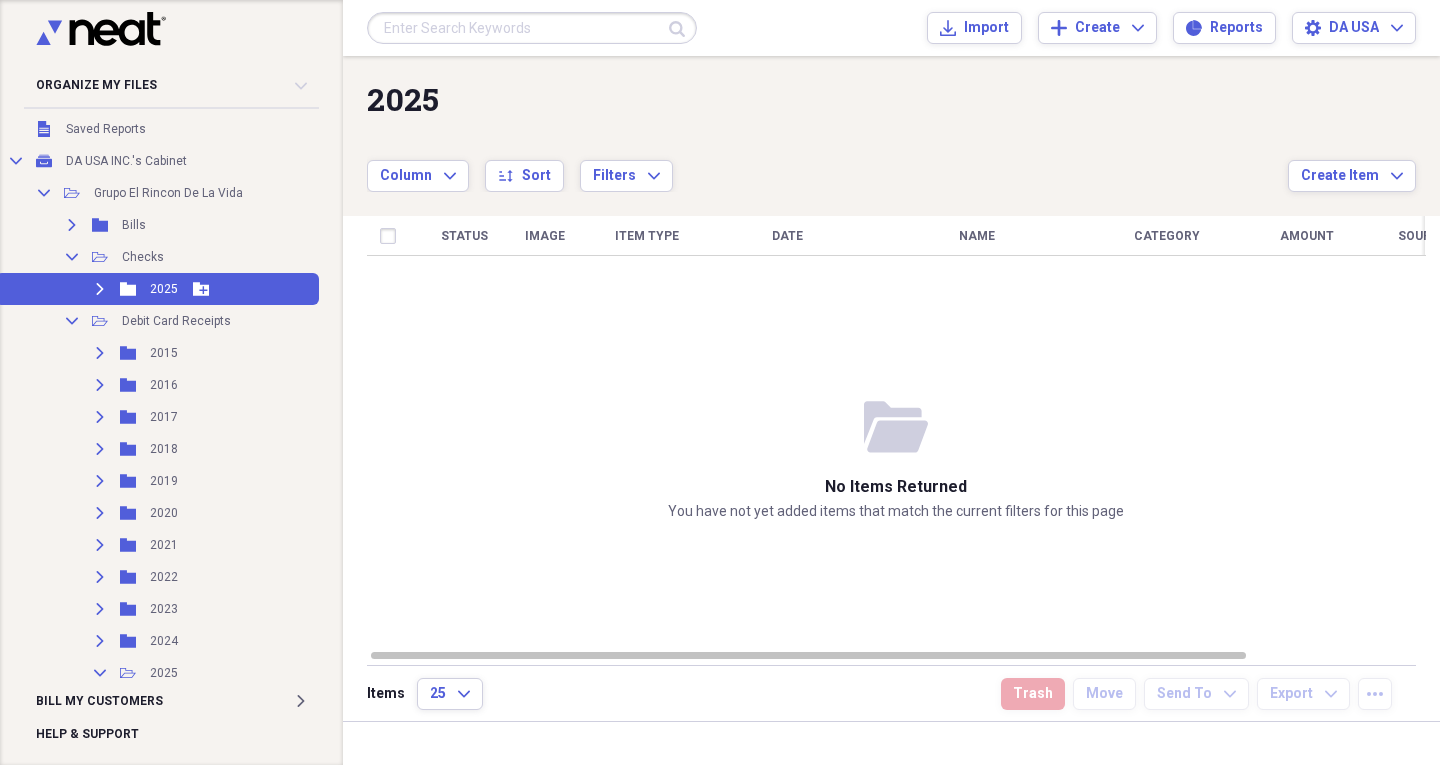 click on "Expand" at bounding box center [100, 289] 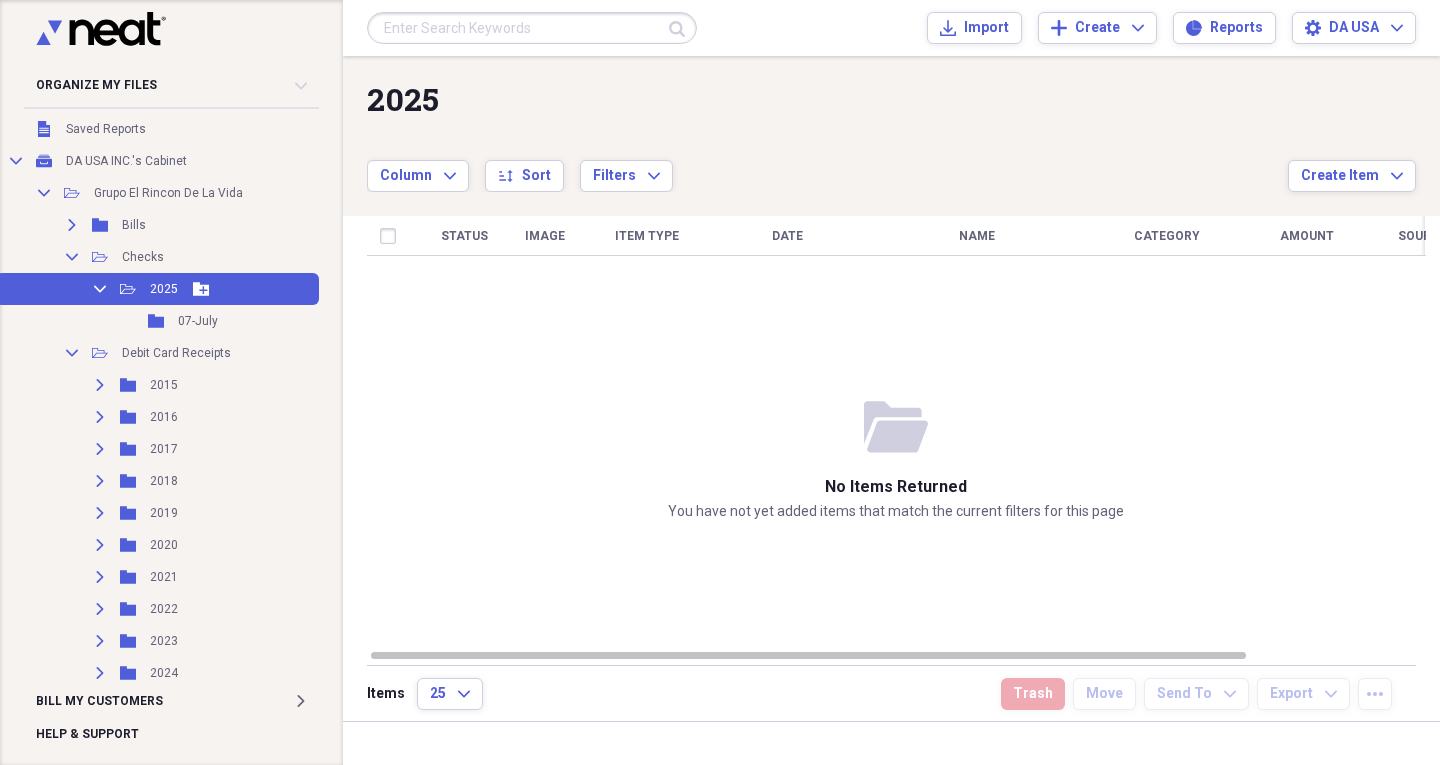click 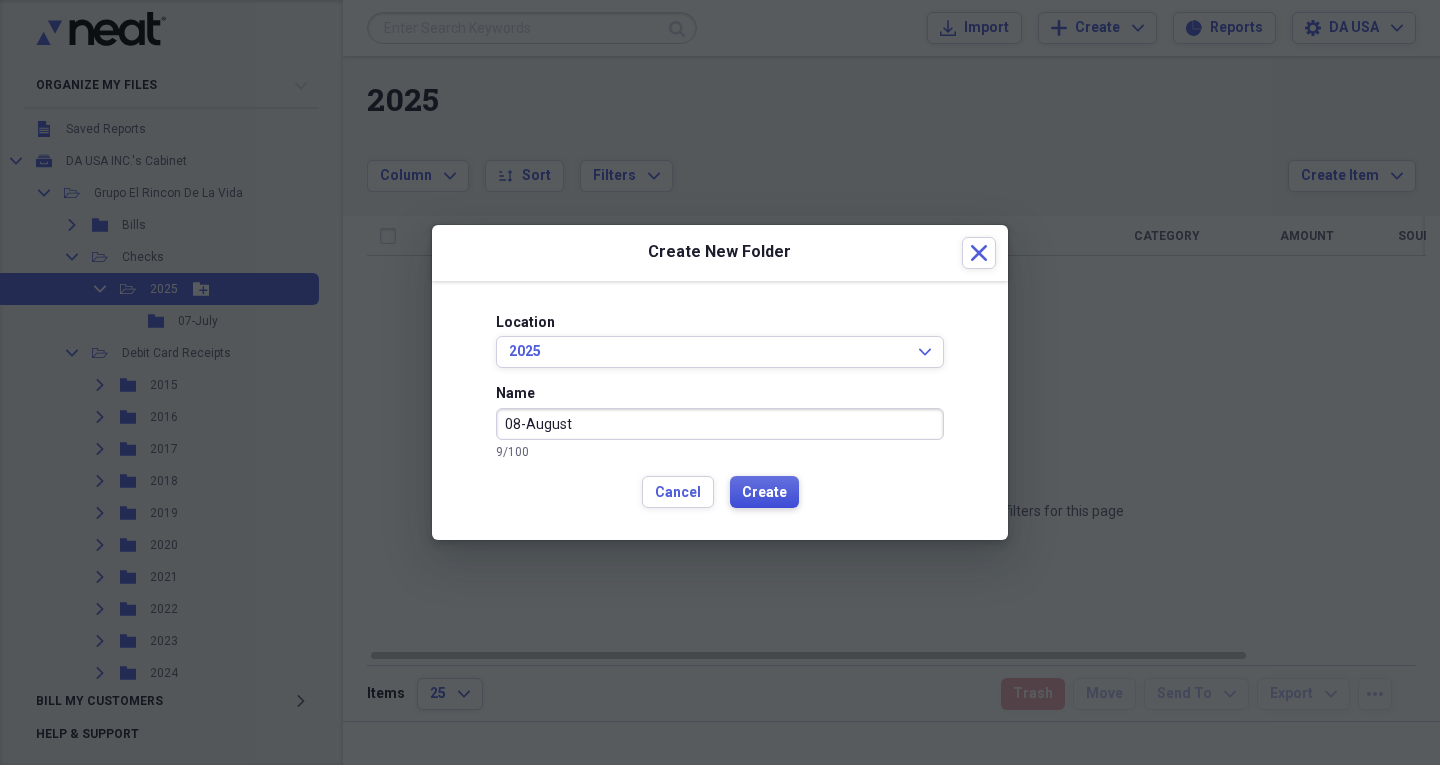 type on "08-August" 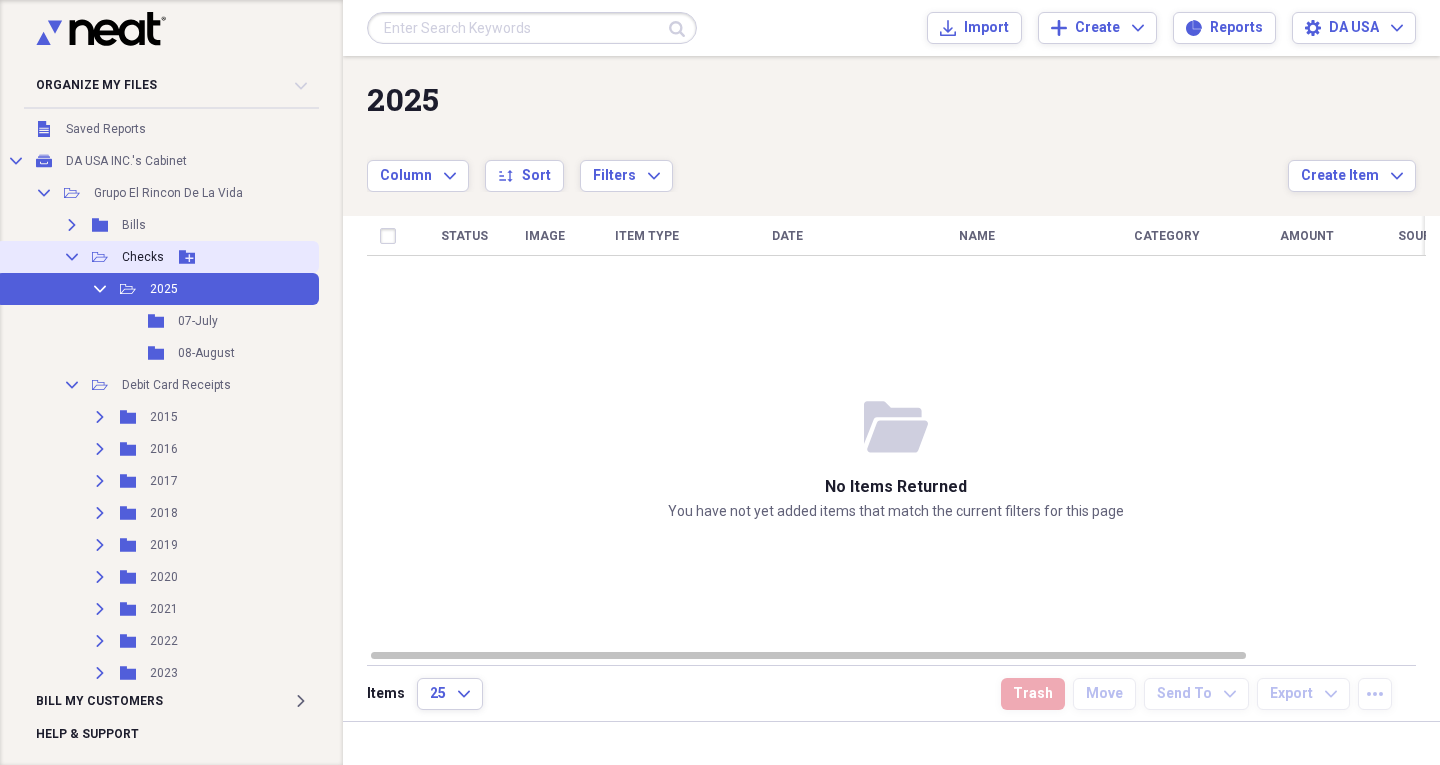 click 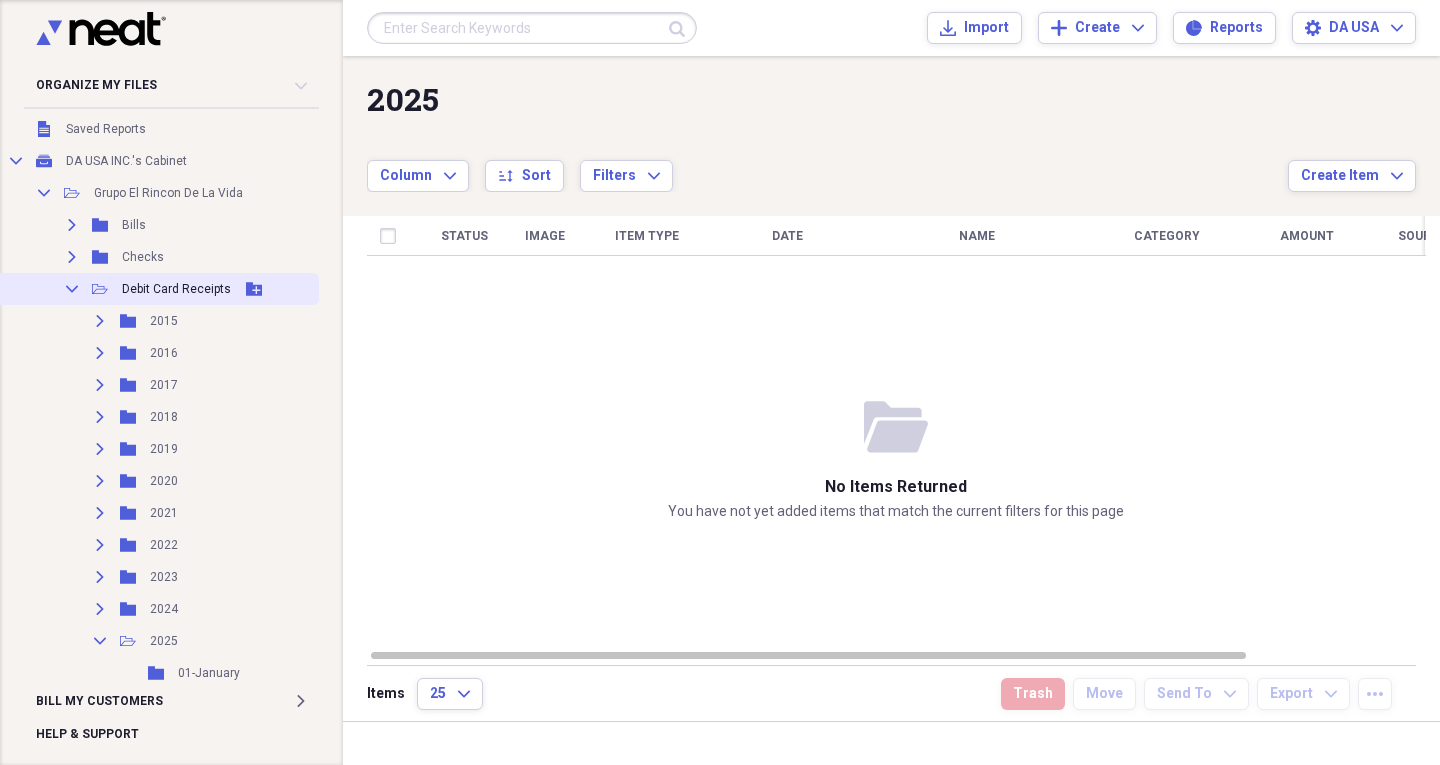 click on "Collapse" 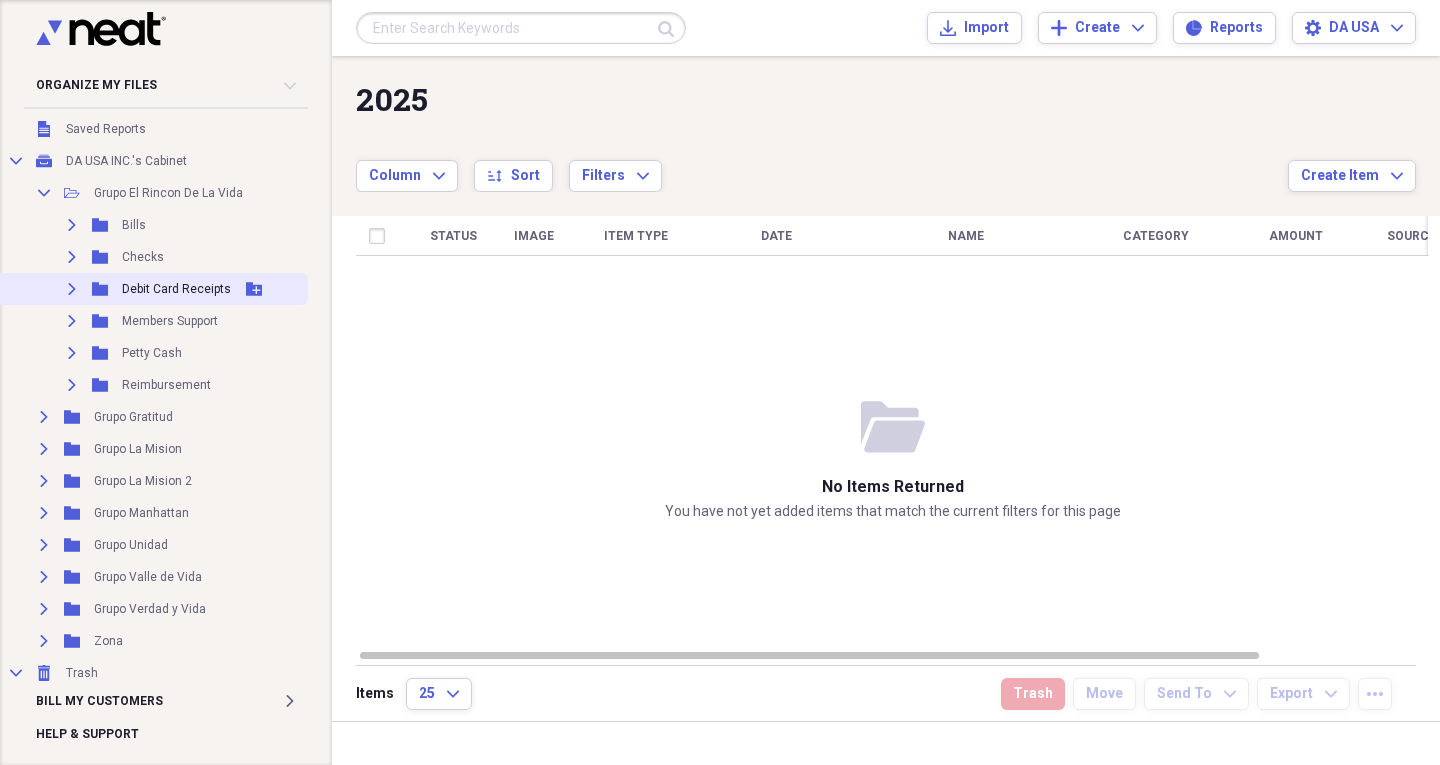 click on "Expand" 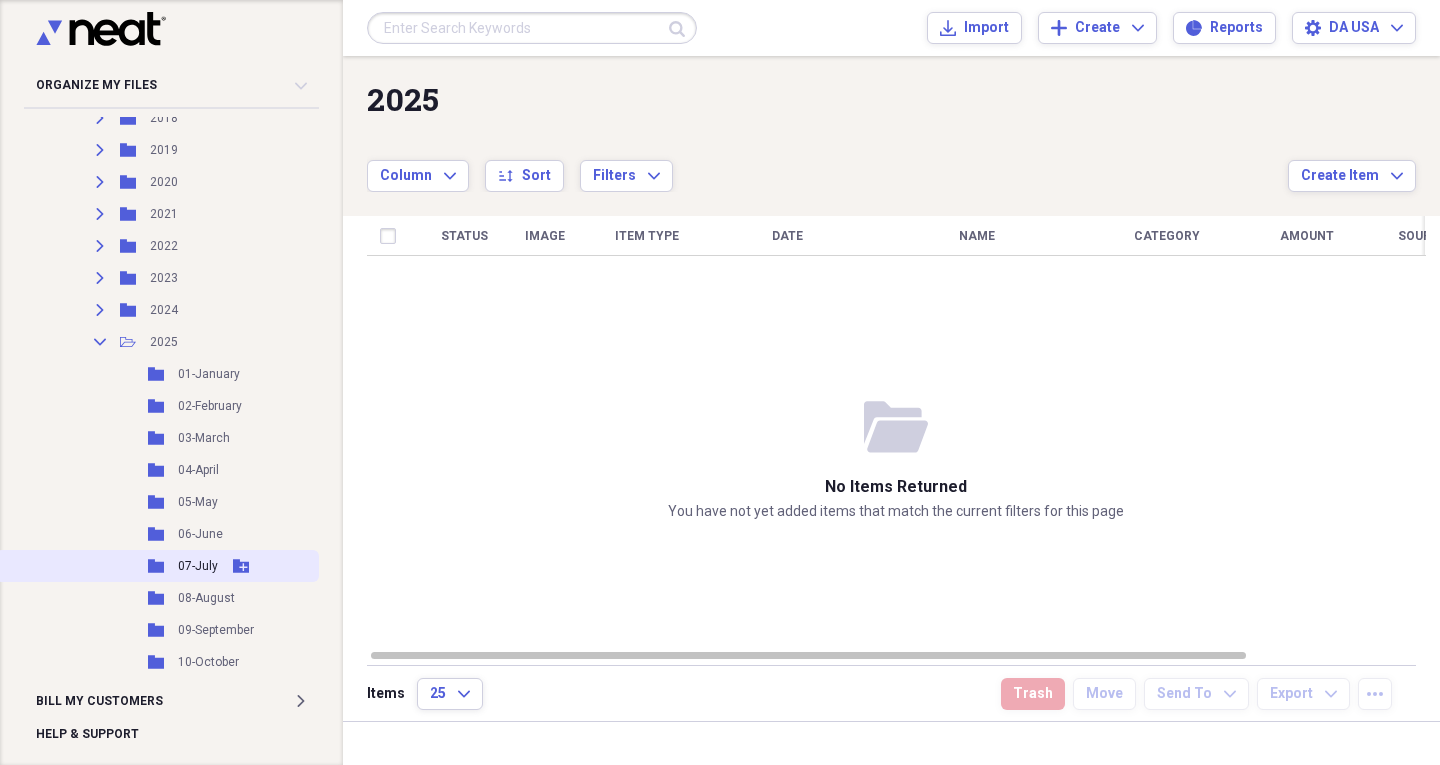 scroll, scrollTop: 400, scrollLeft: 0, axis: vertical 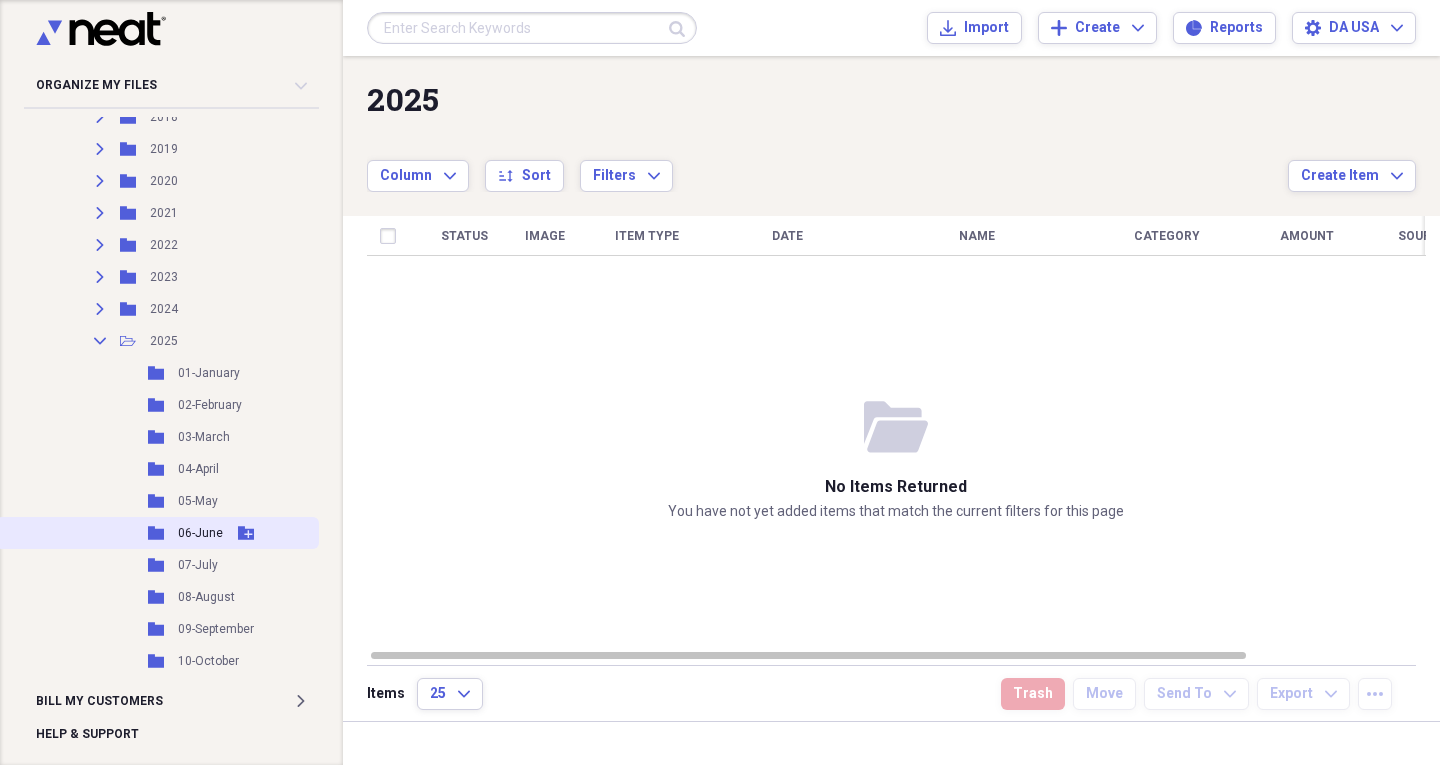 drag, startPoint x: 175, startPoint y: 535, endPoint x: 176, endPoint y: 546, distance: 11.045361 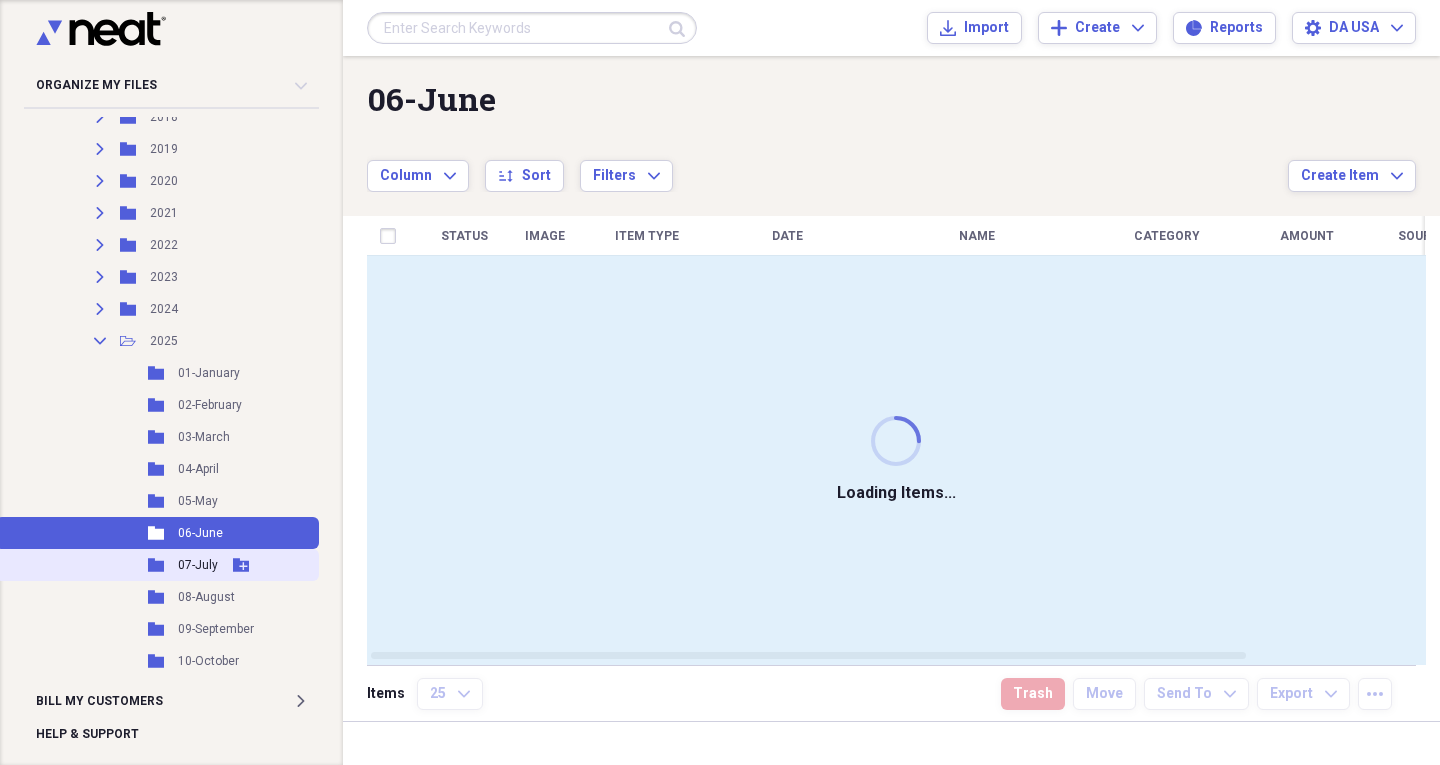 click on "07-July" at bounding box center (198, 565) 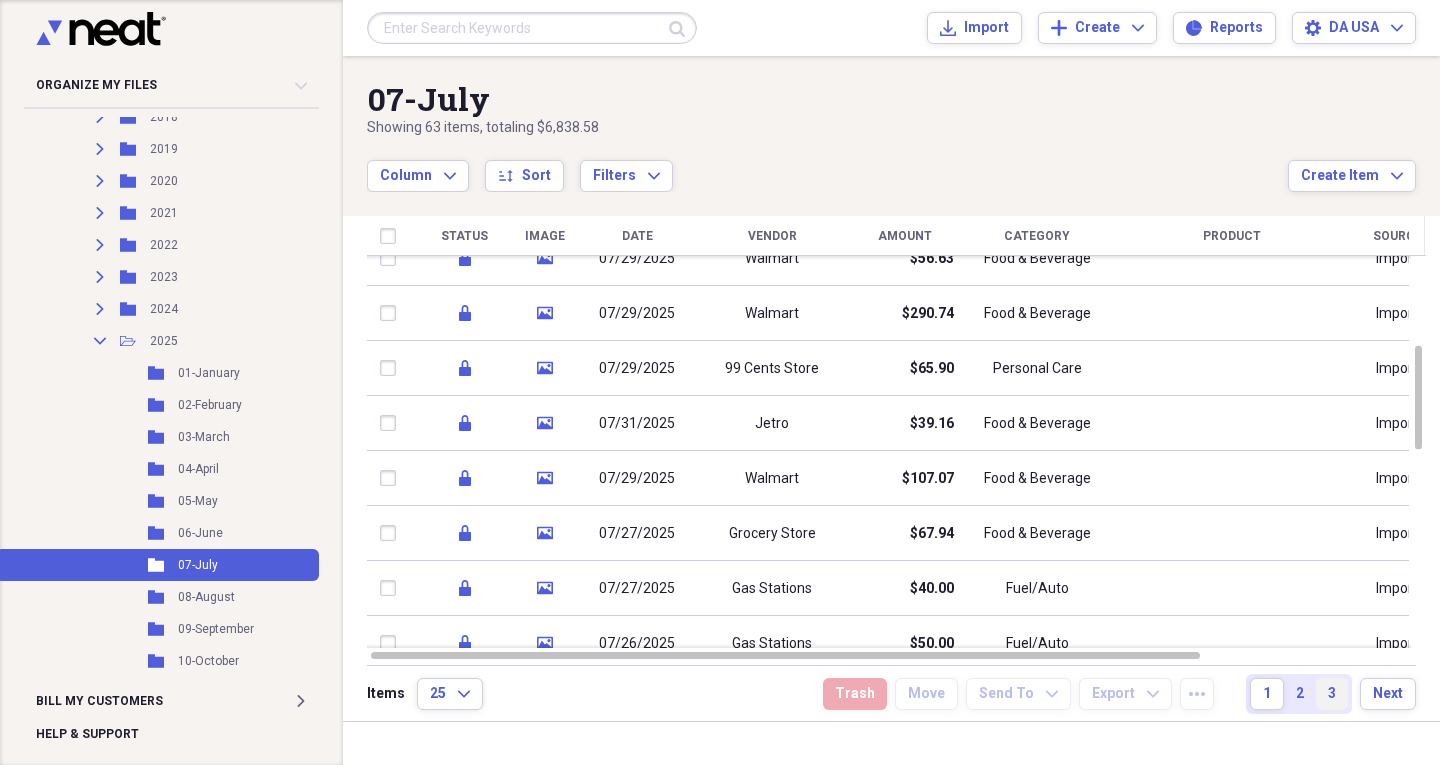 click on "3" at bounding box center [1332, 694] 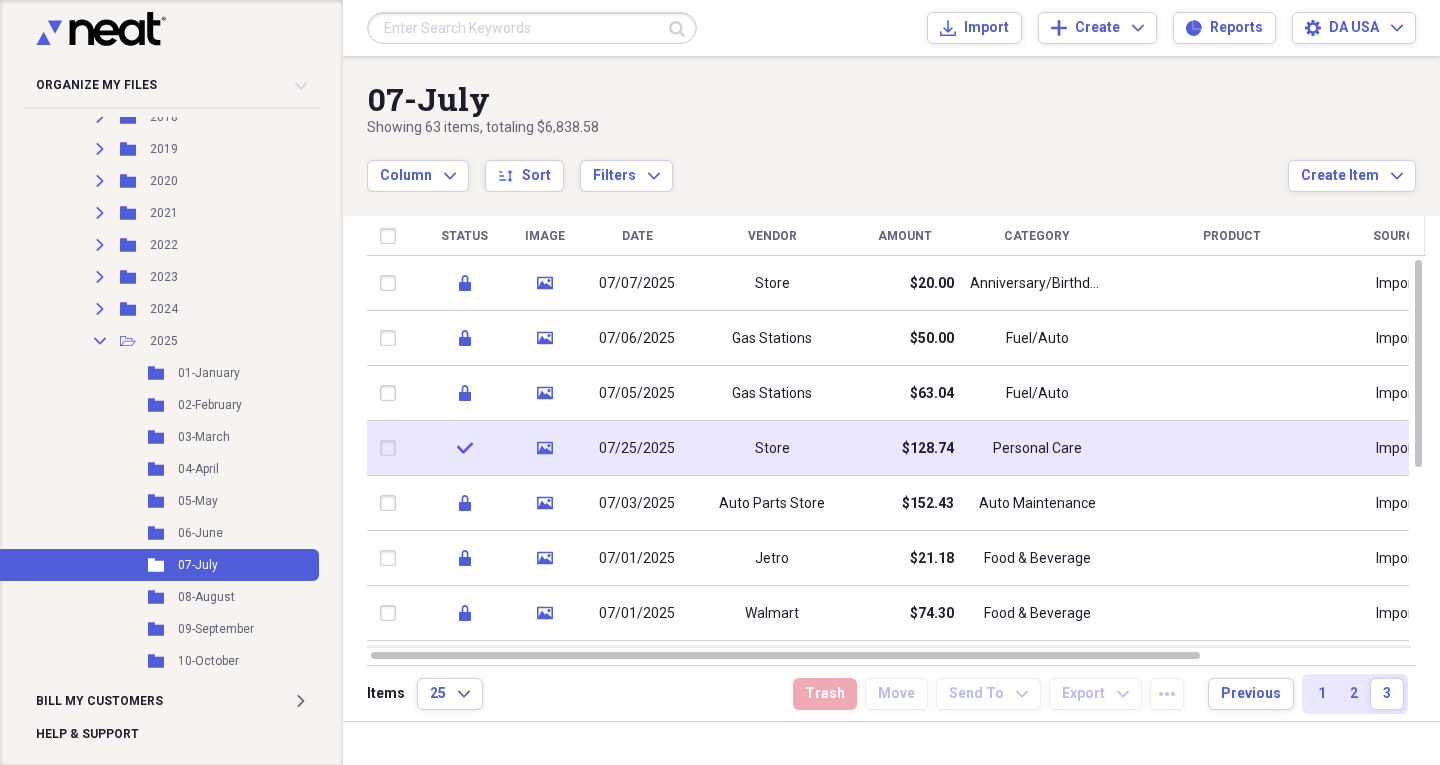 click on "$128.74" at bounding box center (928, 449) 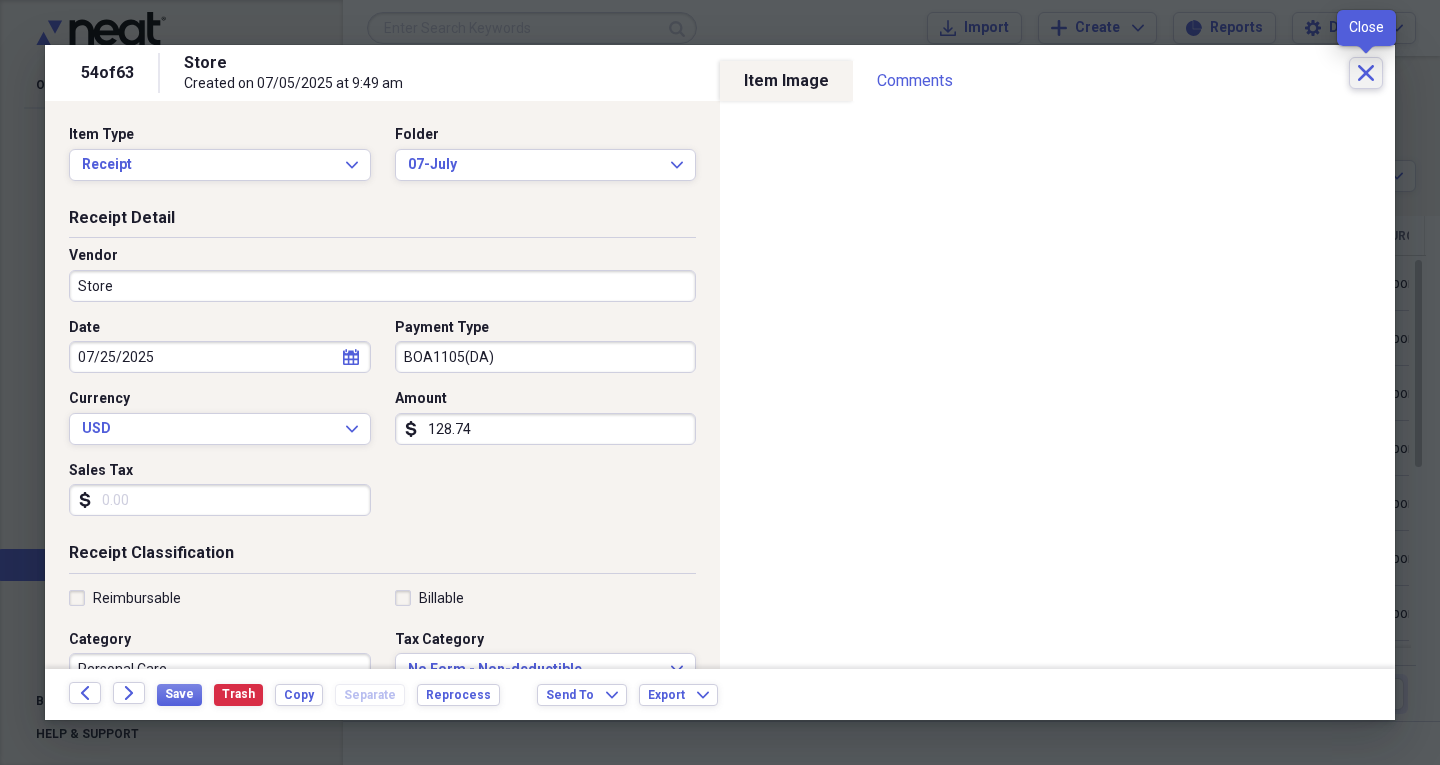 click on "Close" 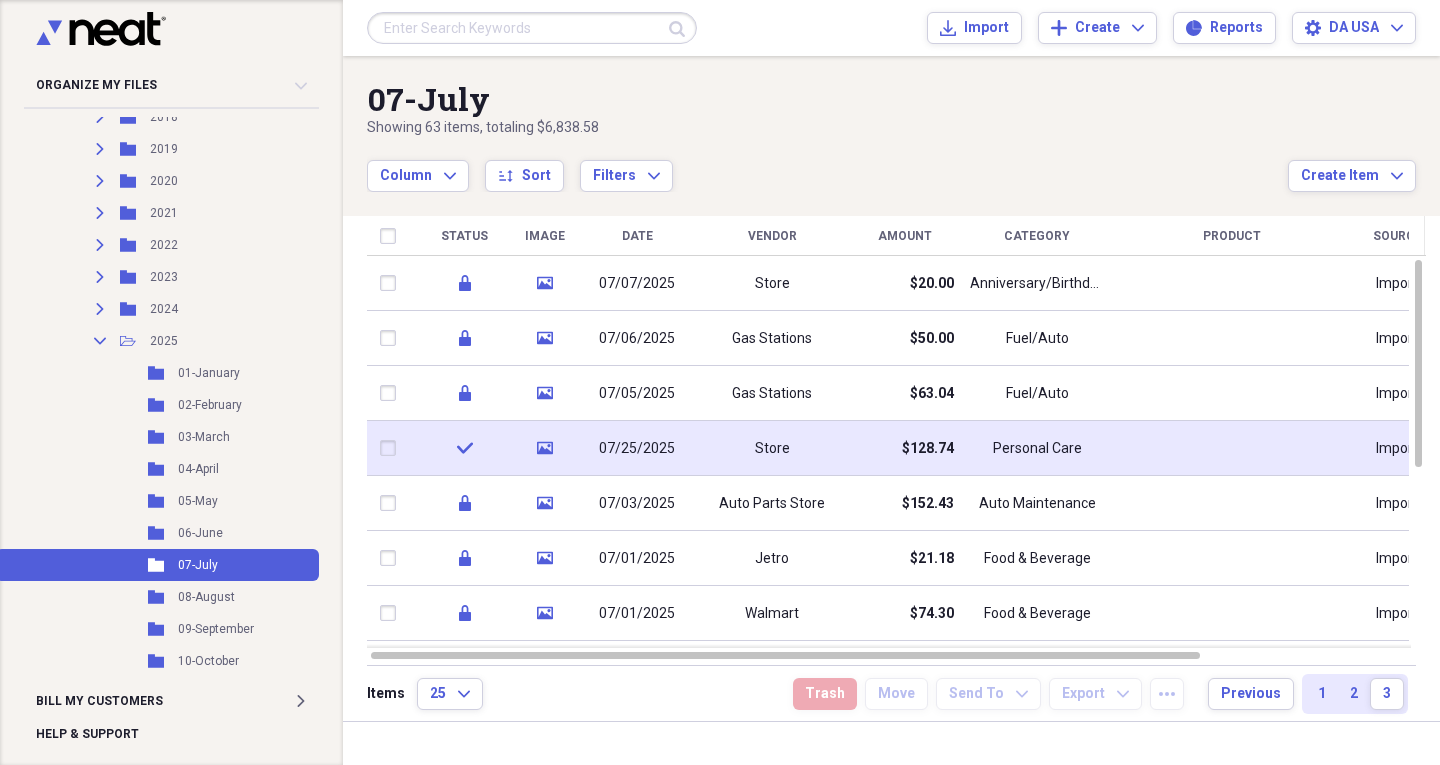 click on "Store" at bounding box center [772, 448] 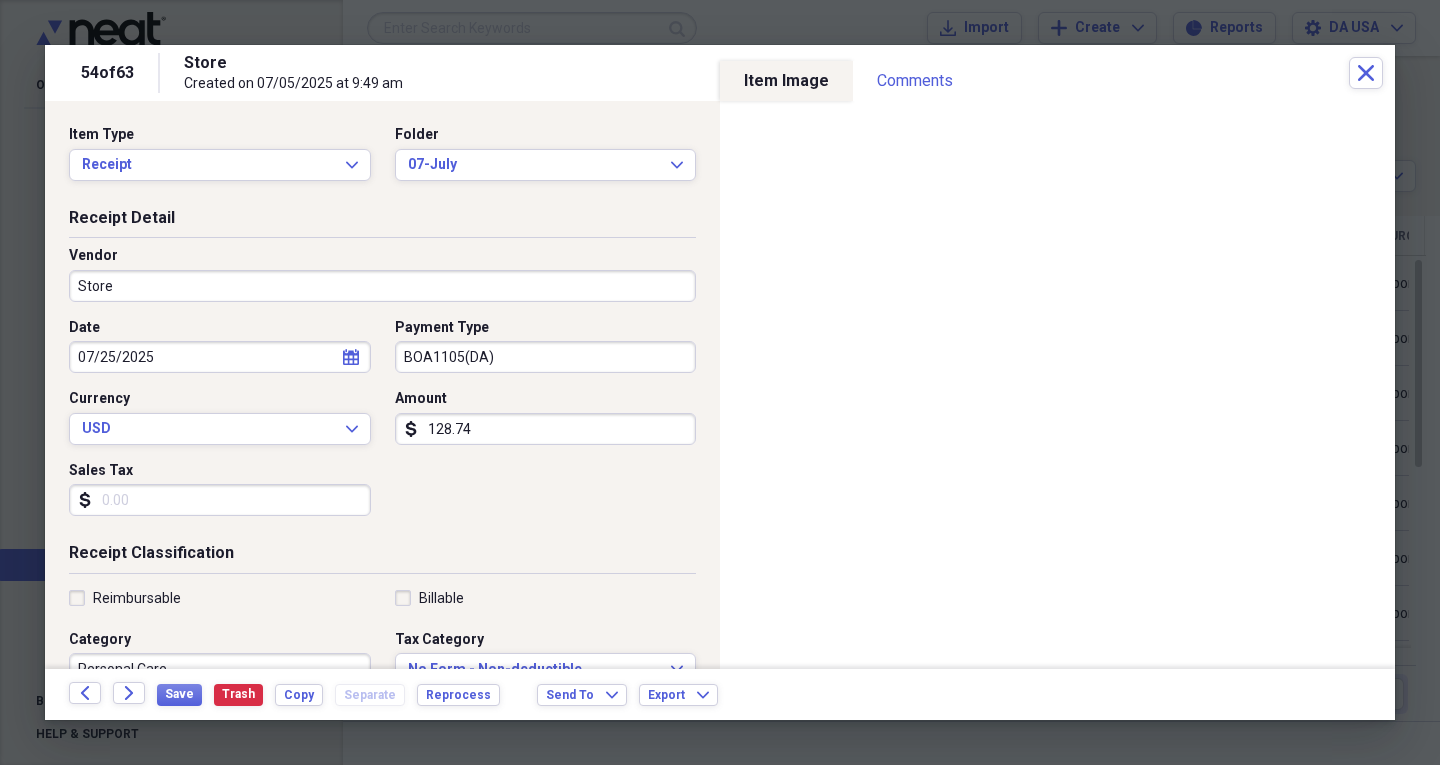 click on "07/25/2025" at bounding box center (220, 357) 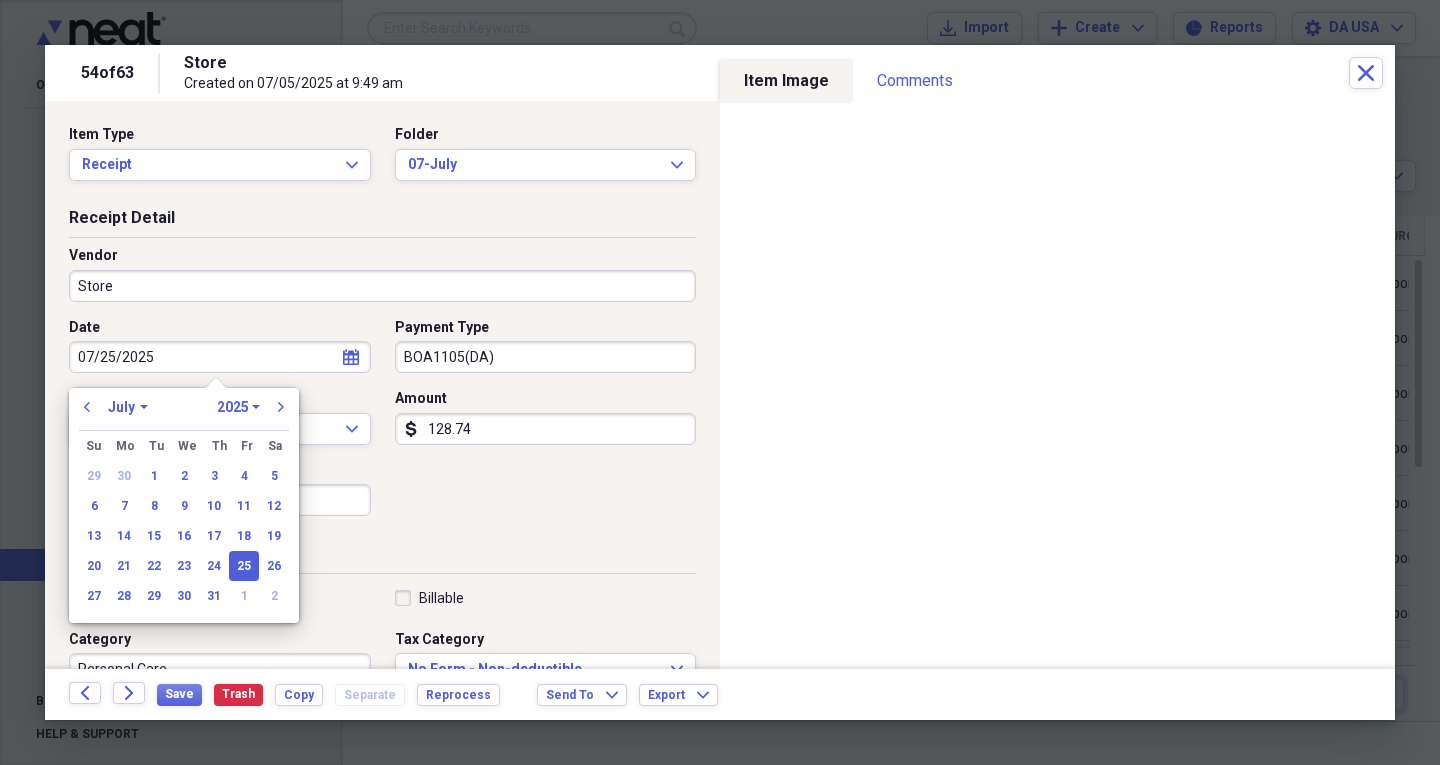 click on "Date [DATE] calendar Calendar Payment Type BOA[LAST_FOUR](DA) Currency USD Expand Amount dollar-sign [AMOUNT] Sales Tax dollar-sign" at bounding box center (382, 425) 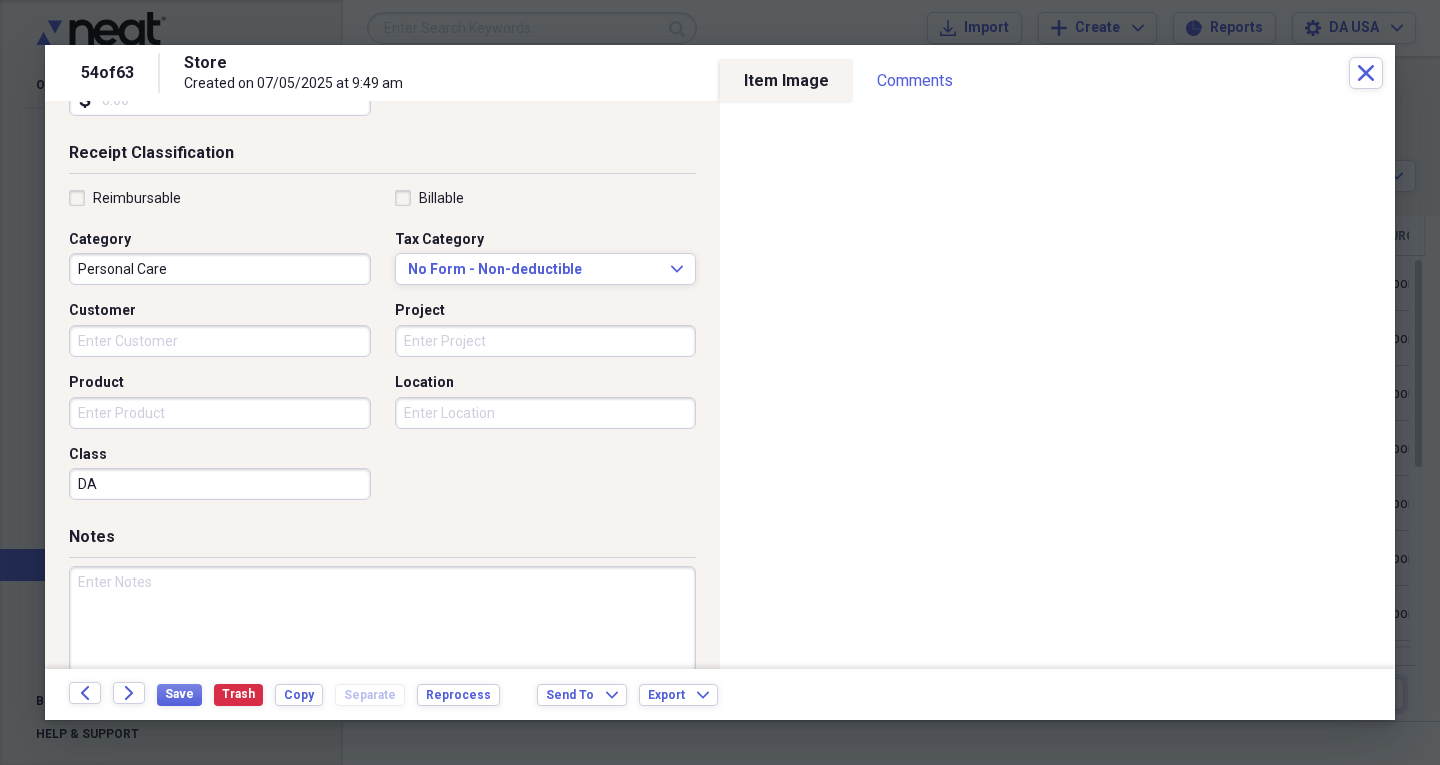 scroll, scrollTop: 0, scrollLeft: 0, axis: both 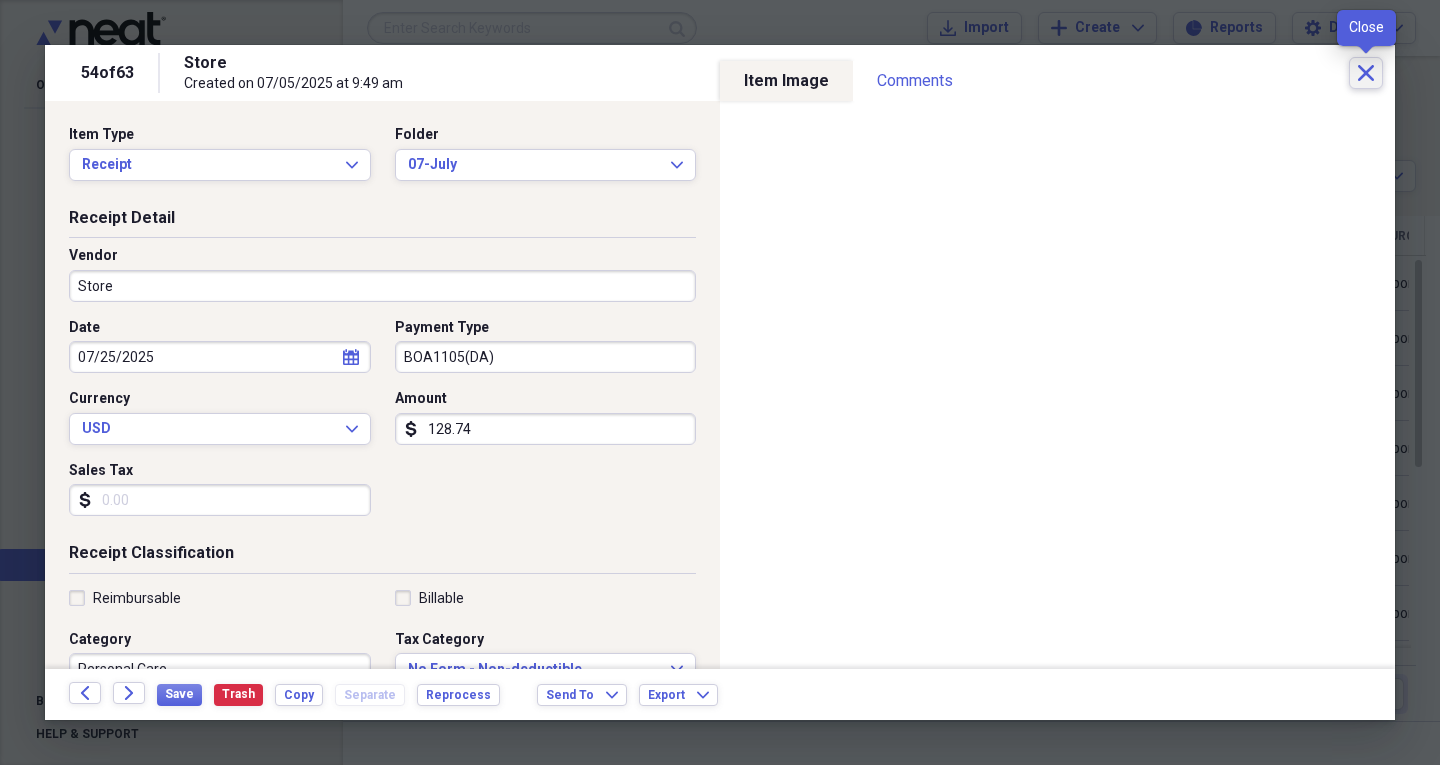 click on "Close" 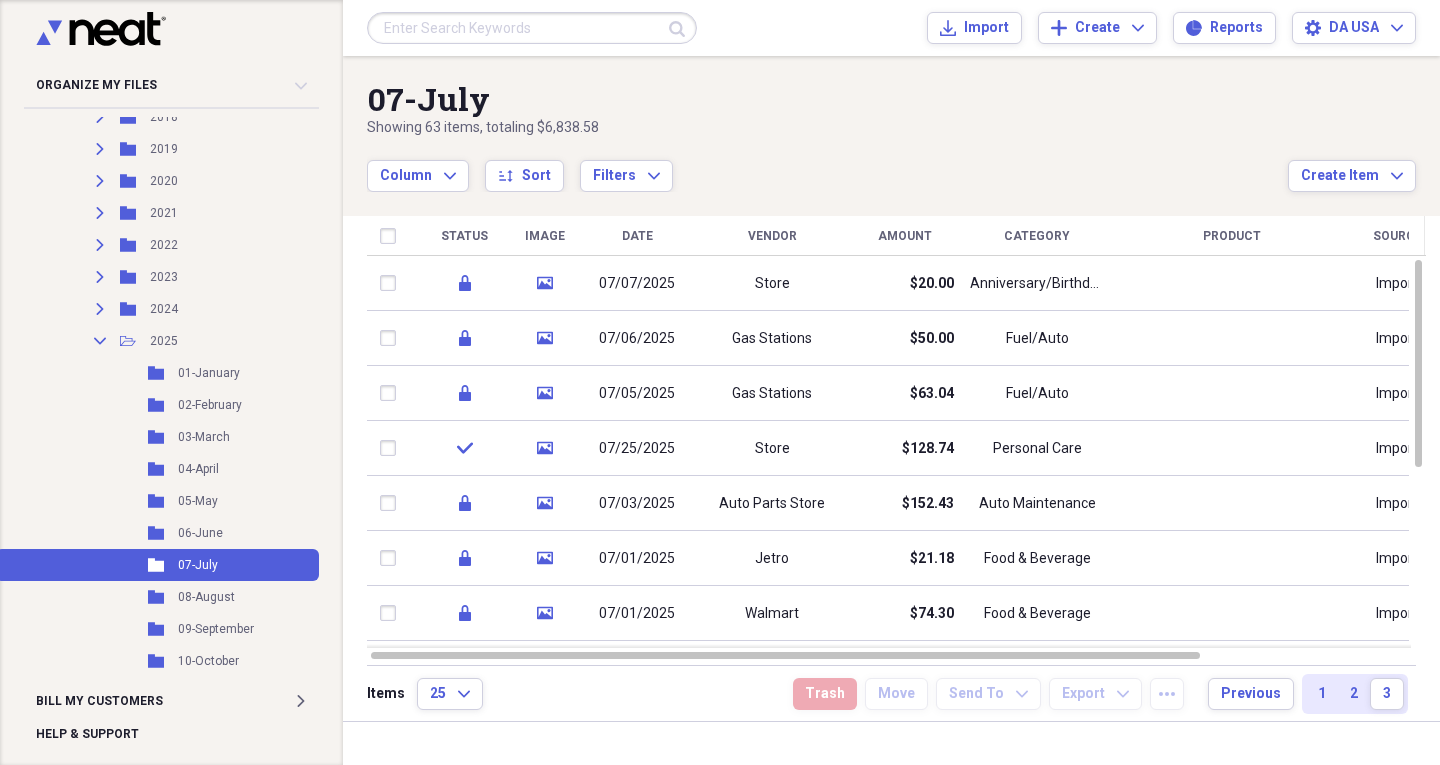 click on "Amount" at bounding box center (905, 236) 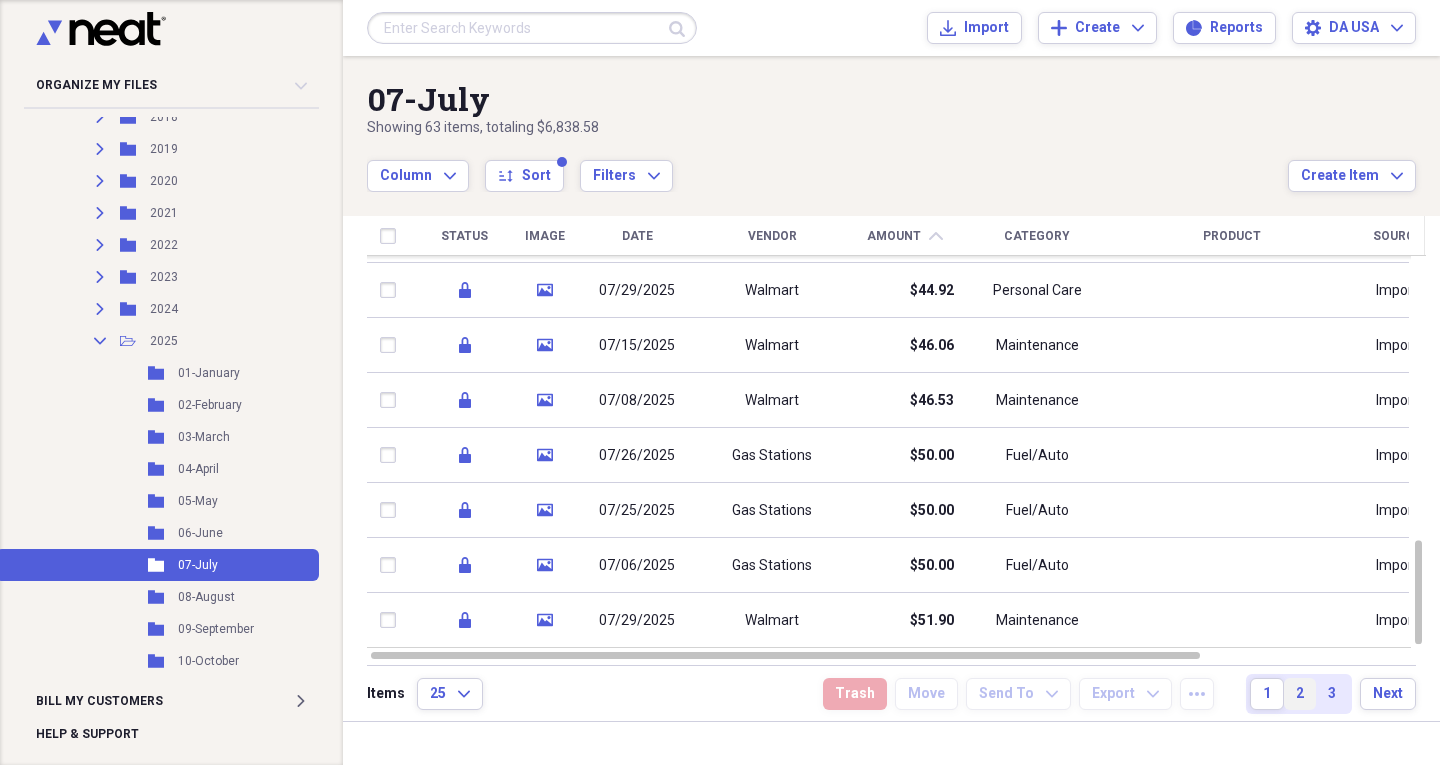 click on "2" at bounding box center (1300, 694) 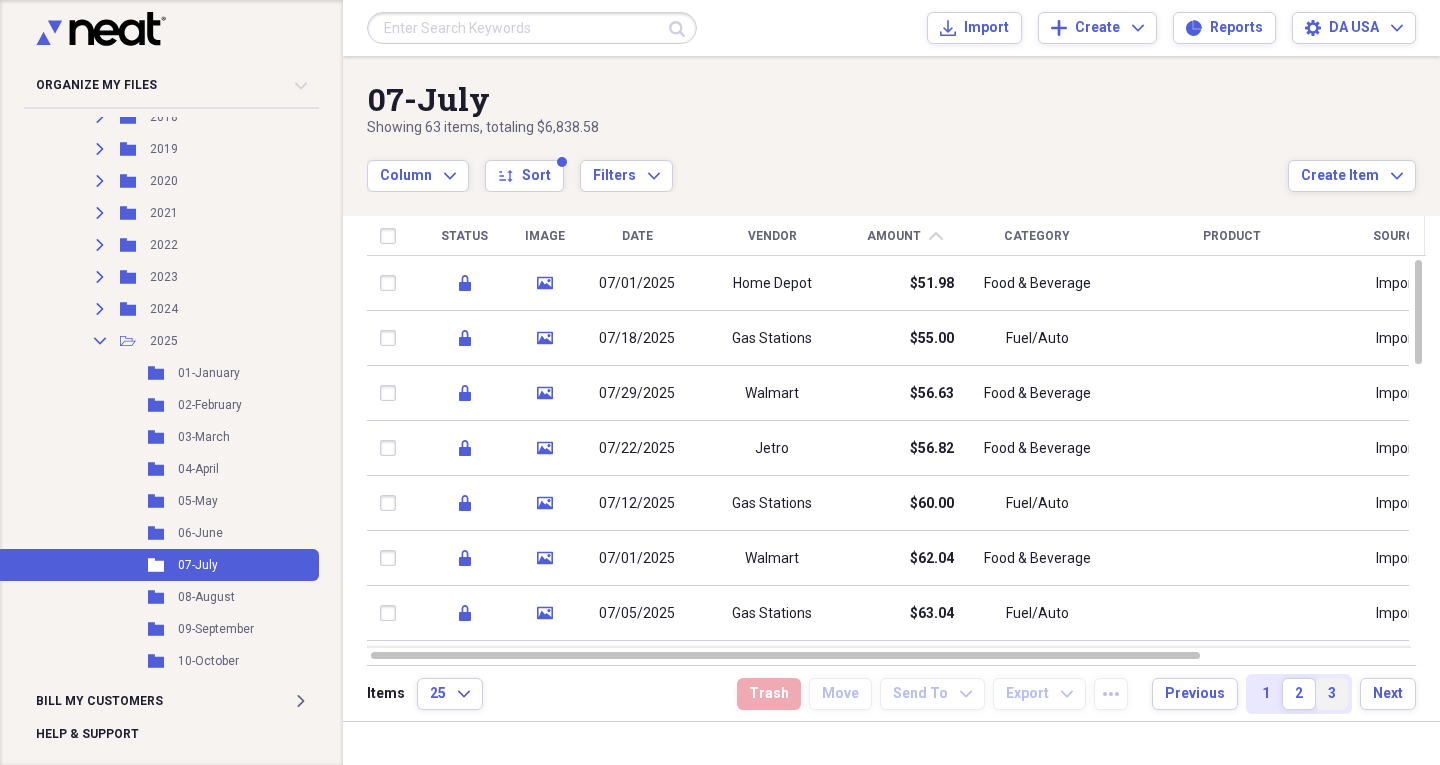 click on "3" at bounding box center (1332, 694) 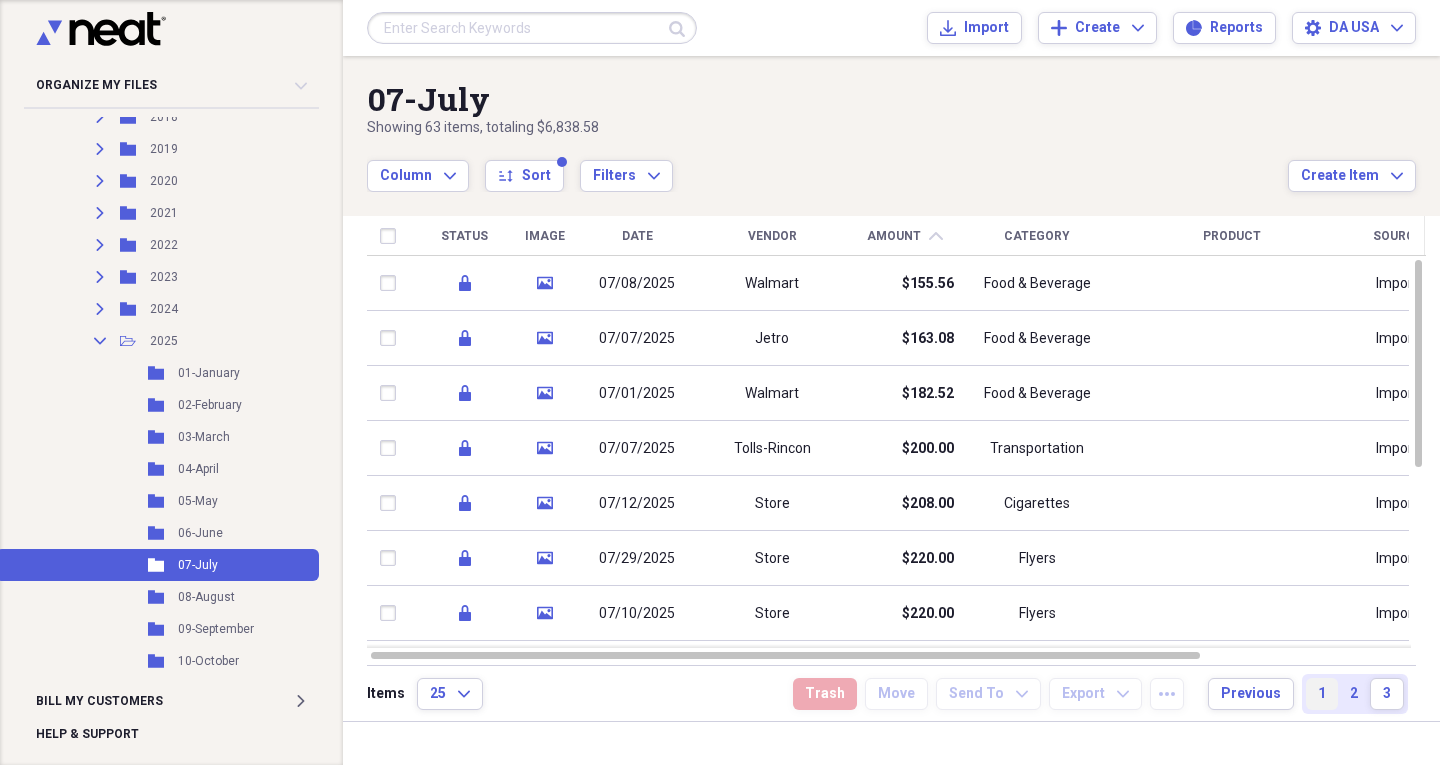 click on "1" at bounding box center (1322, 694) 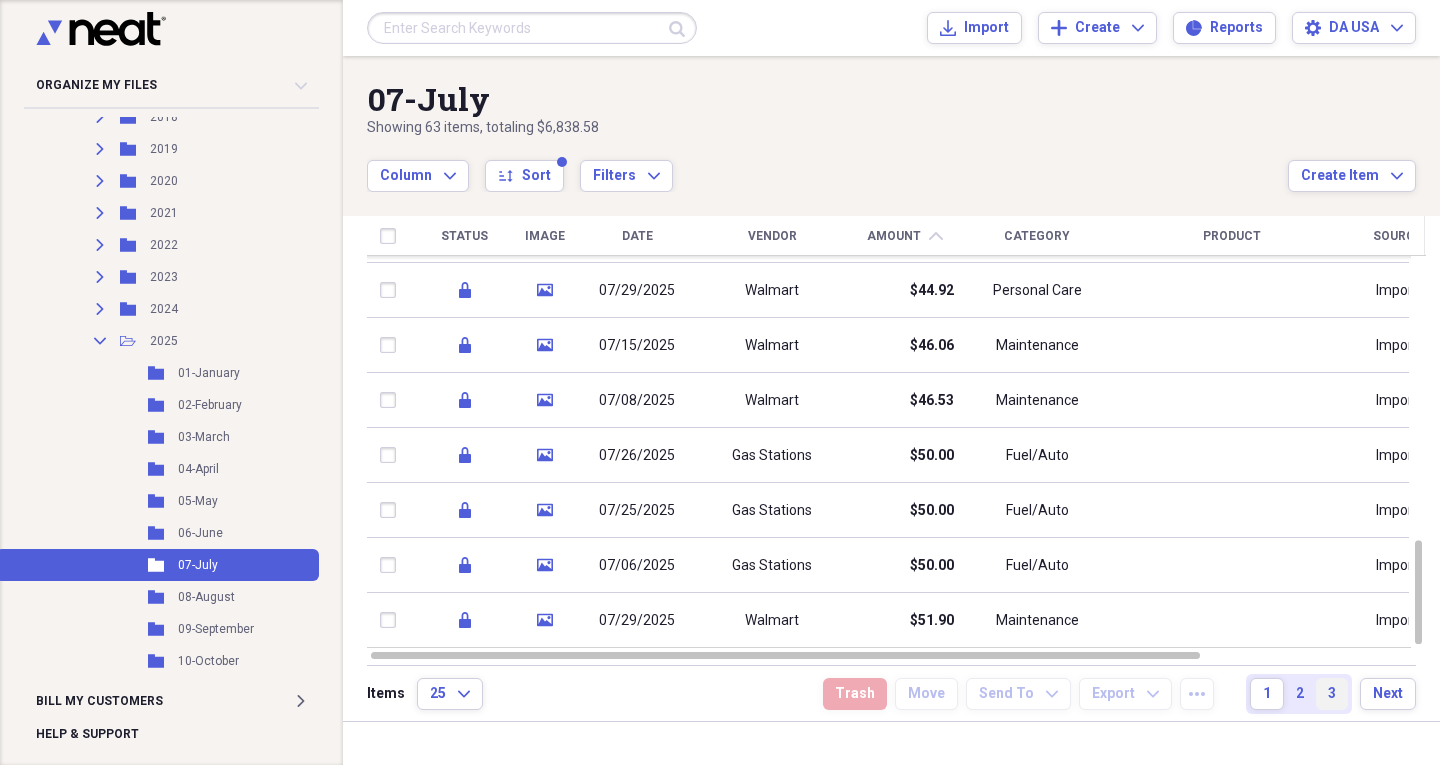 click on "3" at bounding box center (1332, 694) 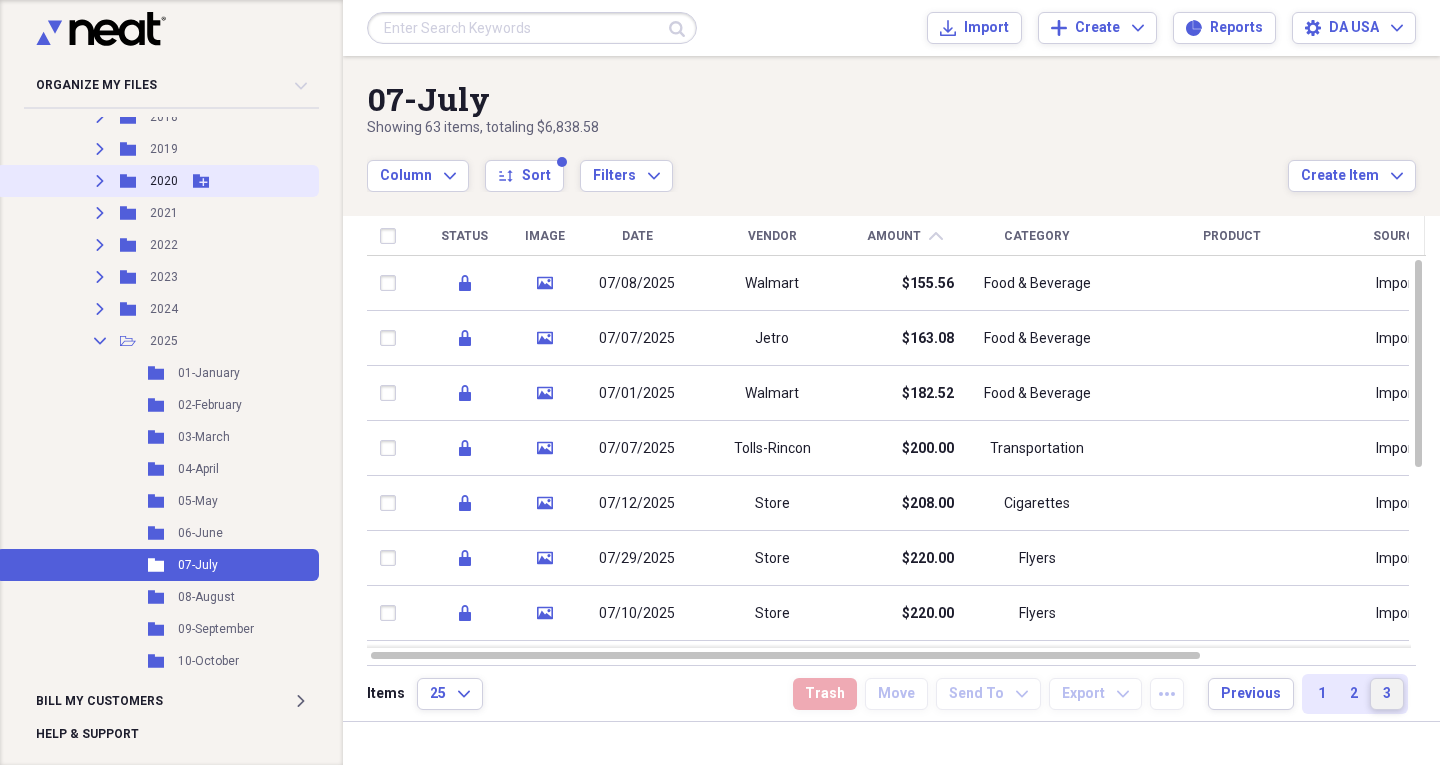 scroll, scrollTop: 0, scrollLeft: 0, axis: both 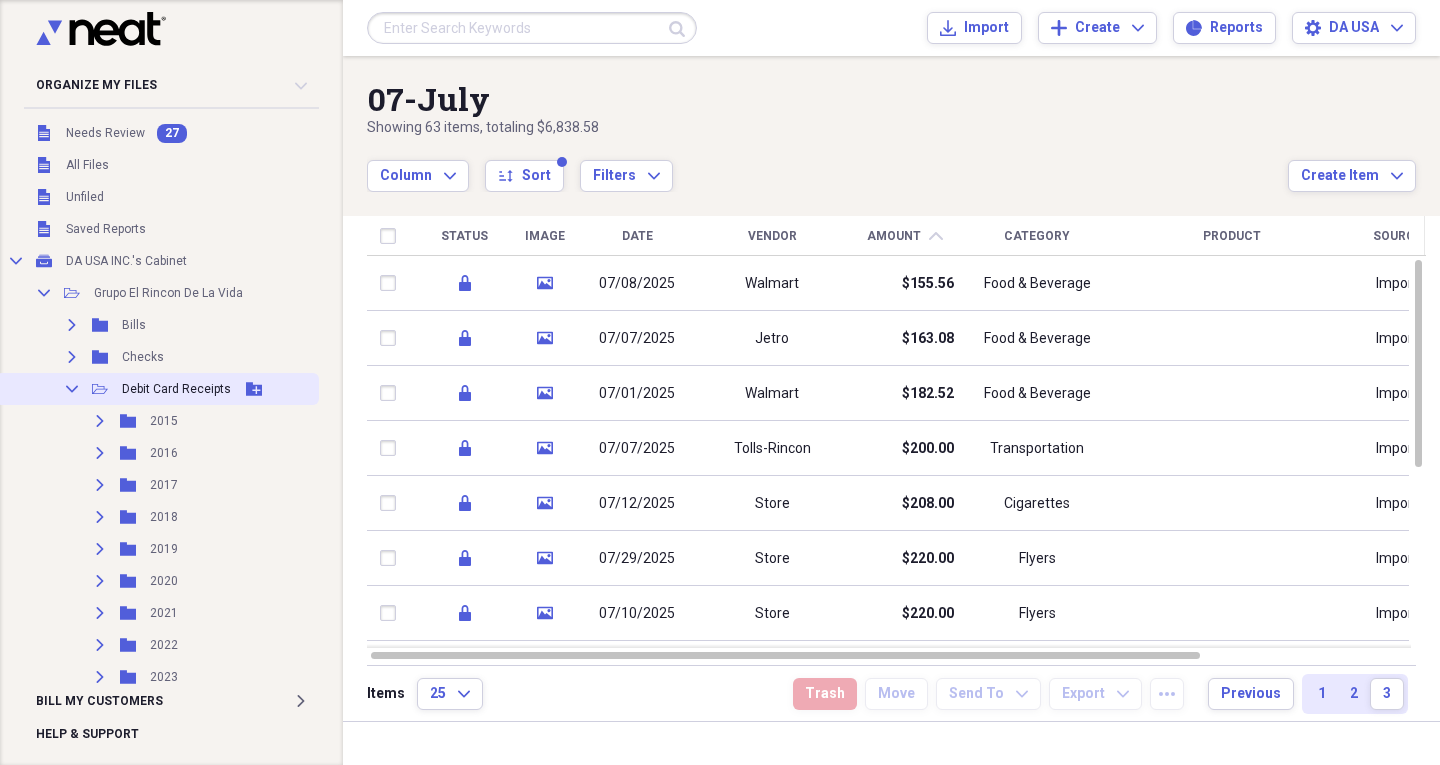 click on "Collapse" at bounding box center [72, 389] 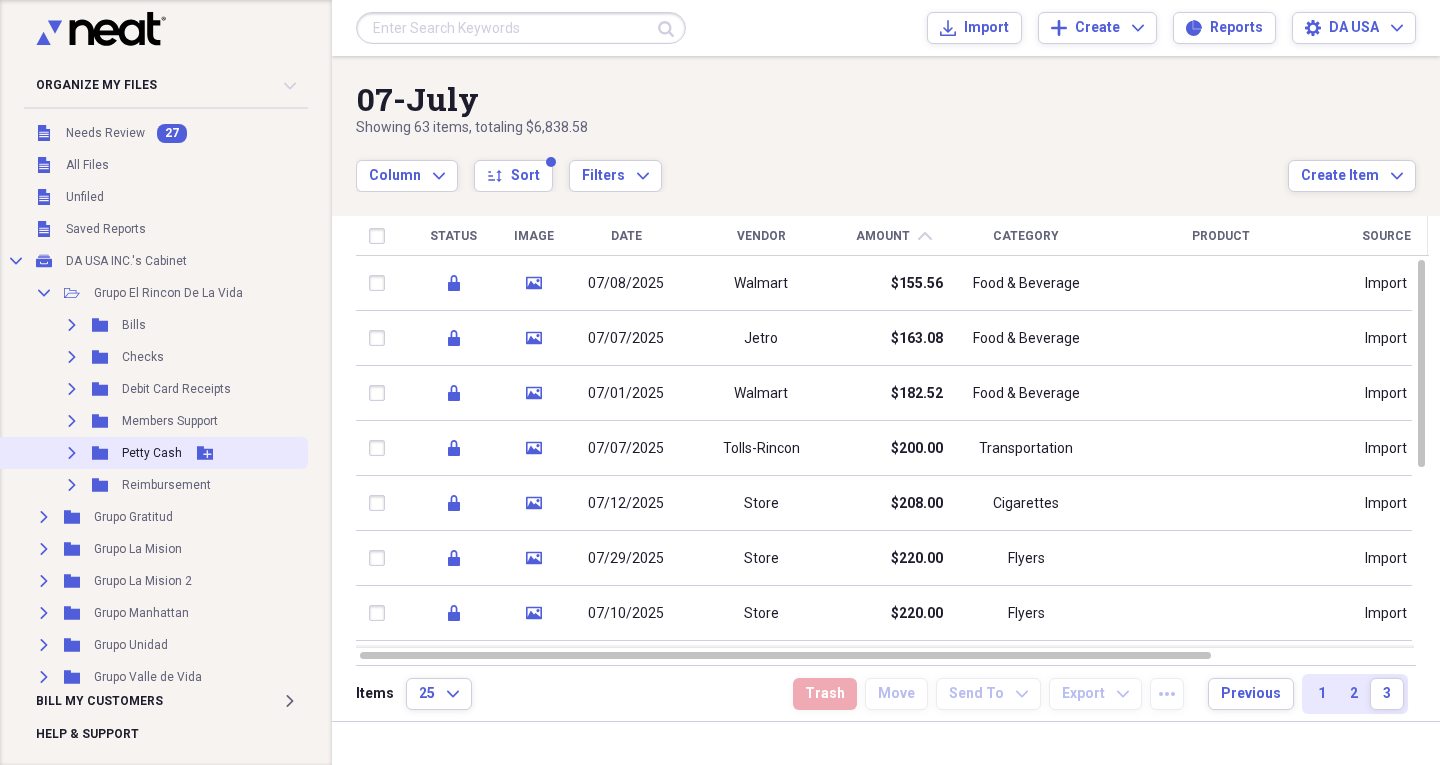 click on "Expand" 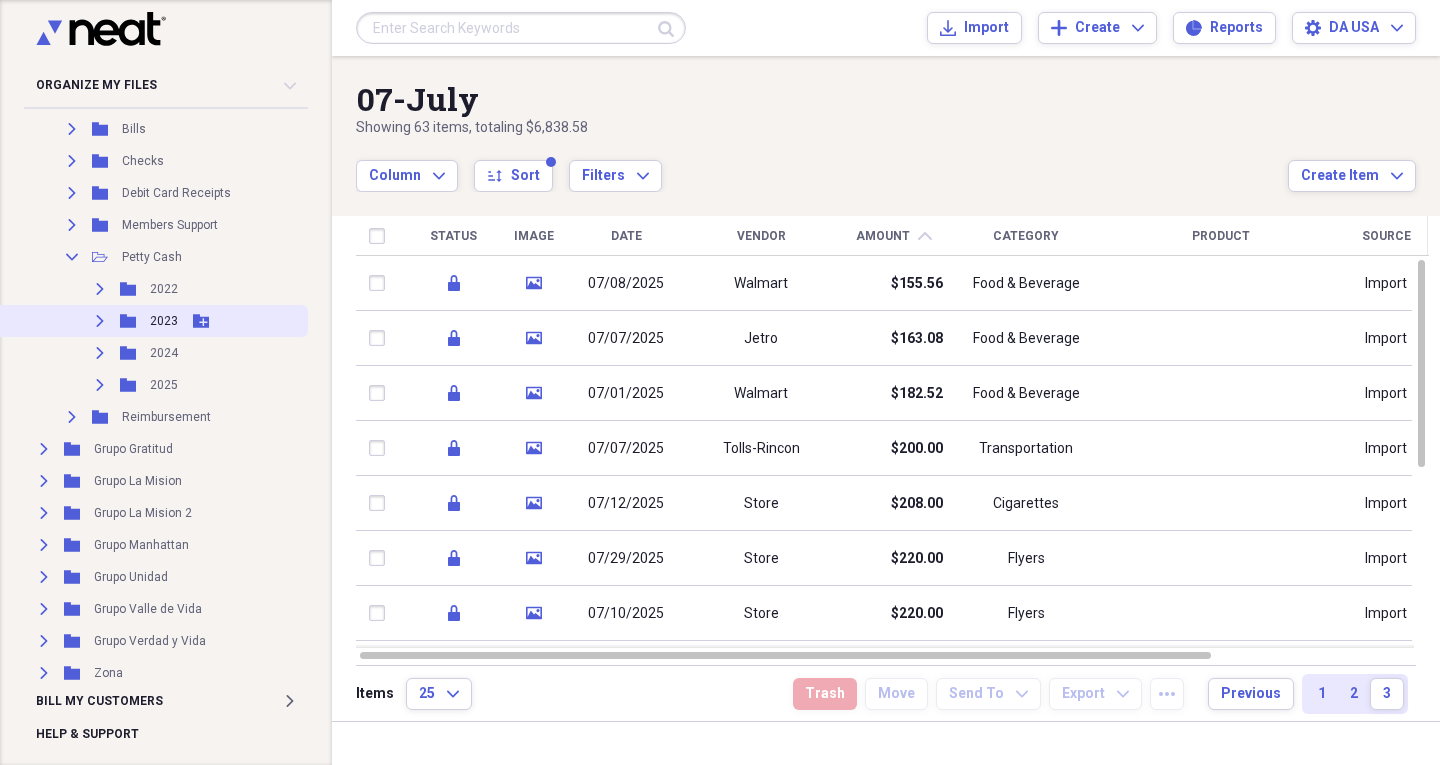 scroll, scrollTop: 200, scrollLeft: 0, axis: vertical 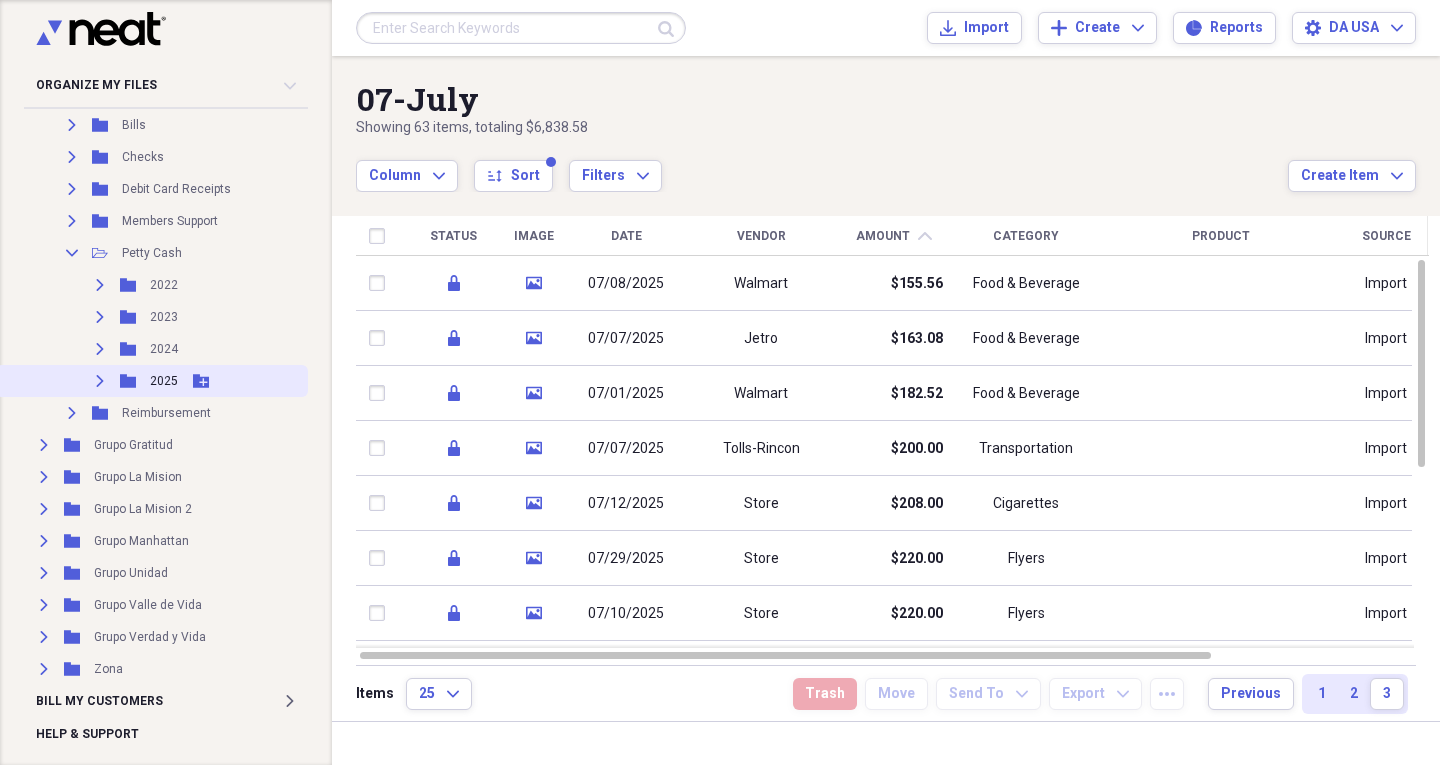 click on "Expand" 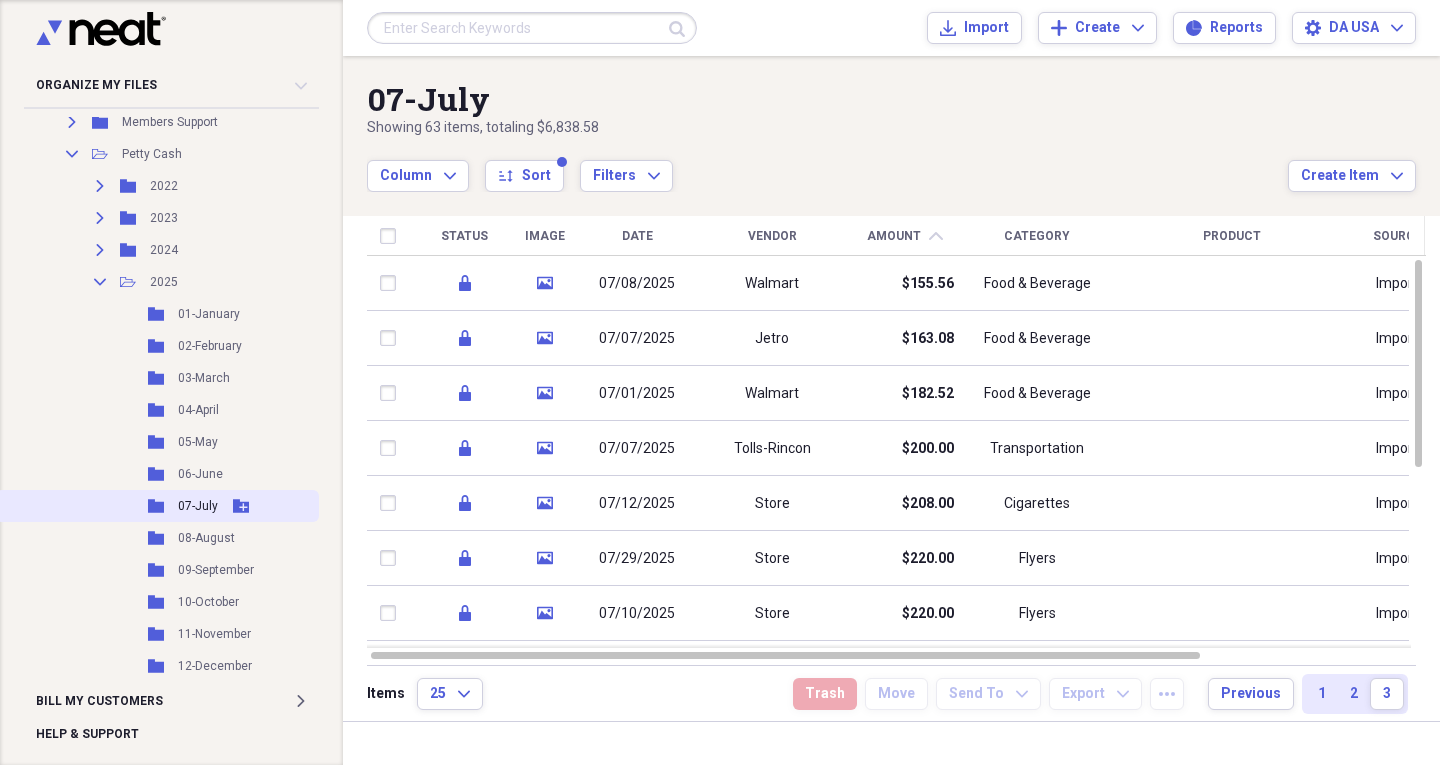 scroll, scrollTop: 300, scrollLeft: 0, axis: vertical 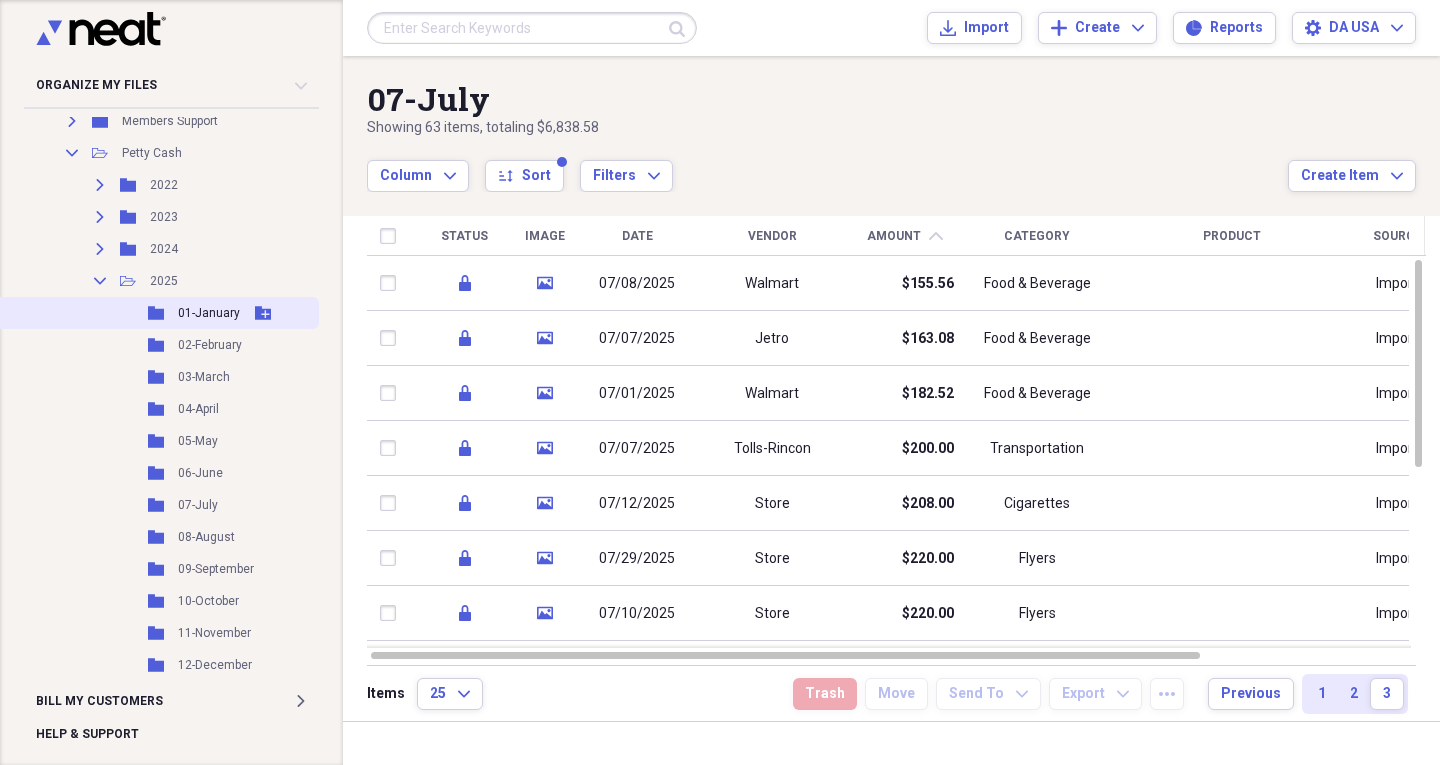click on "01-January" at bounding box center [209, 313] 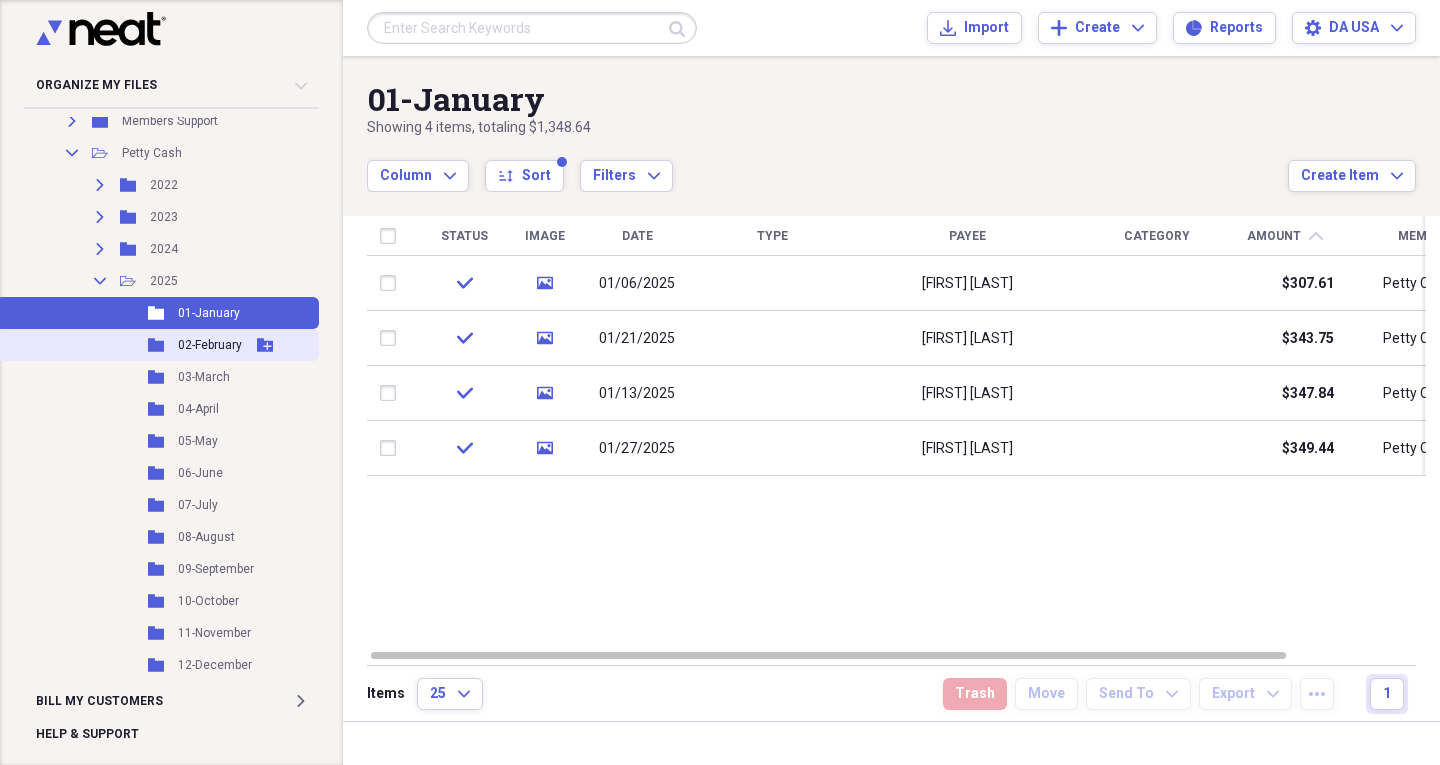 click on "Folder 02-February Add Folder" at bounding box center (157, 345) 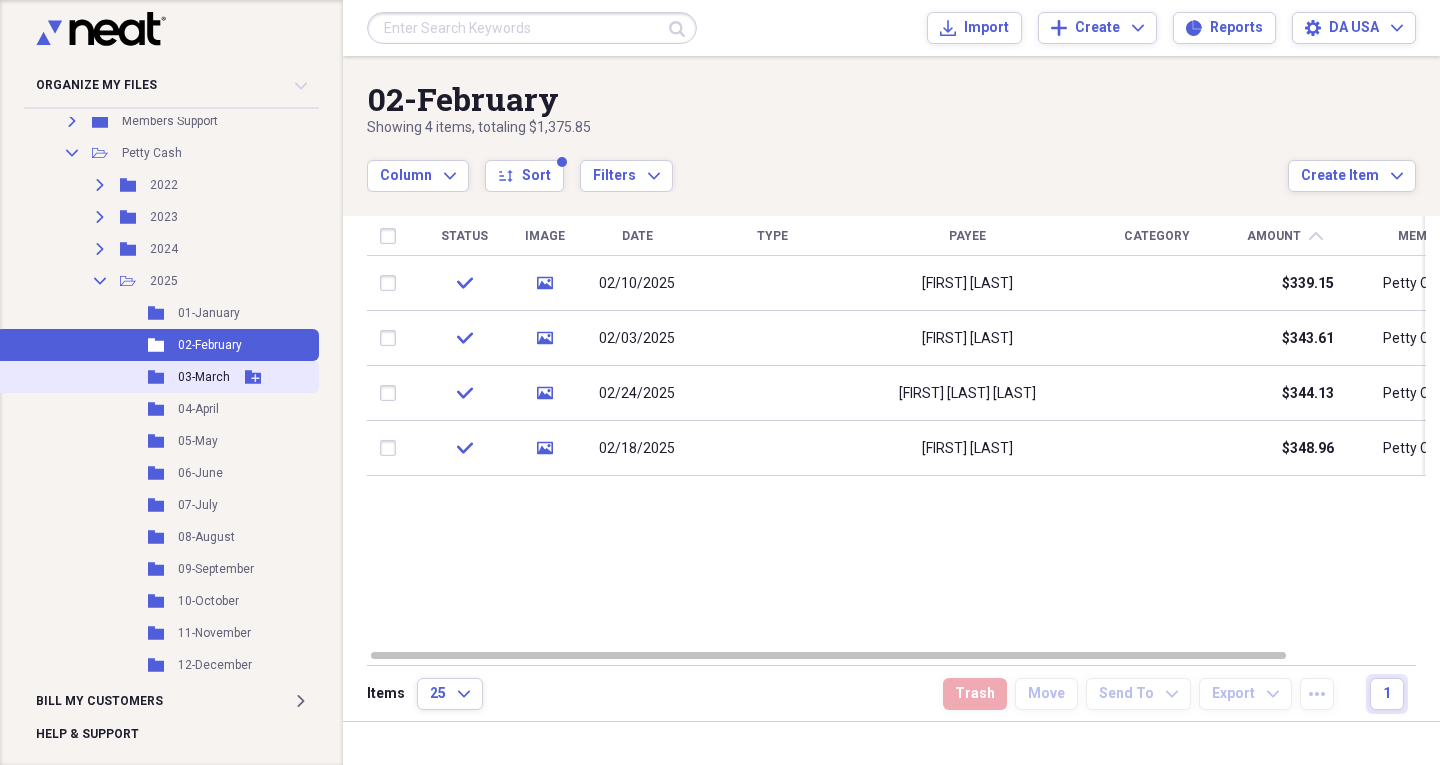 click on "Folder 03-March Add Folder" at bounding box center (157, 377) 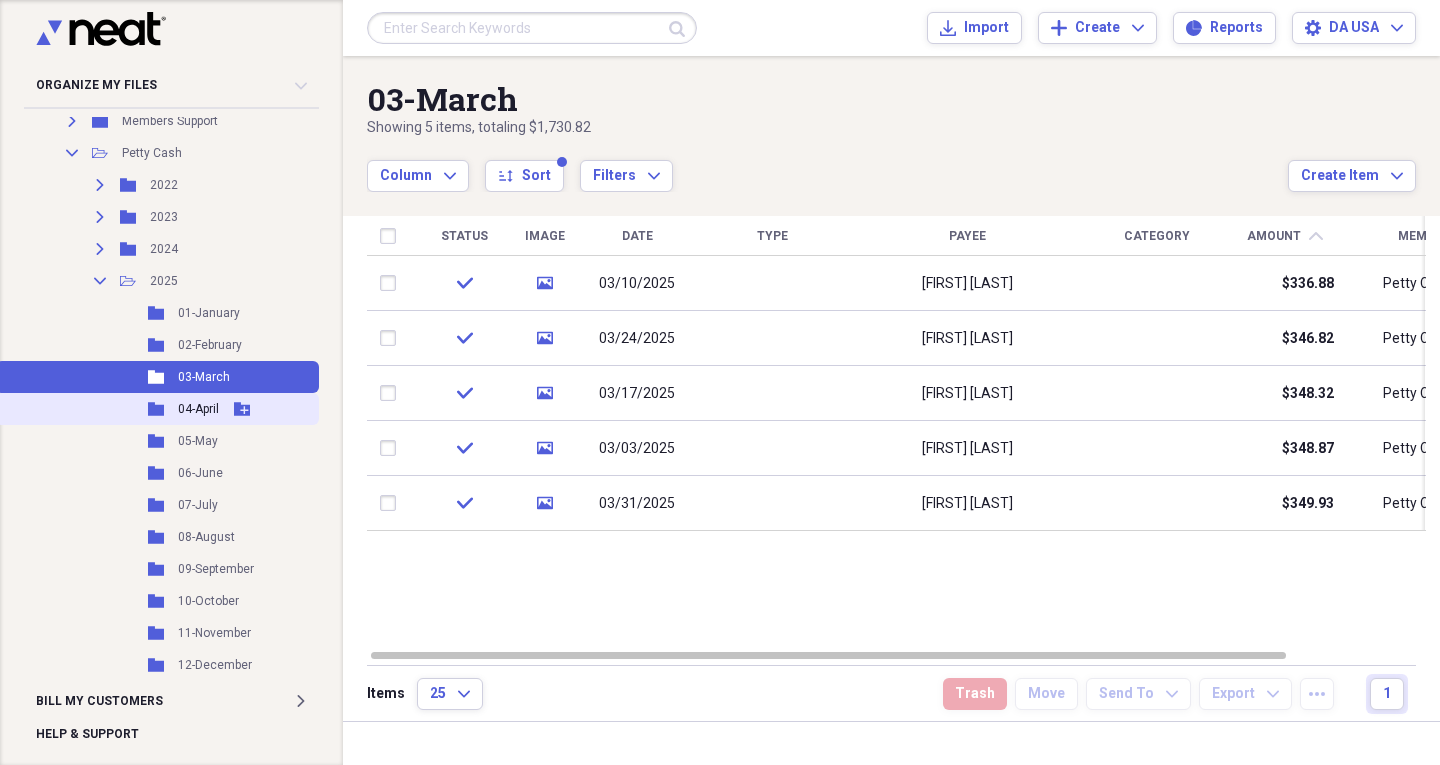 click on "Folder 04-April Add Folder" at bounding box center [157, 409] 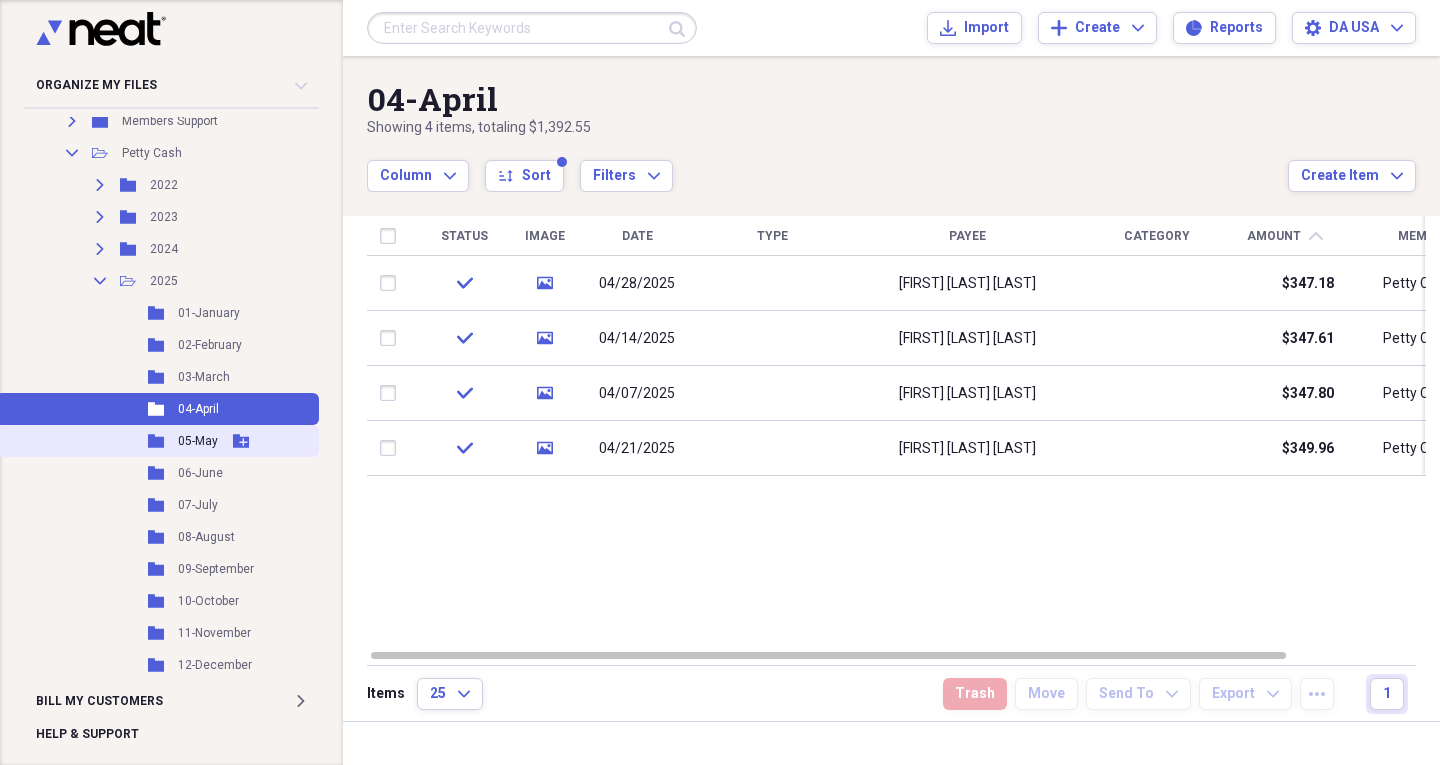 click on "05-May" at bounding box center [198, 441] 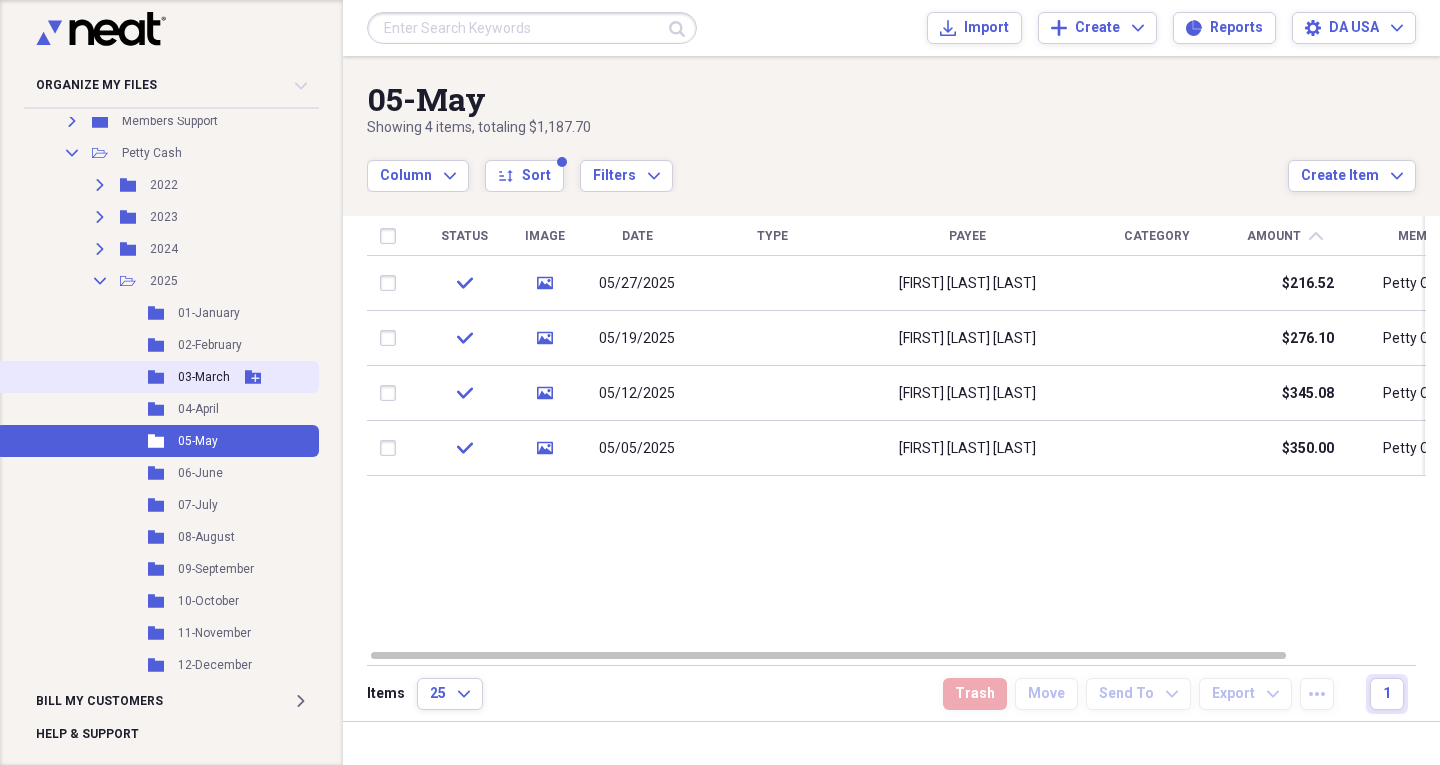 click on "03-March" at bounding box center [204, 377] 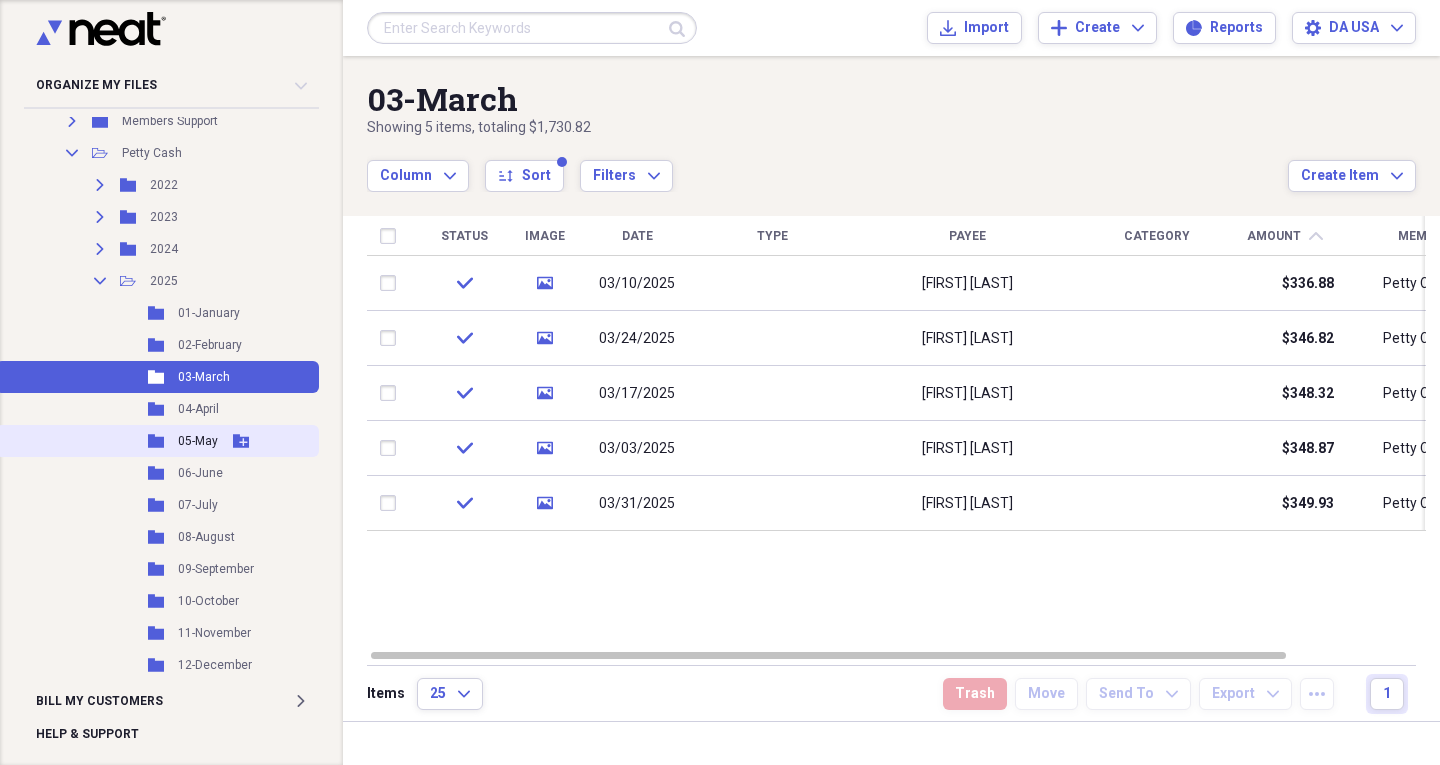 click on "Folder 05-May Add Folder" at bounding box center (157, 441) 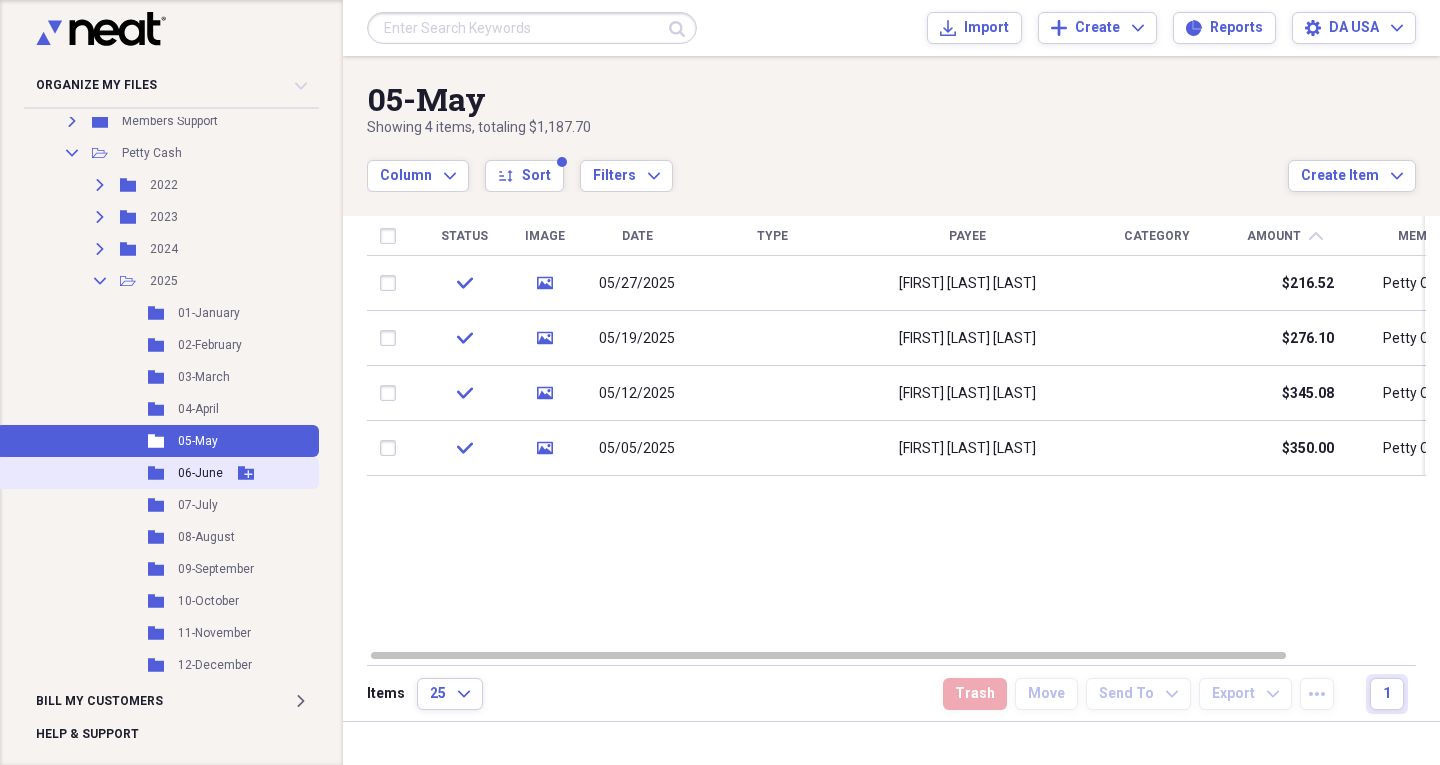 click on "06-June" at bounding box center (200, 473) 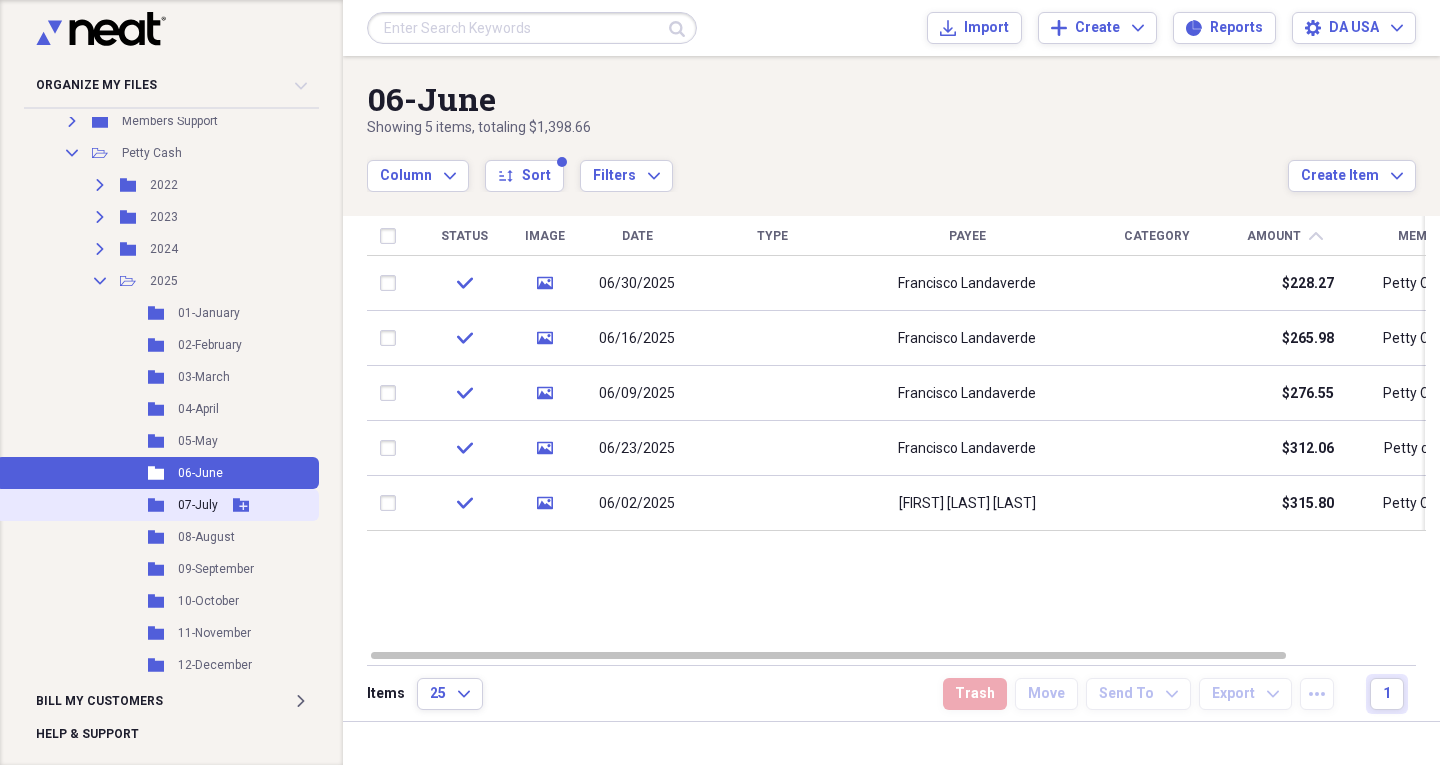 click on "07-July" at bounding box center [198, 505] 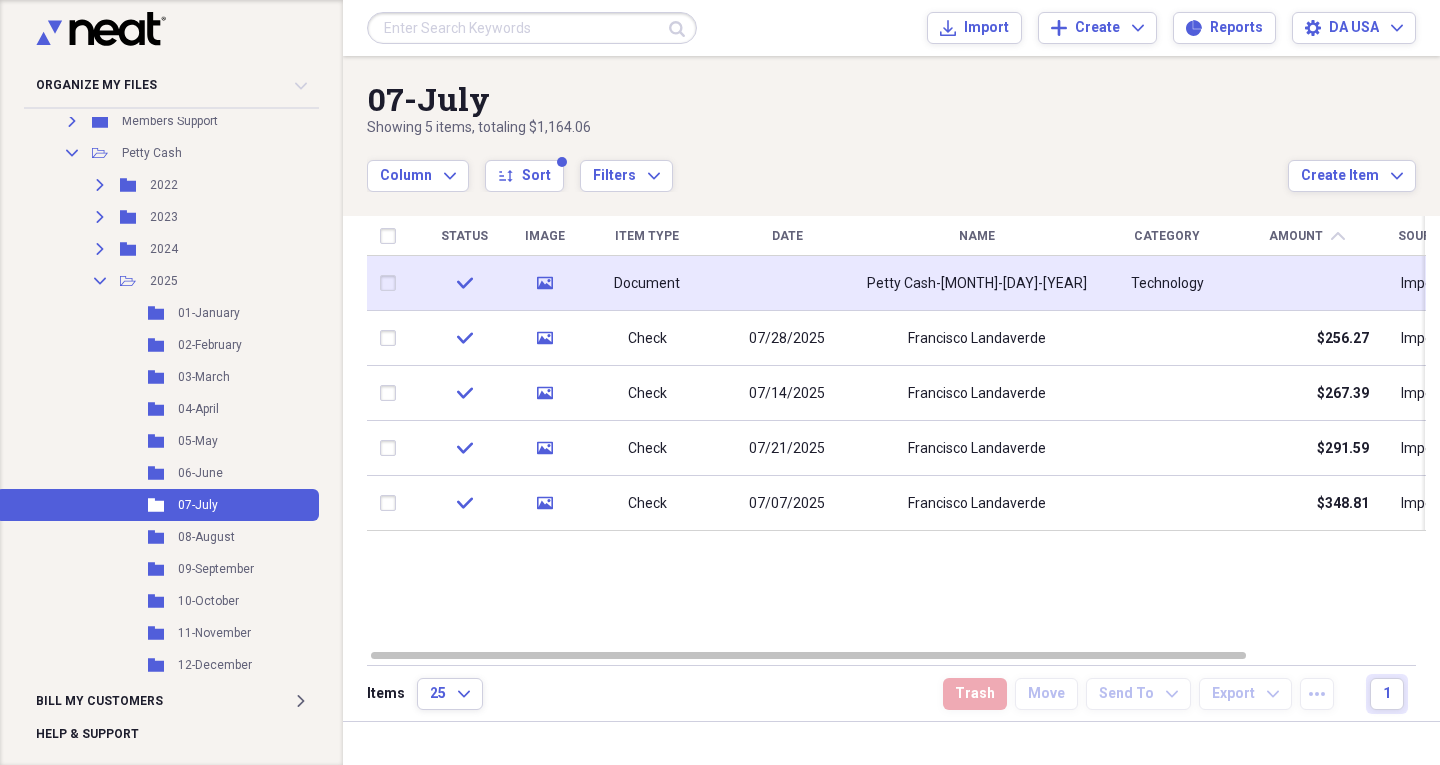 click at bounding box center (787, 283) 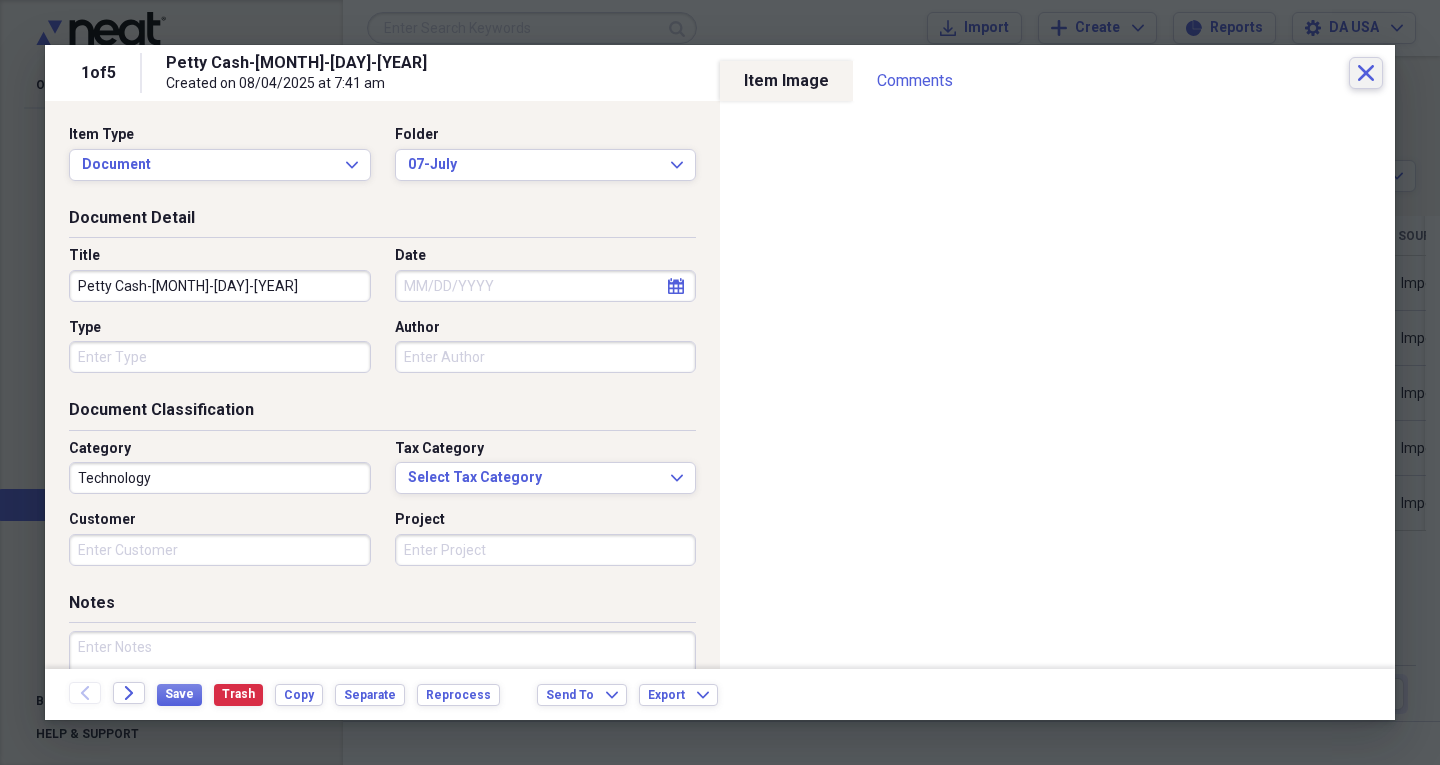 click on "Close" at bounding box center (1366, 73) 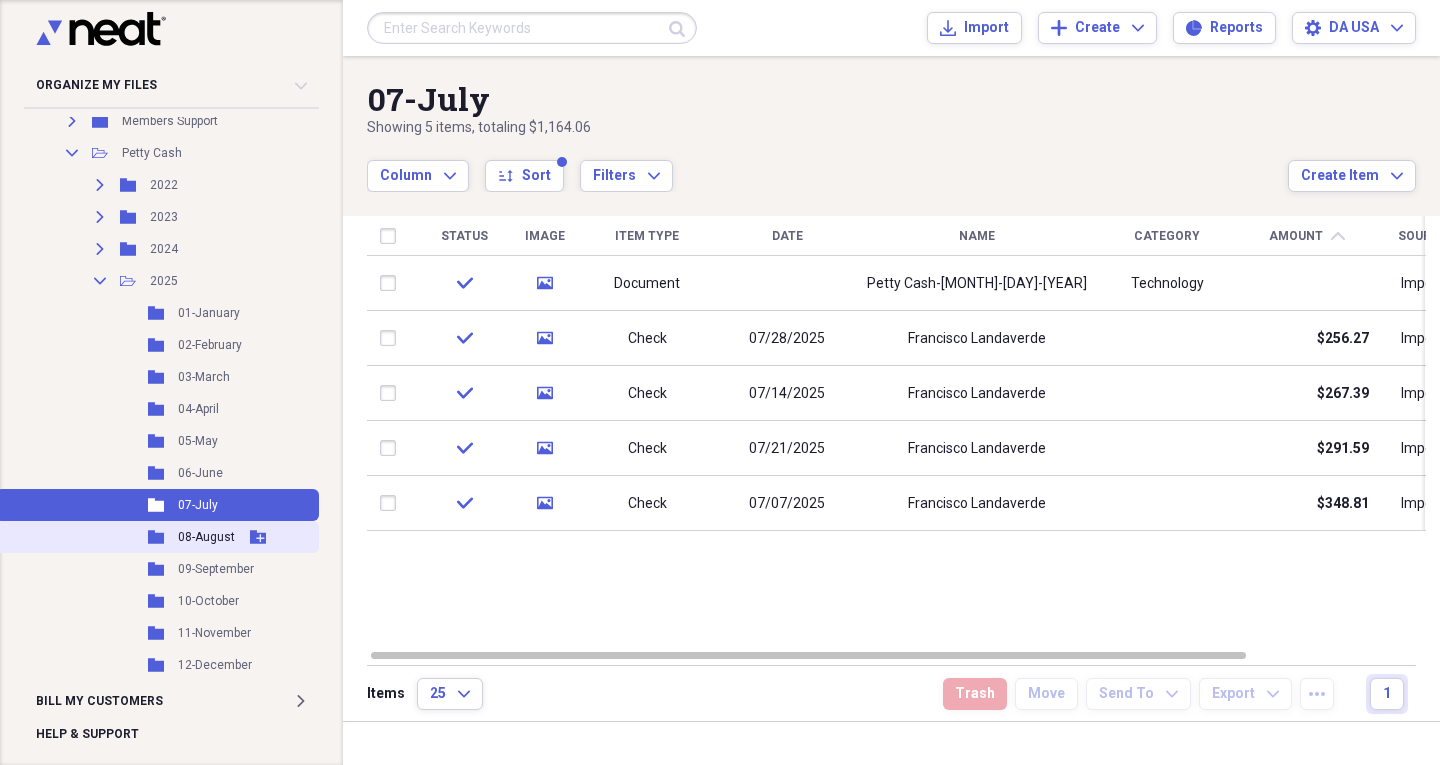 click on "Folder 08-August Add Folder" at bounding box center [157, 537] 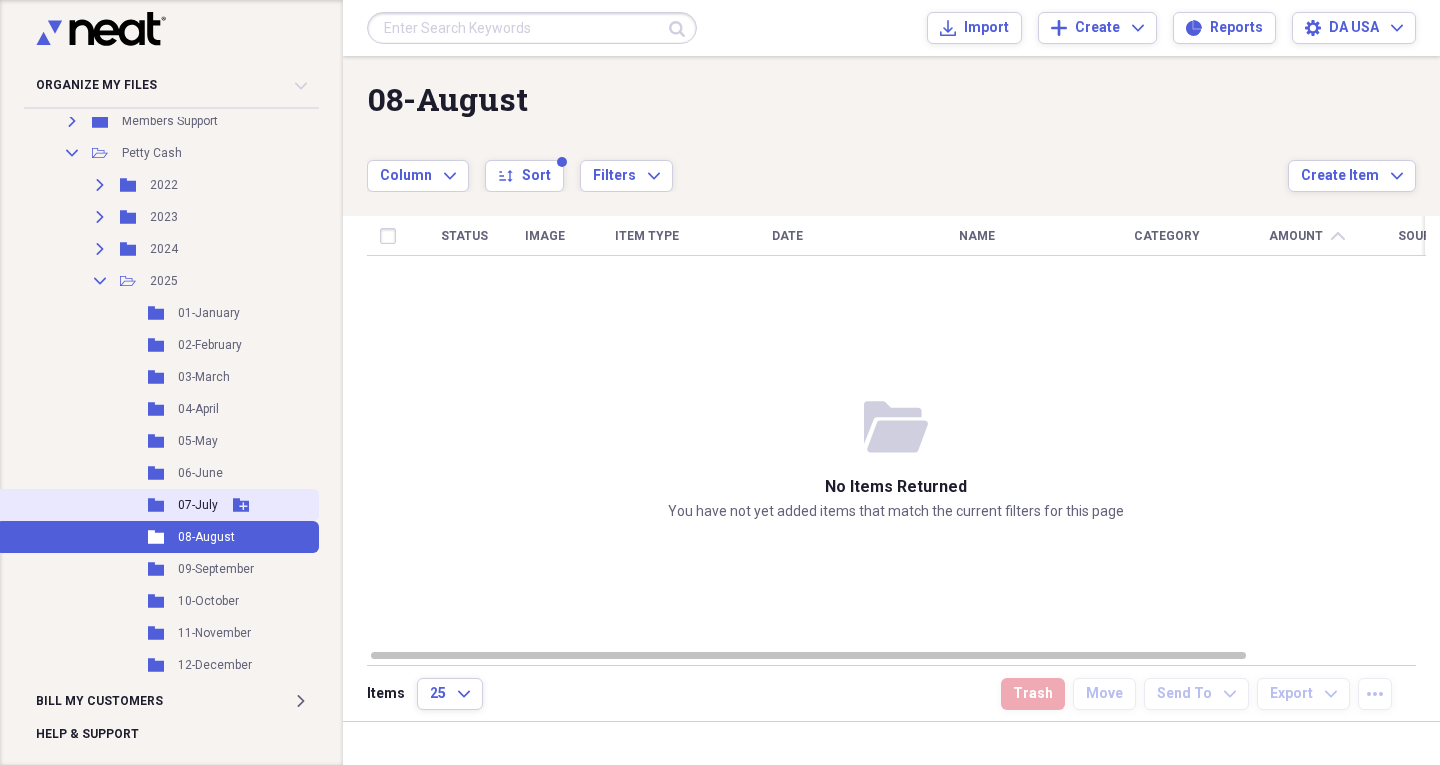 click on "07-July" at bounding box center [198, 505] 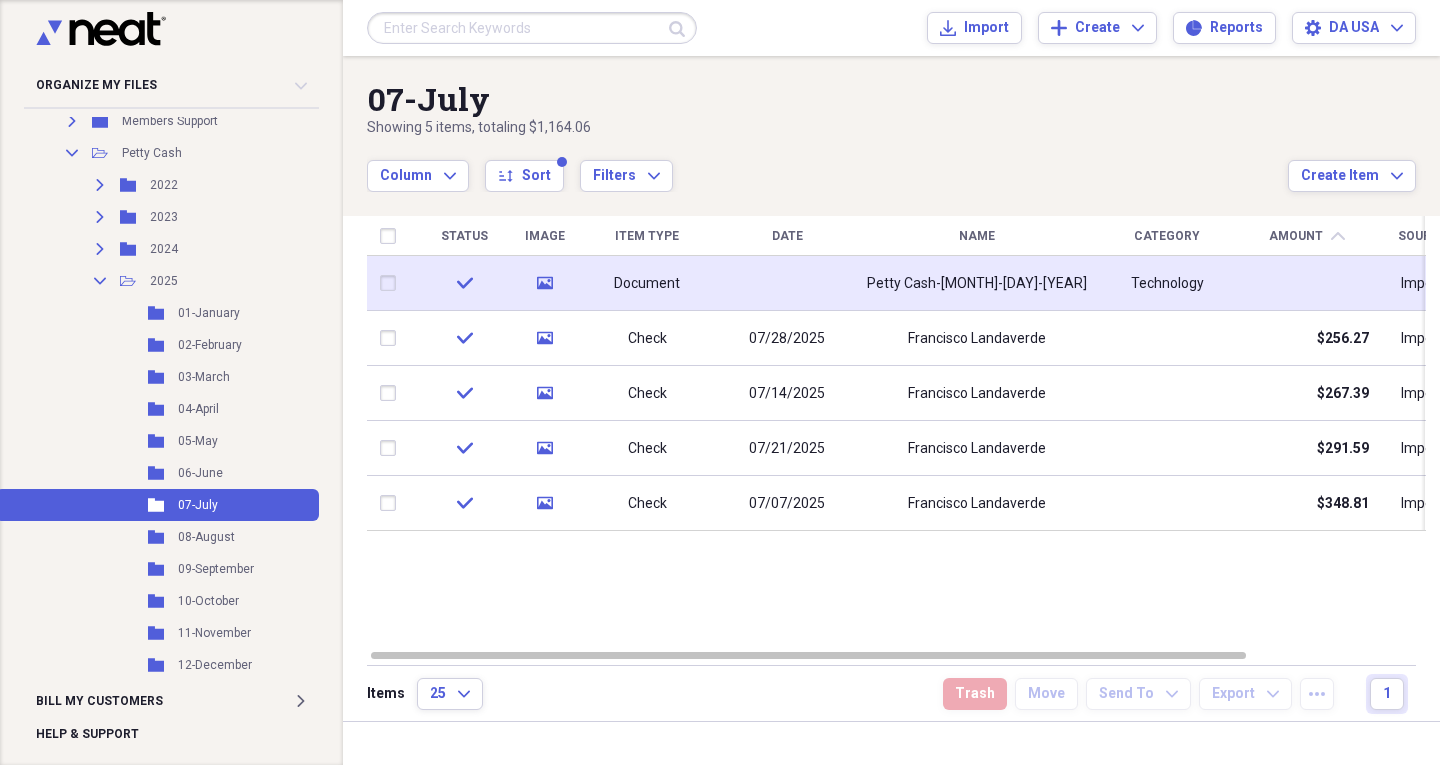 click on "Petty Cash-[MONTH]-[DAY]-[YEAR]" at bounding box center [977, 283] 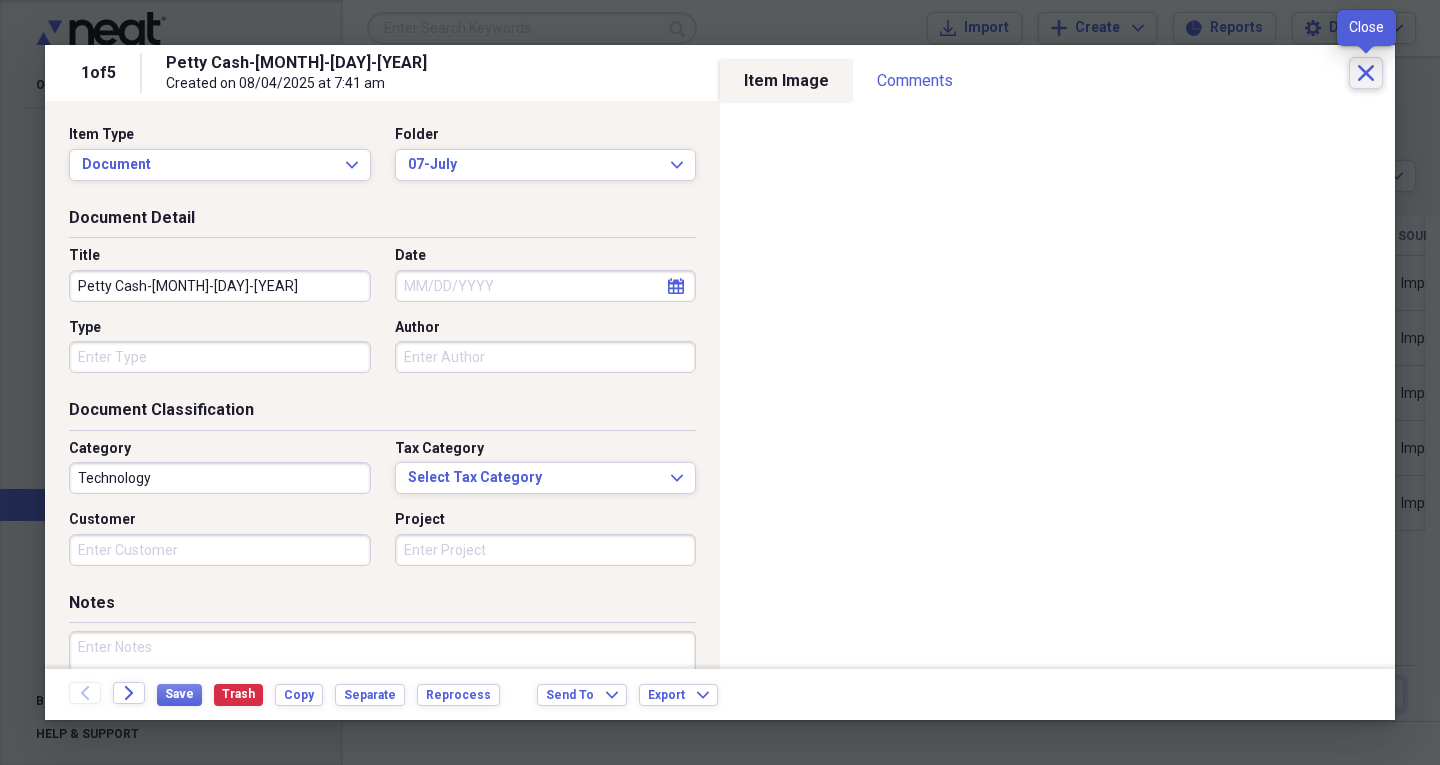 click on "Close" at bounding box center (1366, 73) 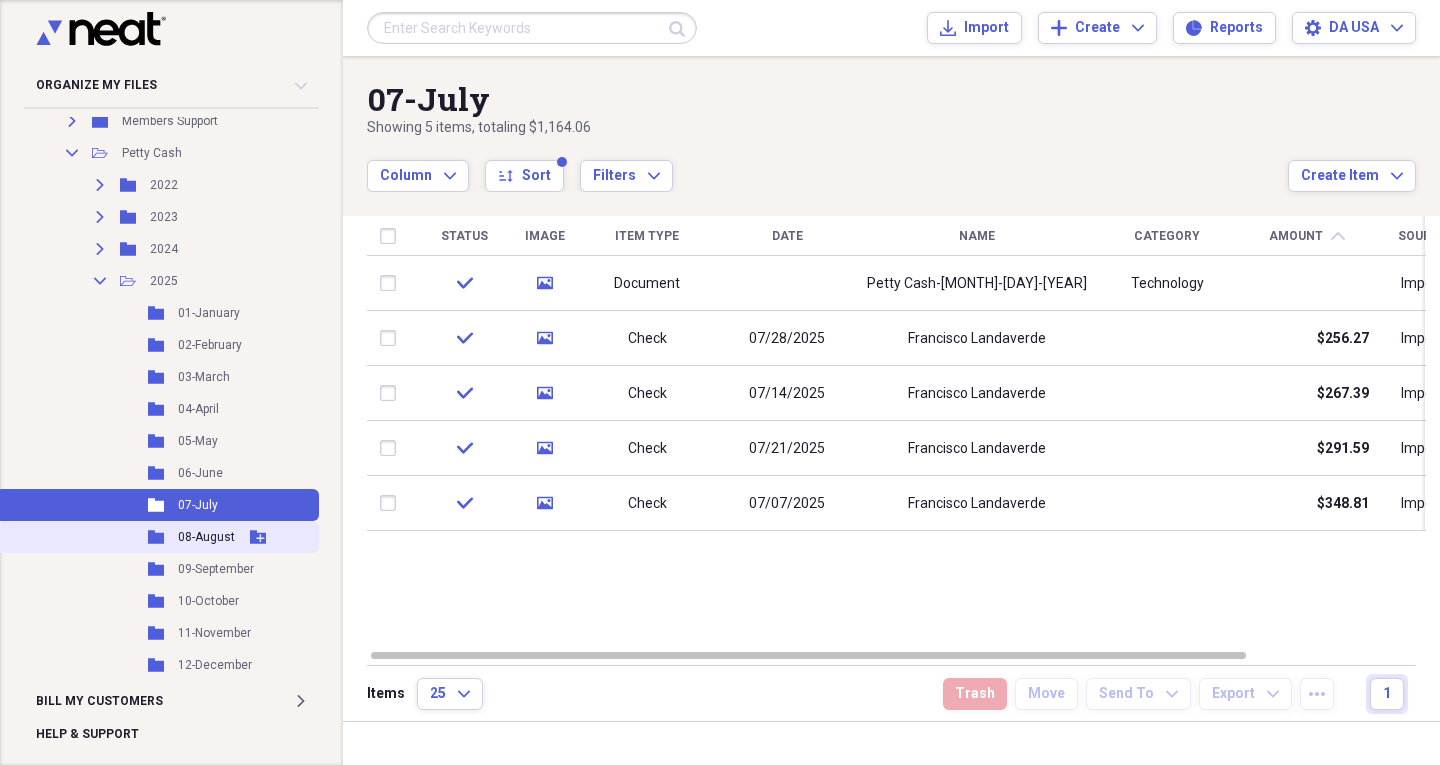 click on "08-August" at bounding box center [206, 537] 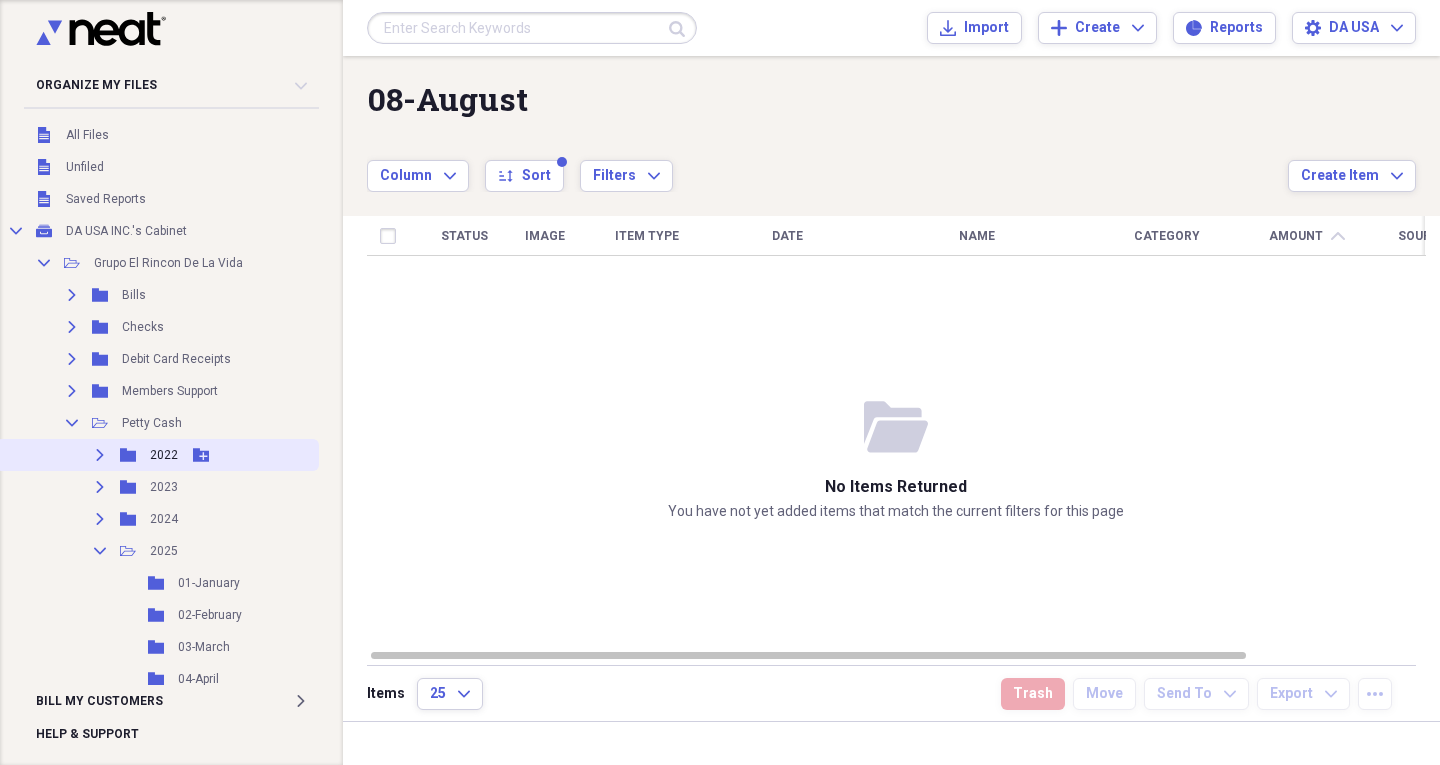 scroll, scrollTop: 0, scrollLeft: 0, axis: both 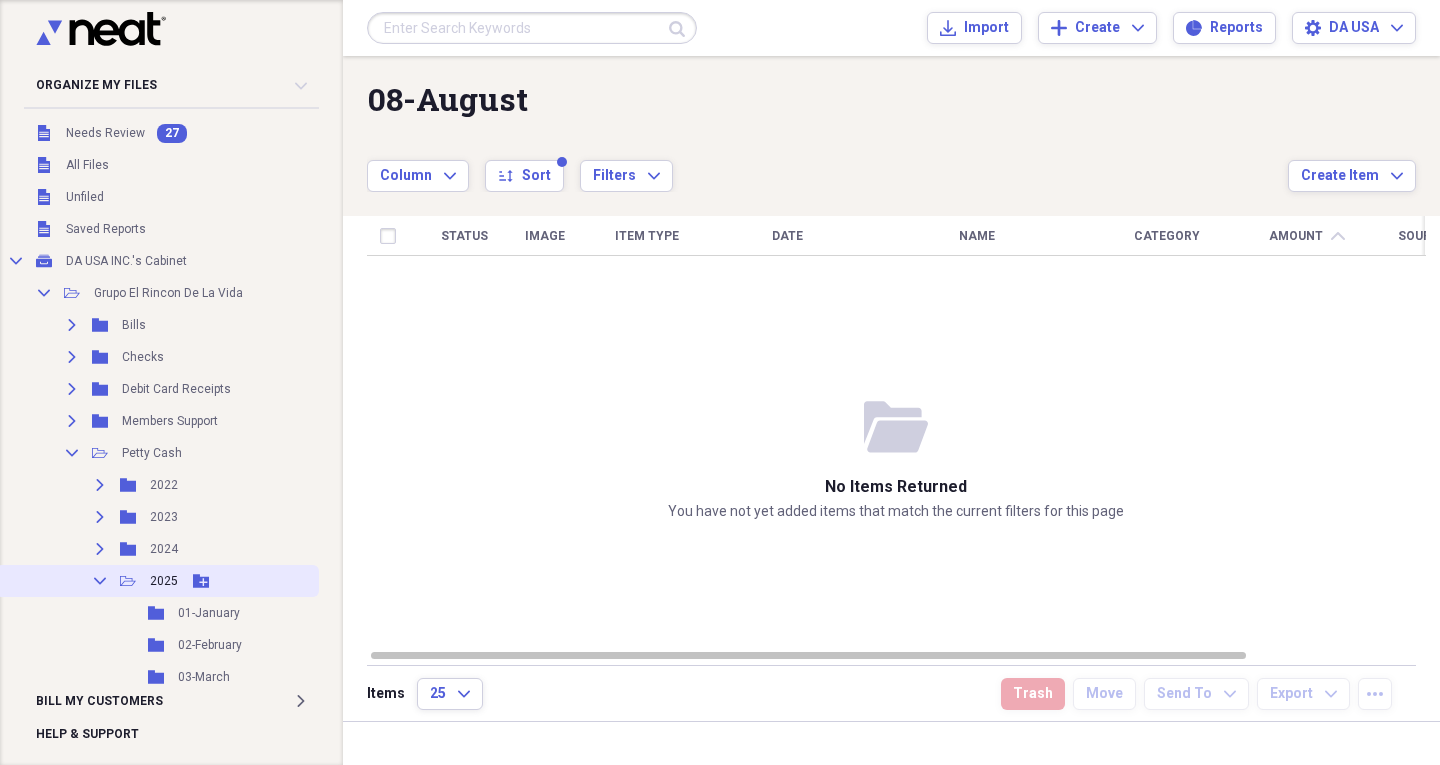 click on "Collapse Open Folder 2025 Add Folder" at bounding box center (157, 581) 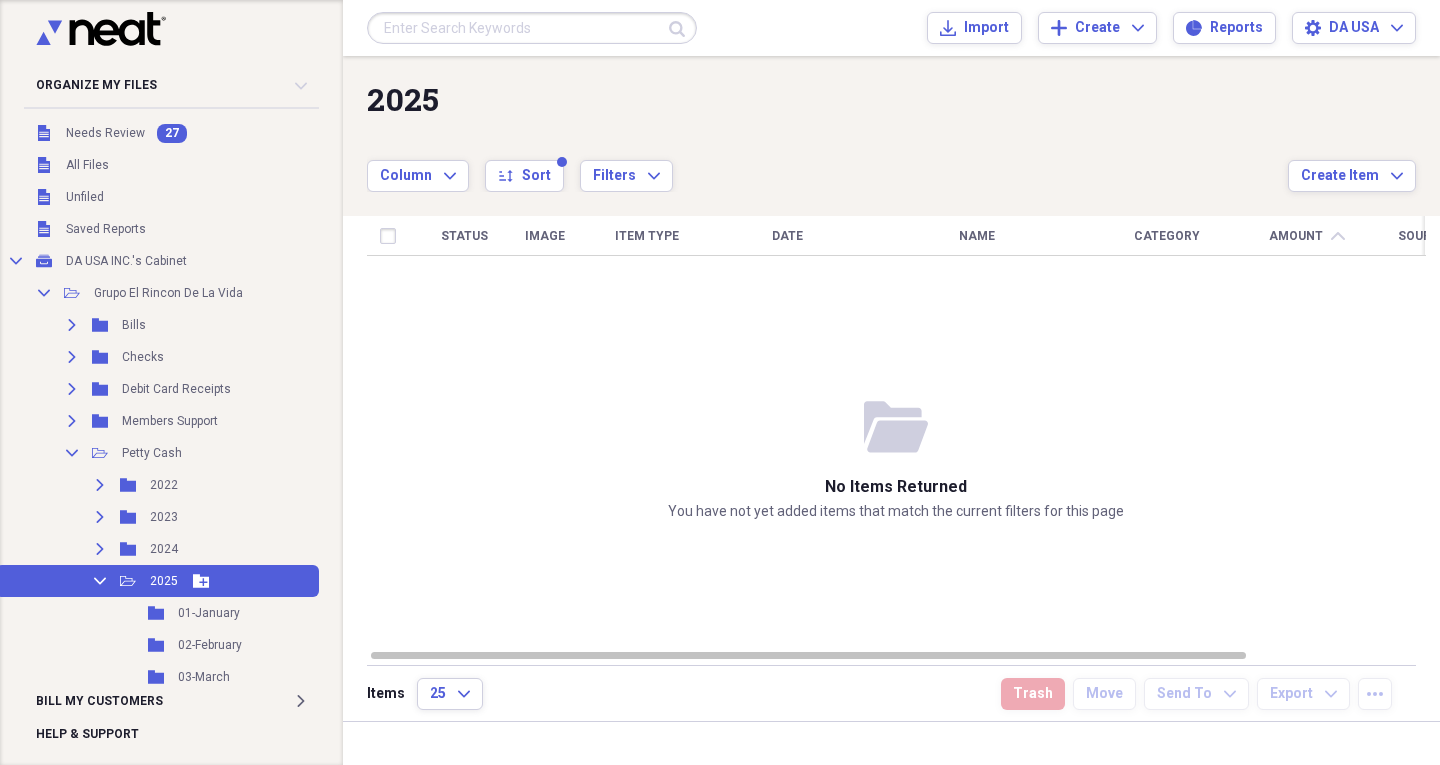 click on "Collapse" 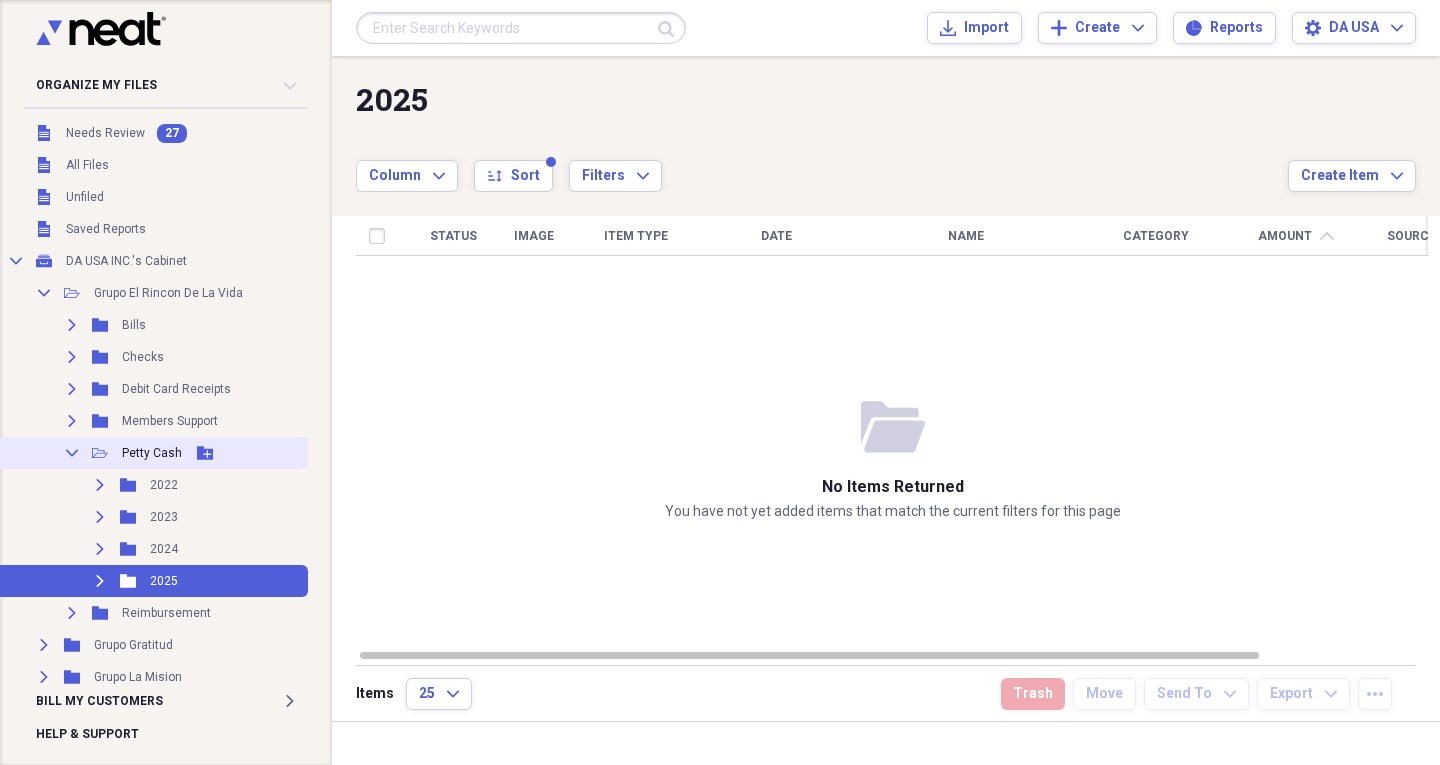 click 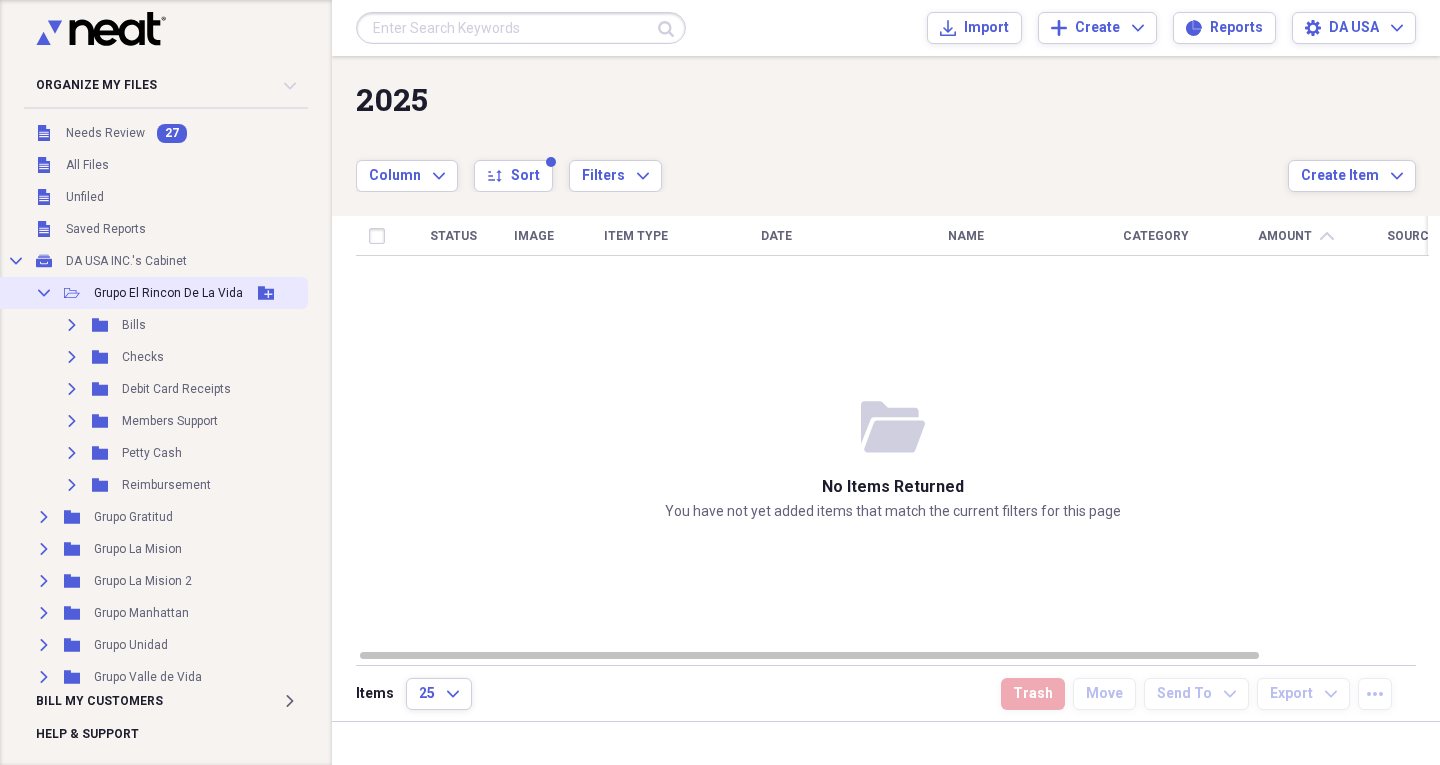 click on "Collapse" 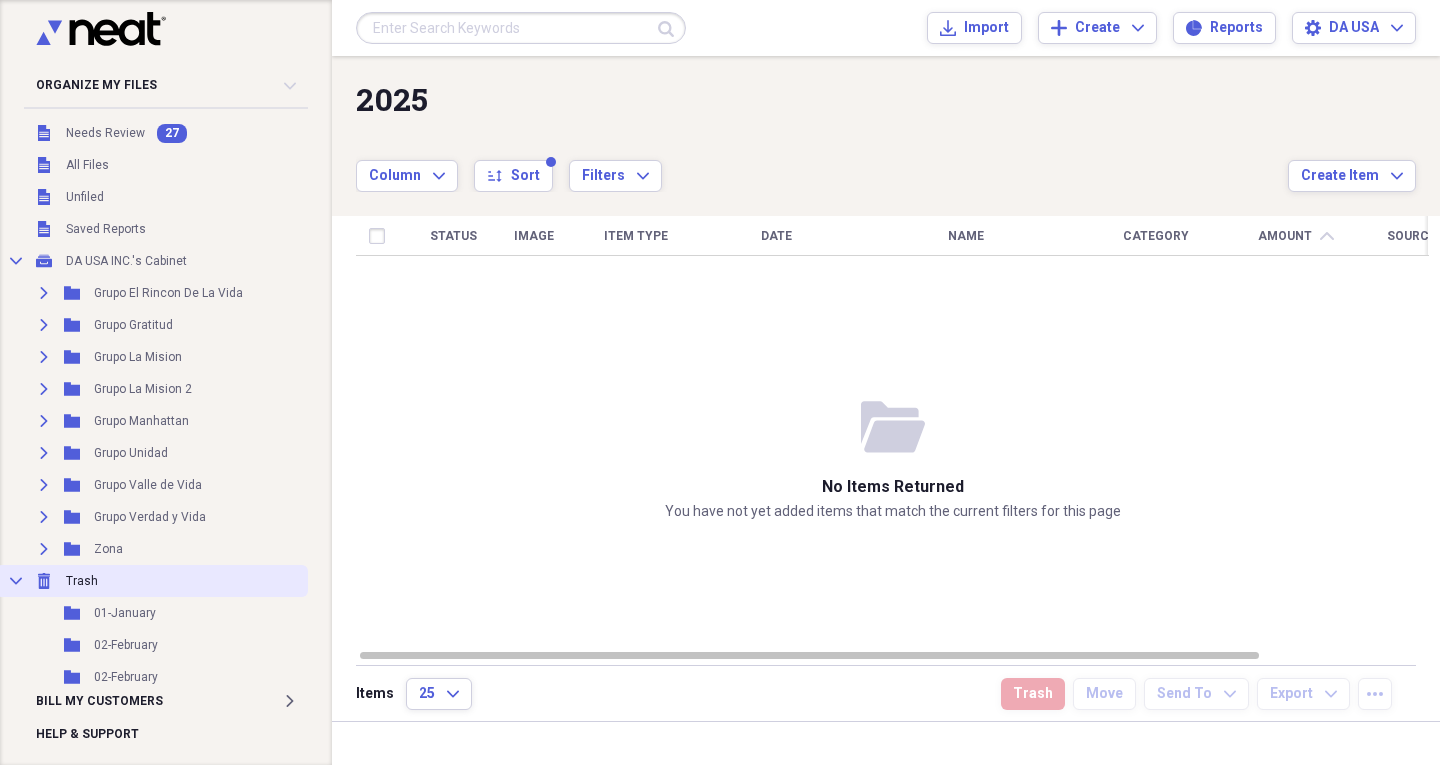 click on "Collapse" 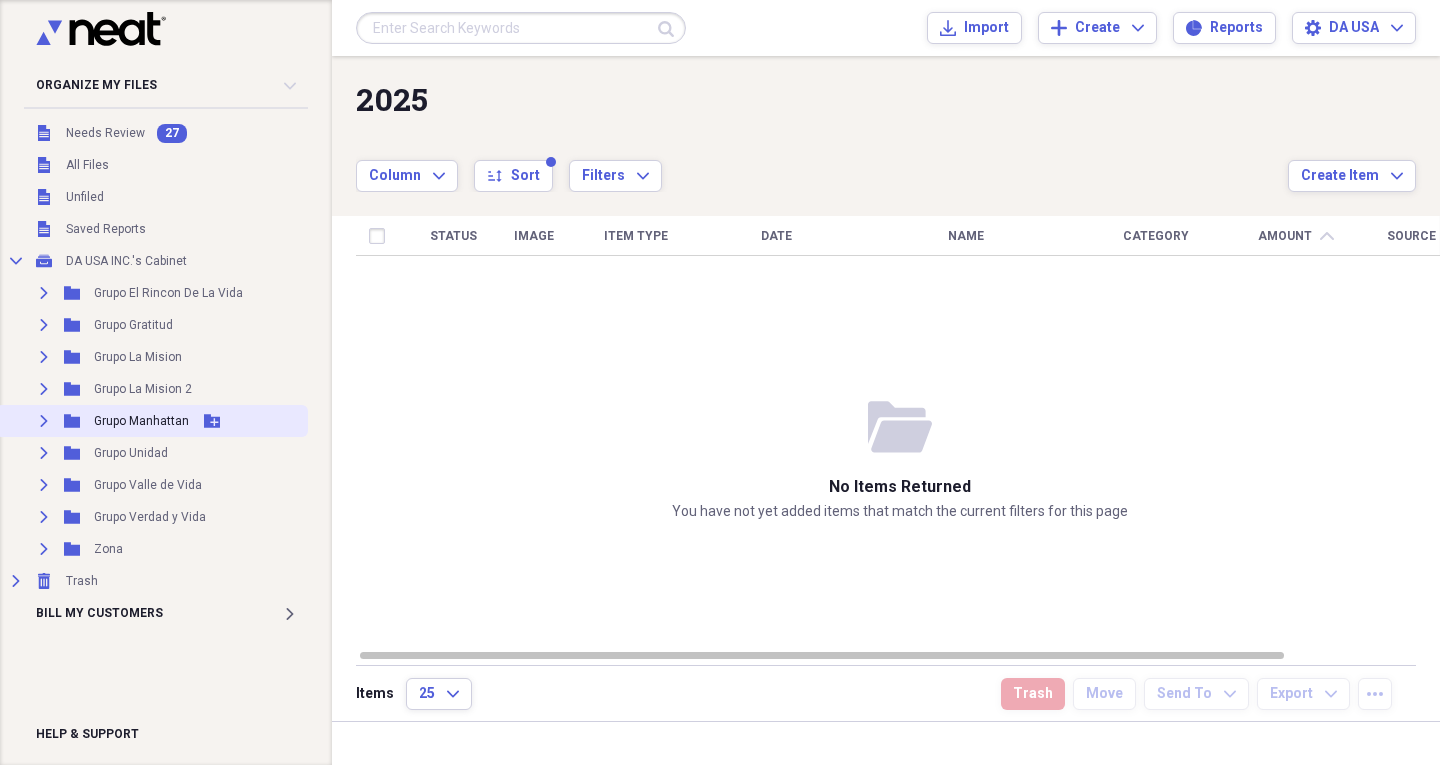 click on "Expand" 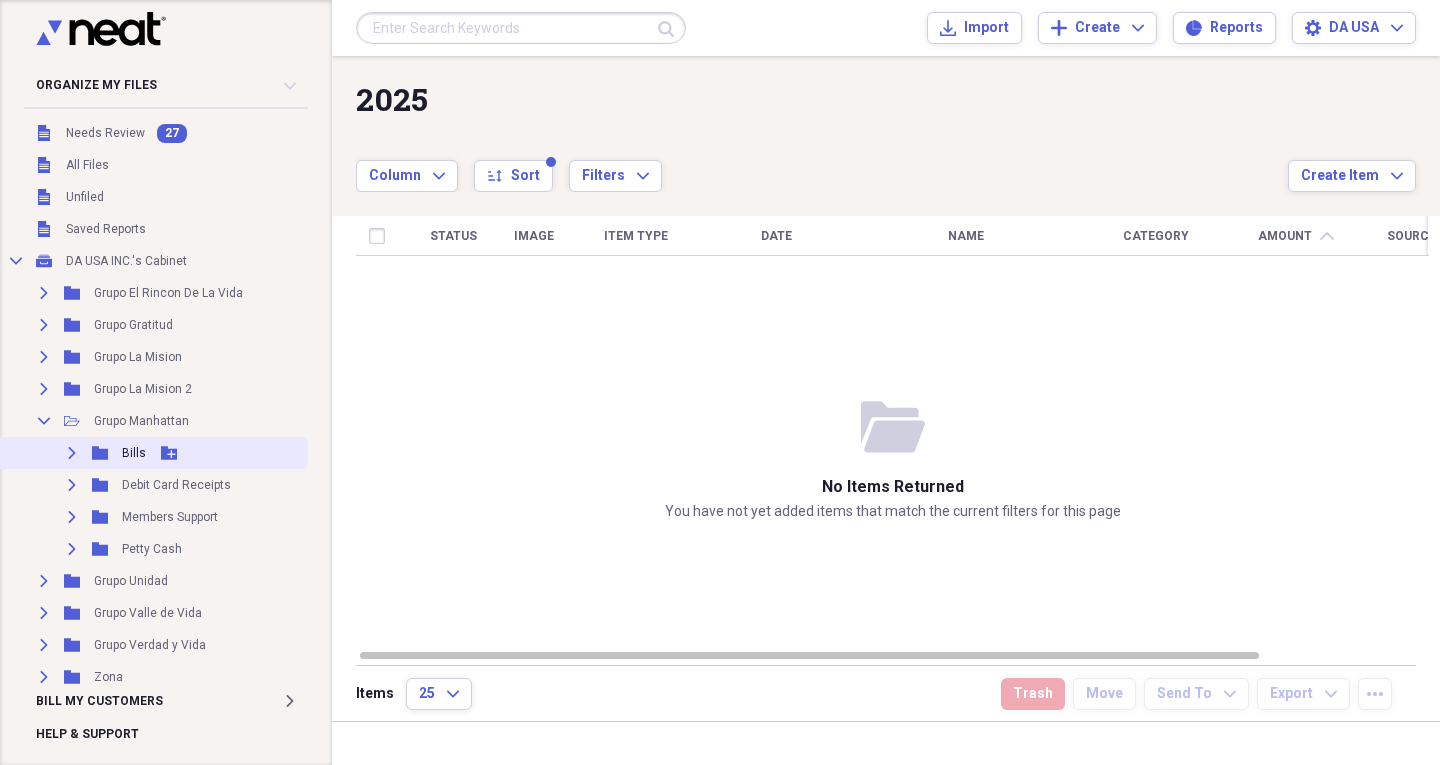 click 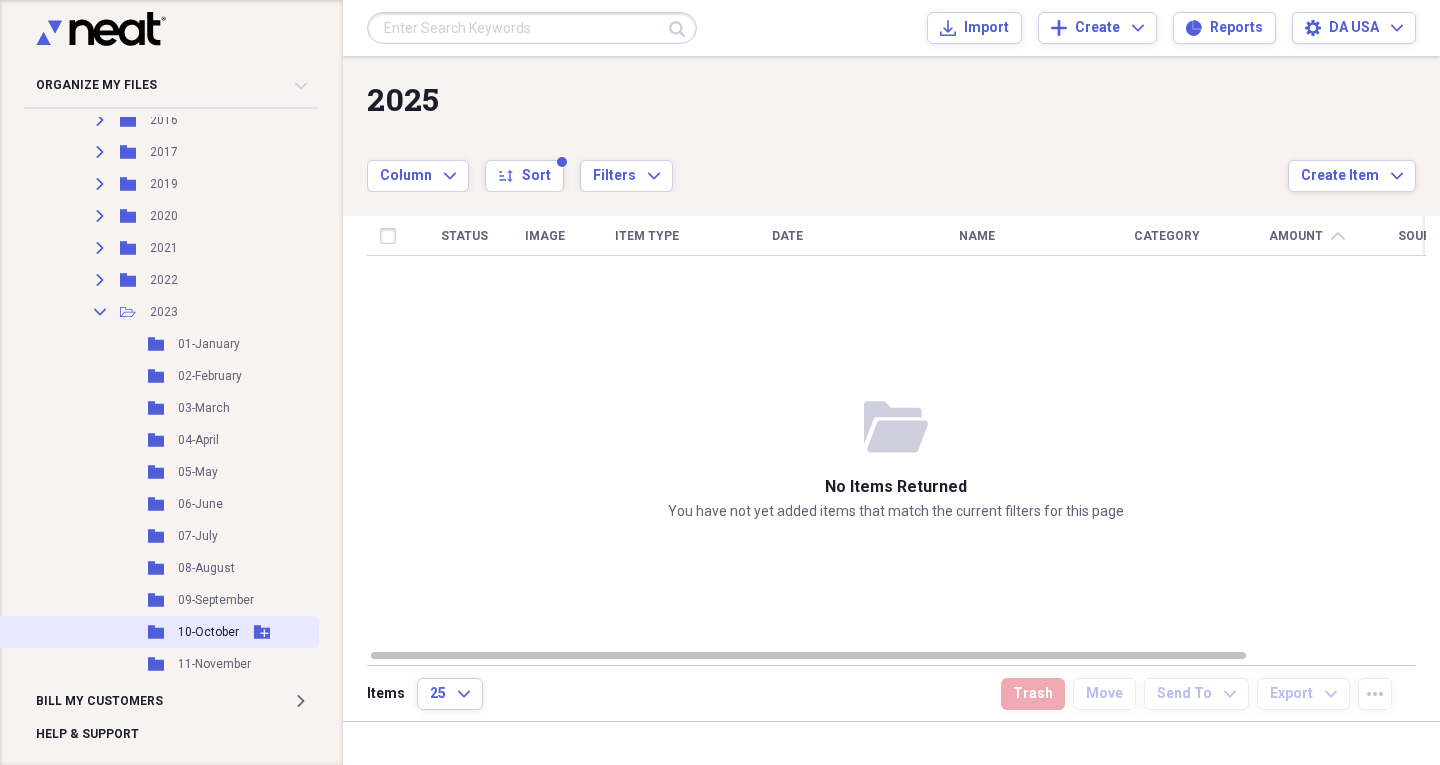 scroll, scrollTop: 400, scrollLeft: 0, axis: vertical 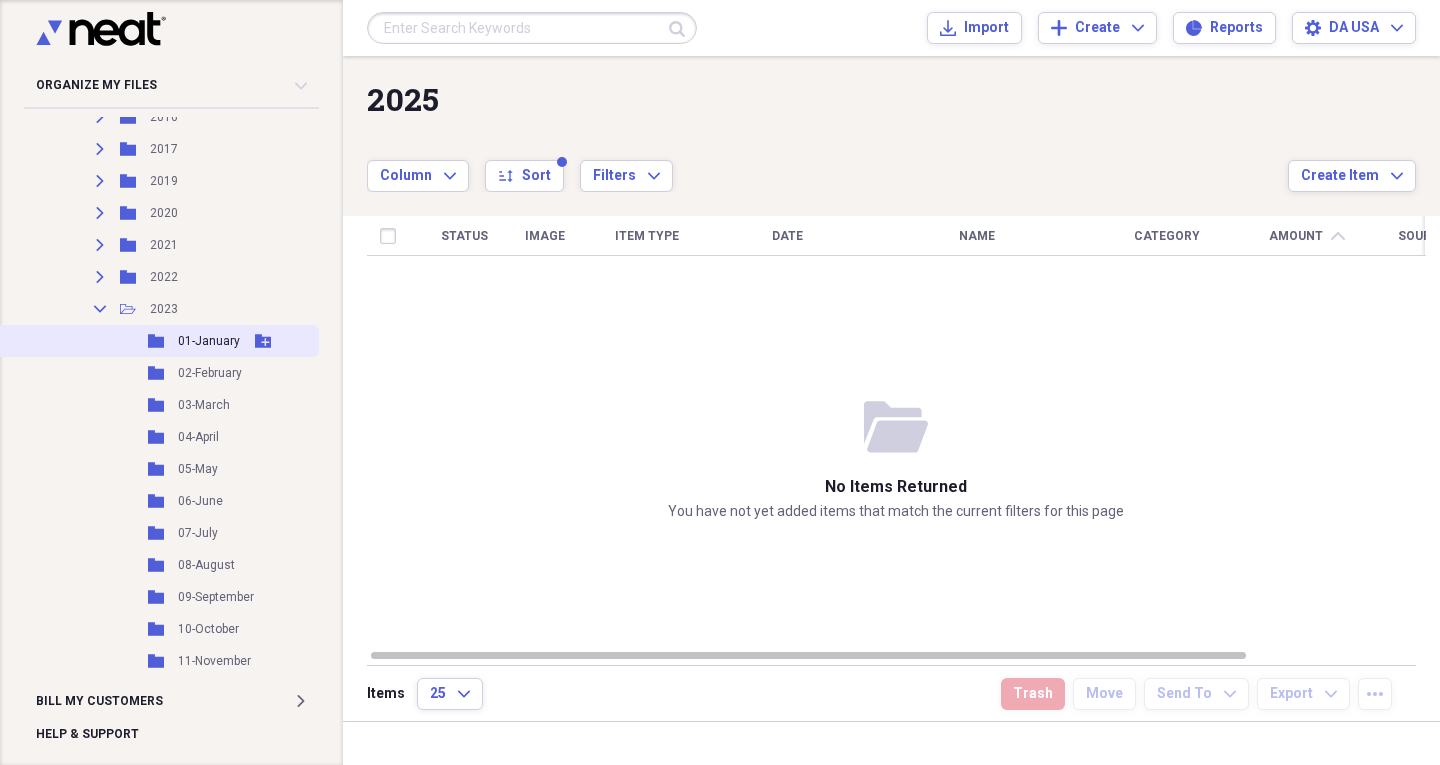 click on "Folder 01-January Add Folder" at bounding box center [157, 341] 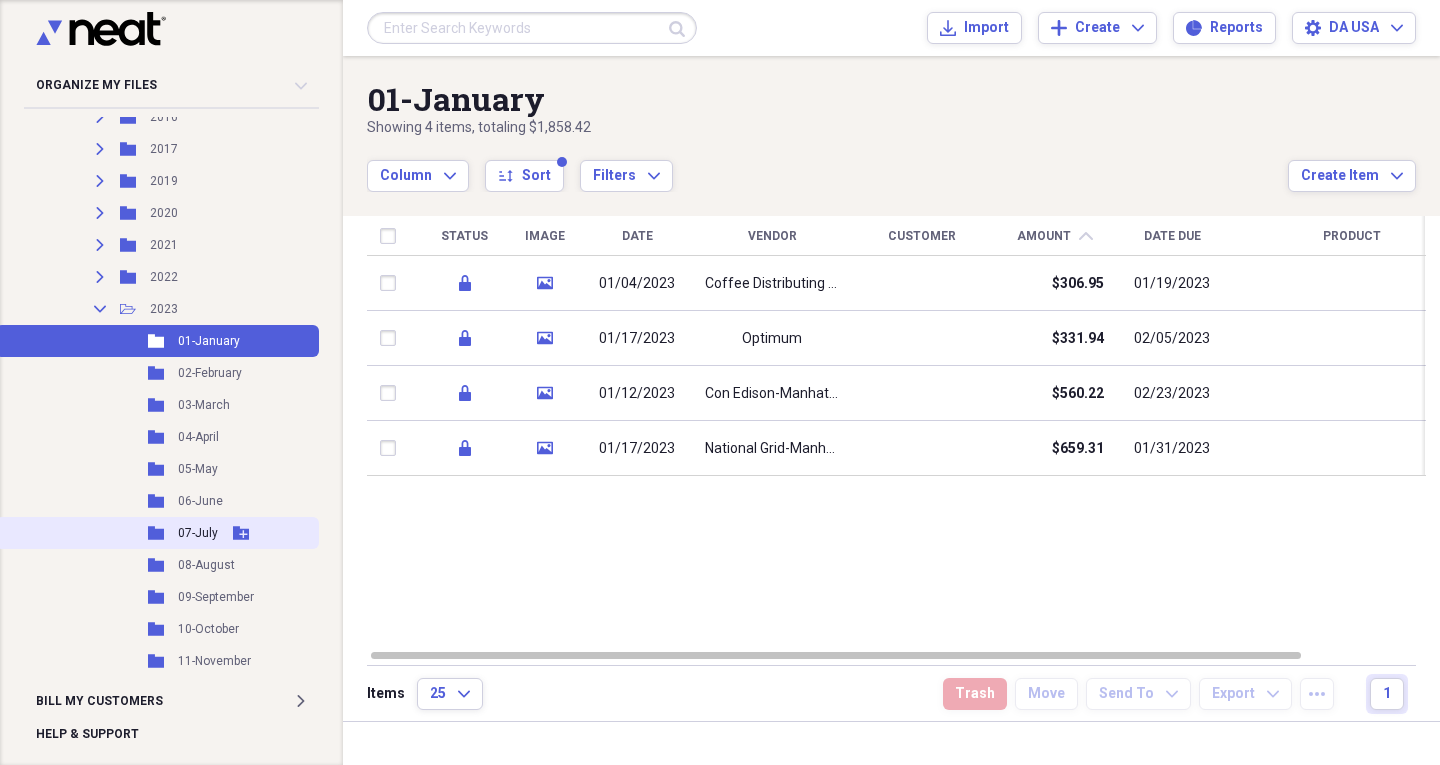 click on "07-July" at bounding box center (198, 533) 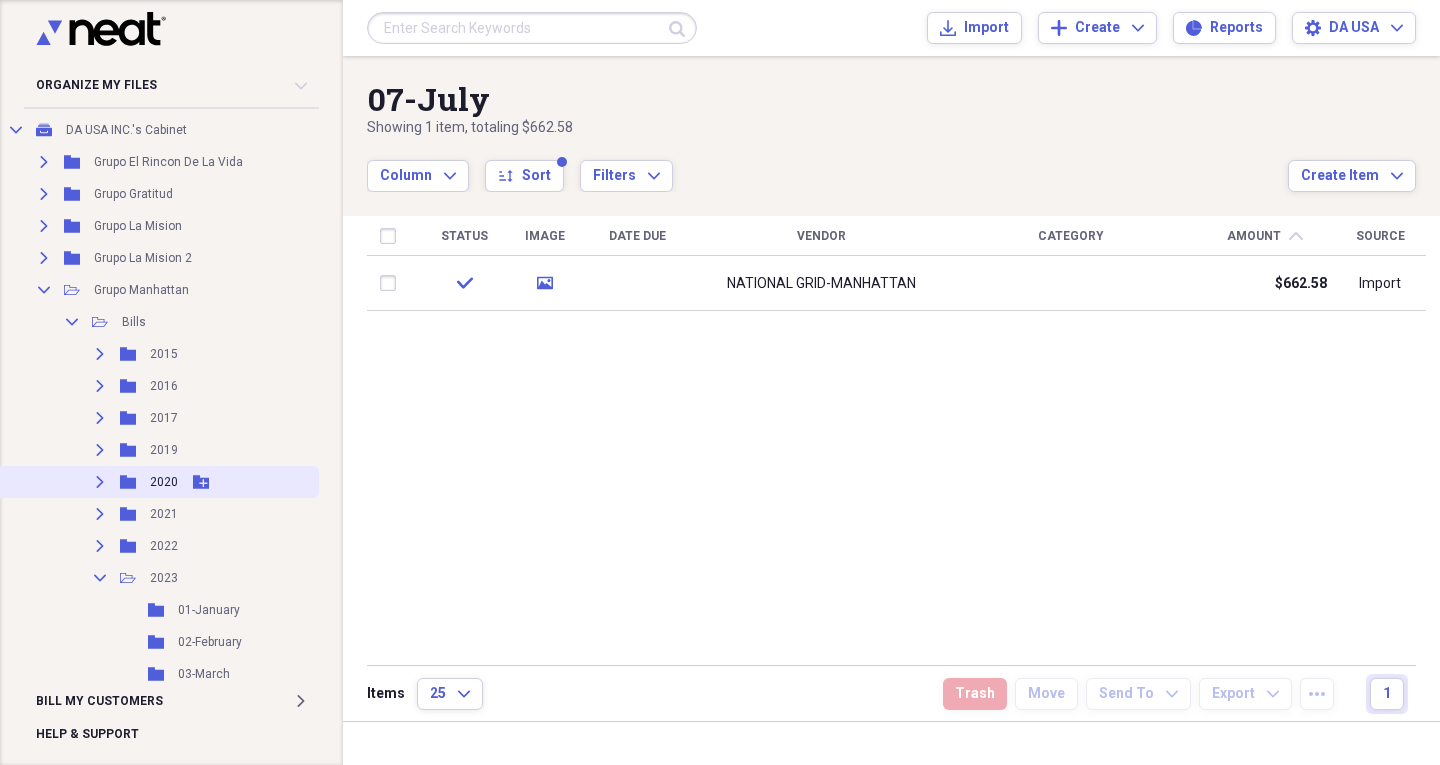 scroll, scrollTop: 100, scrollLeft: 0, axis: vertical 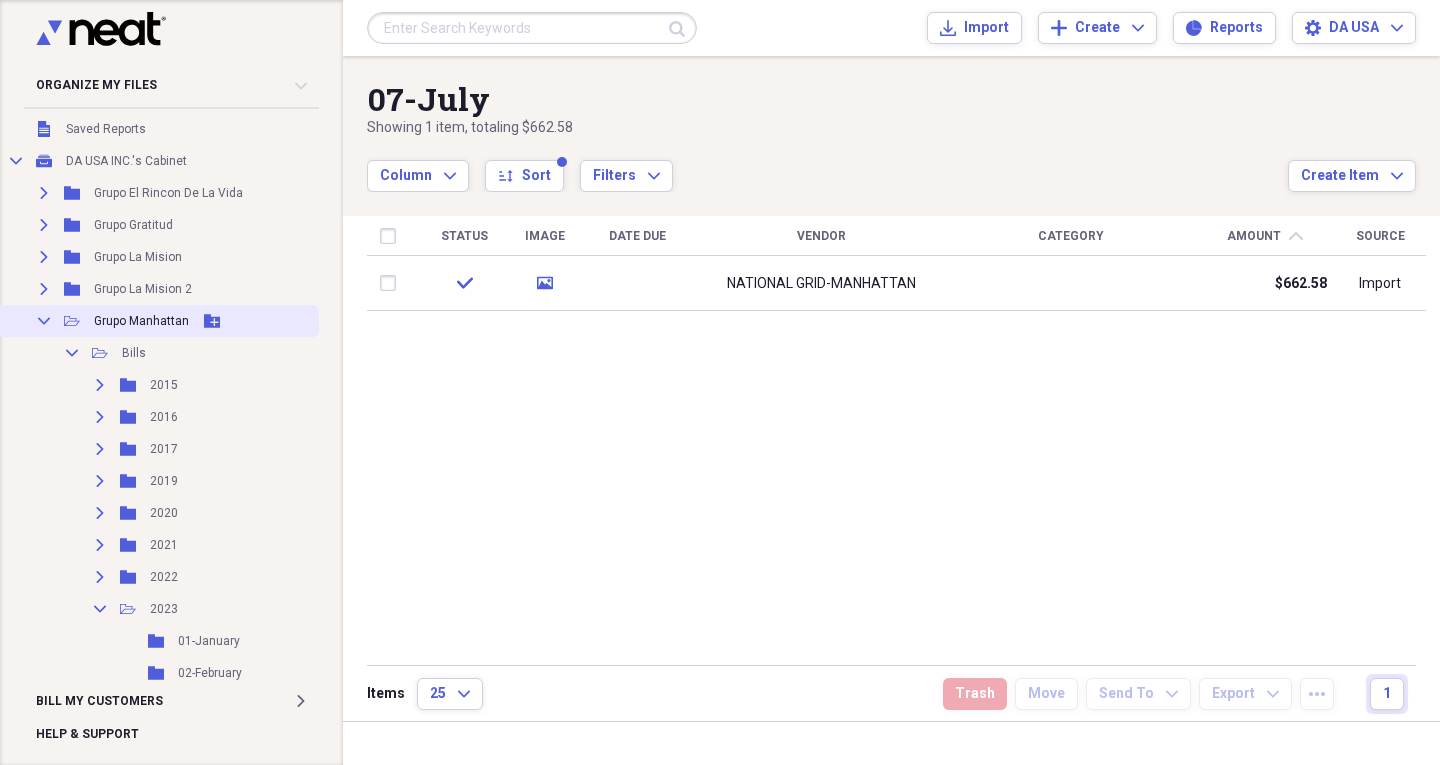 click on "Collapse" 